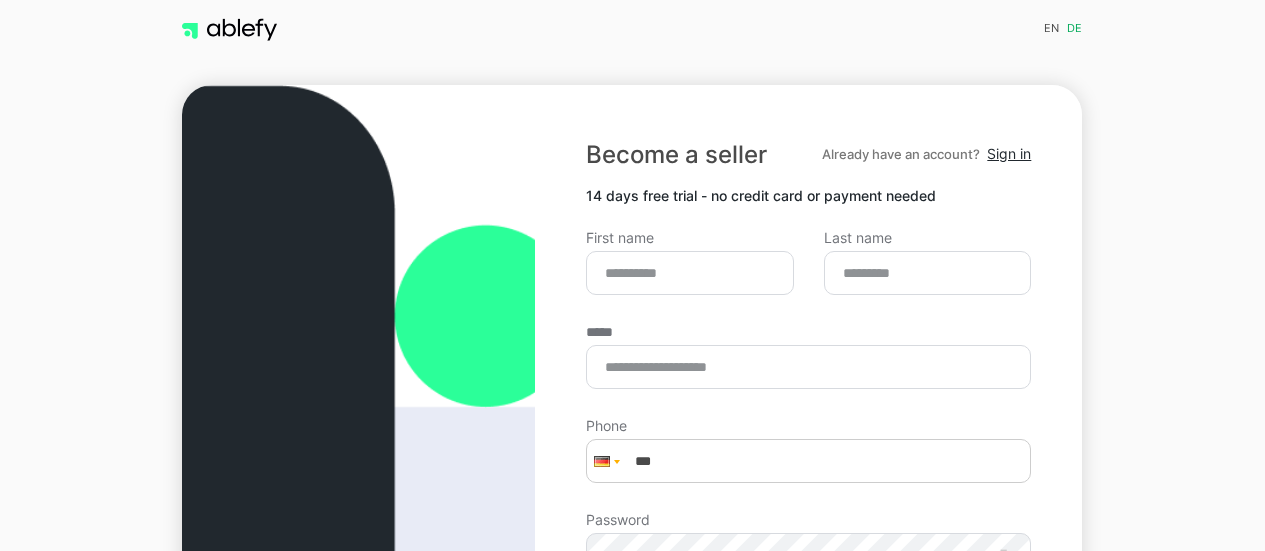 scroll, scrollTop: 0, scrollLeft: 0, axis: both 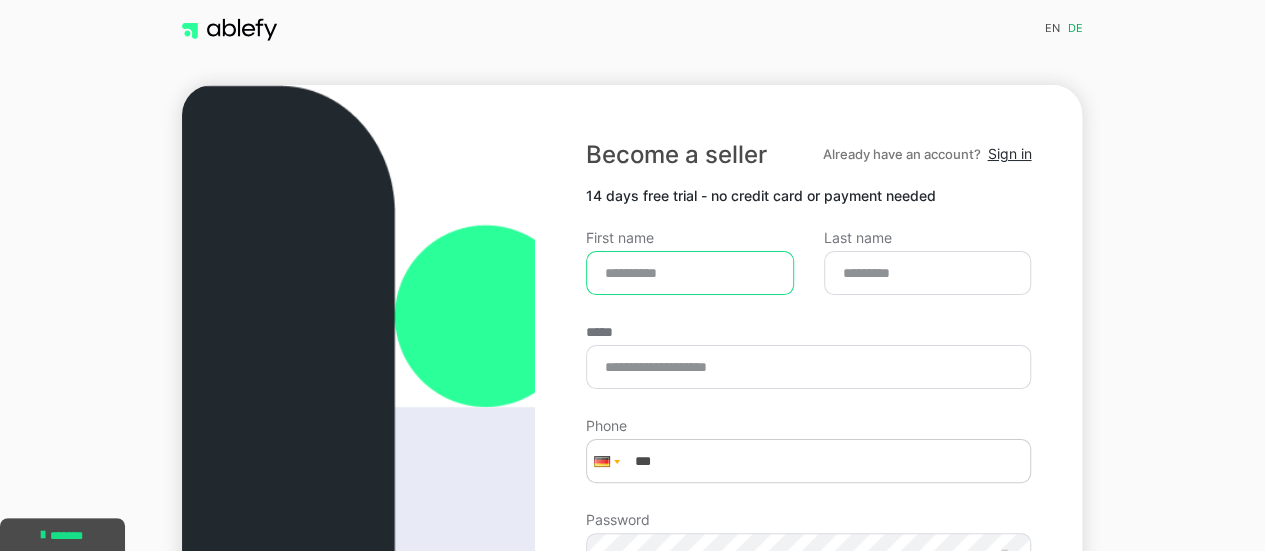 click on "First name" at bounding box center [690, 273] 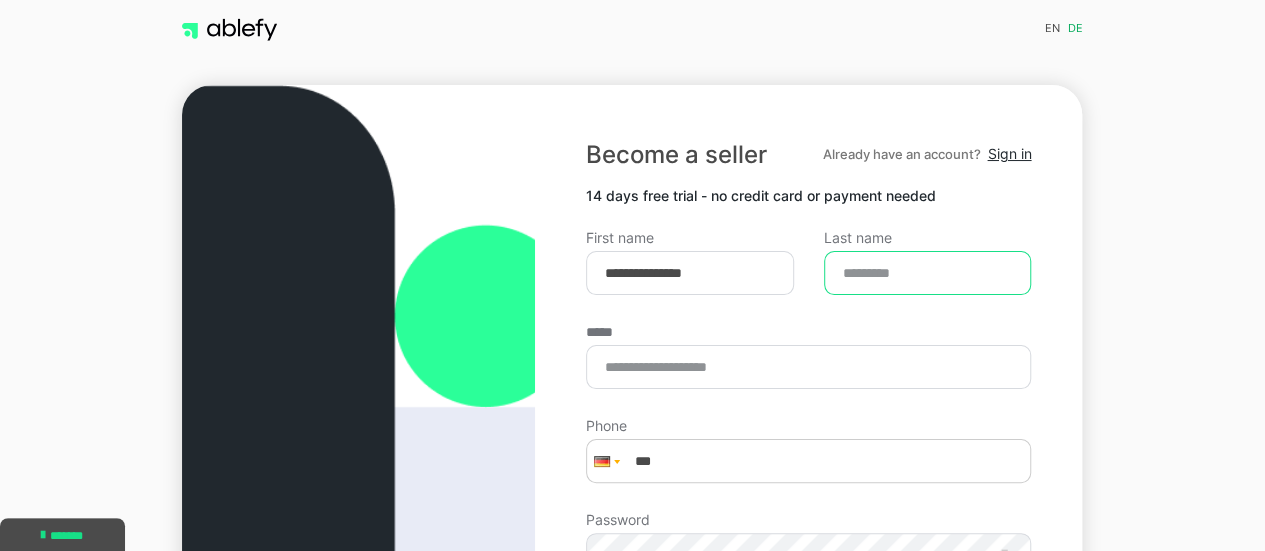 type on "******" 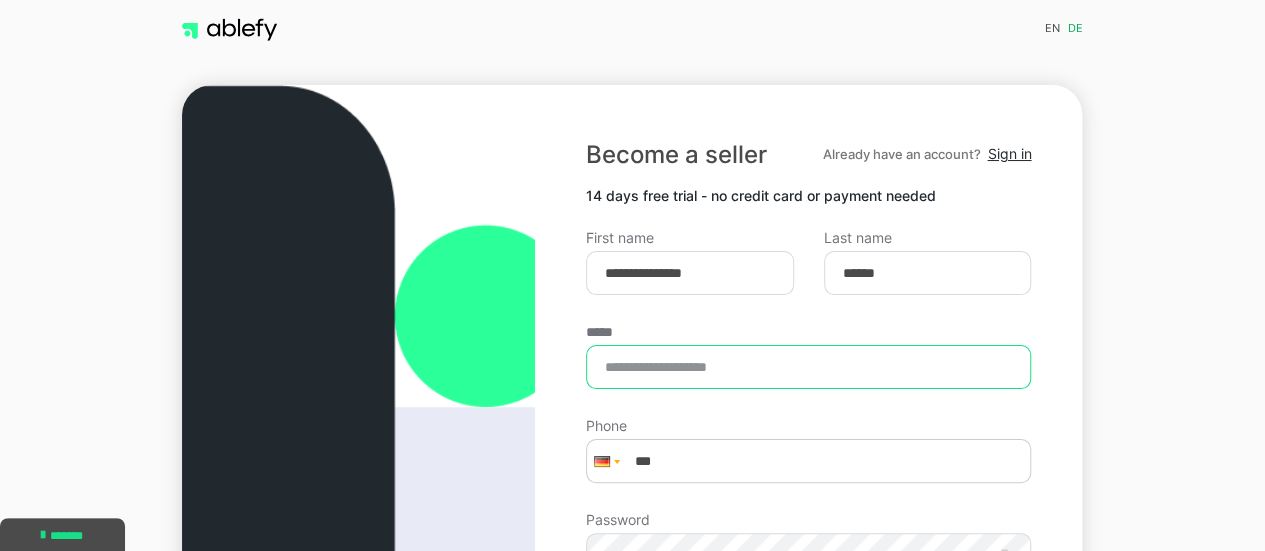type on "**********" 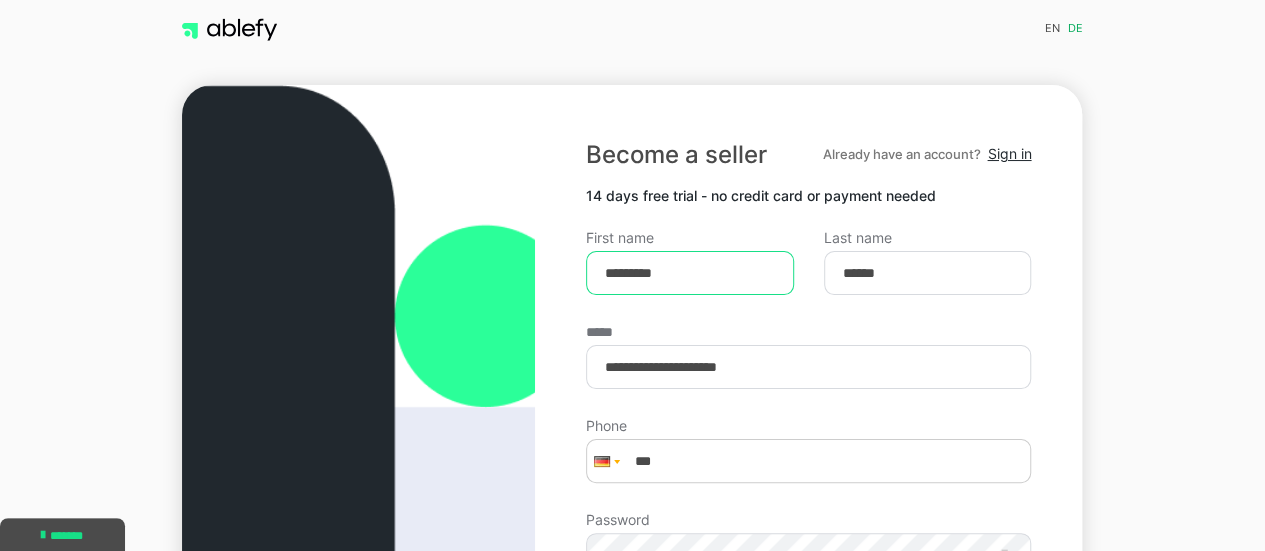 type on "********" 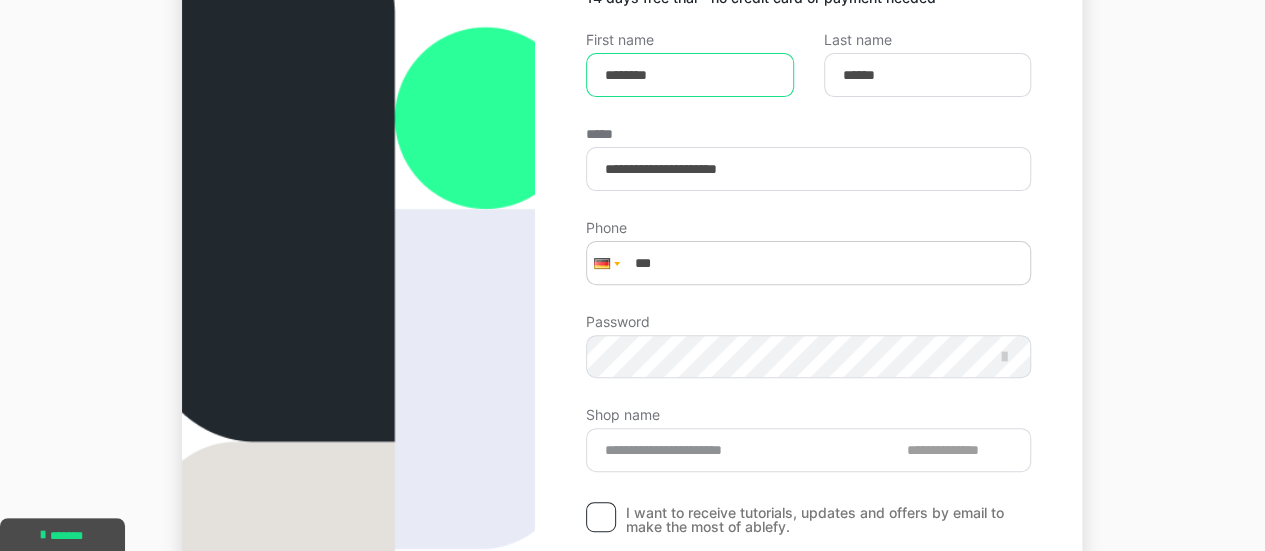 scroll, scrollTop: 200, scrollLeft: 0, axis: vertical 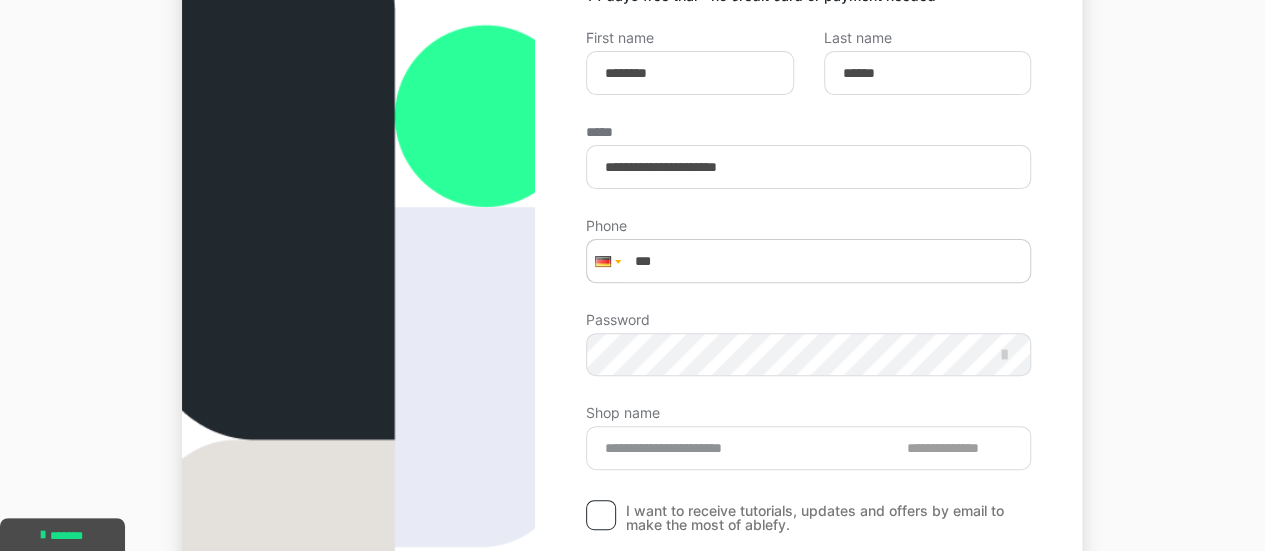 click at bounding box center [605, 261] 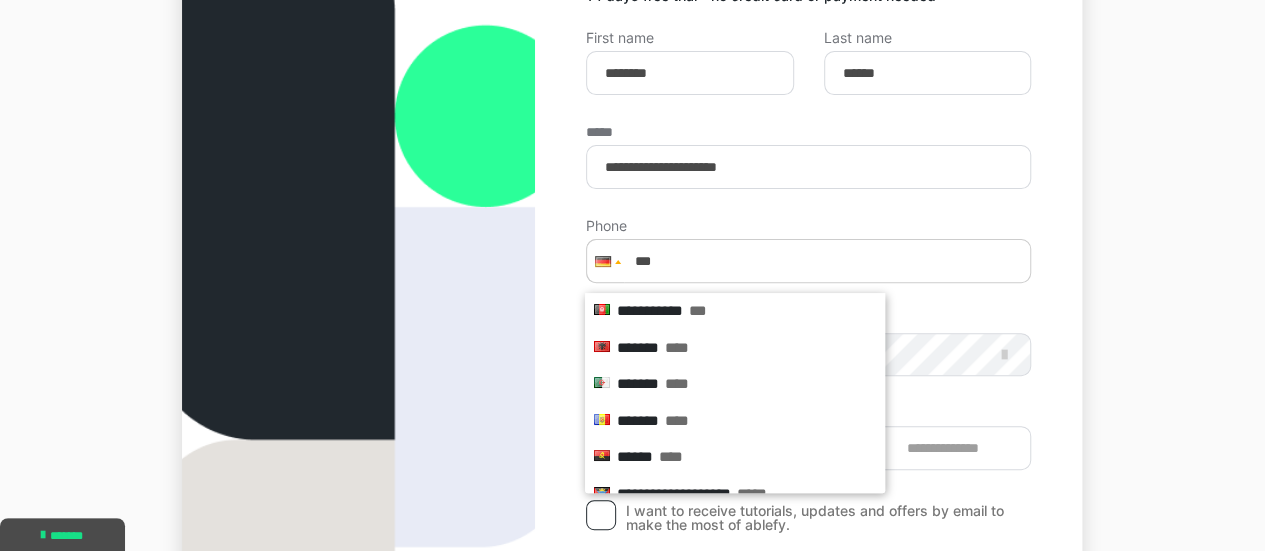 type on "**********" 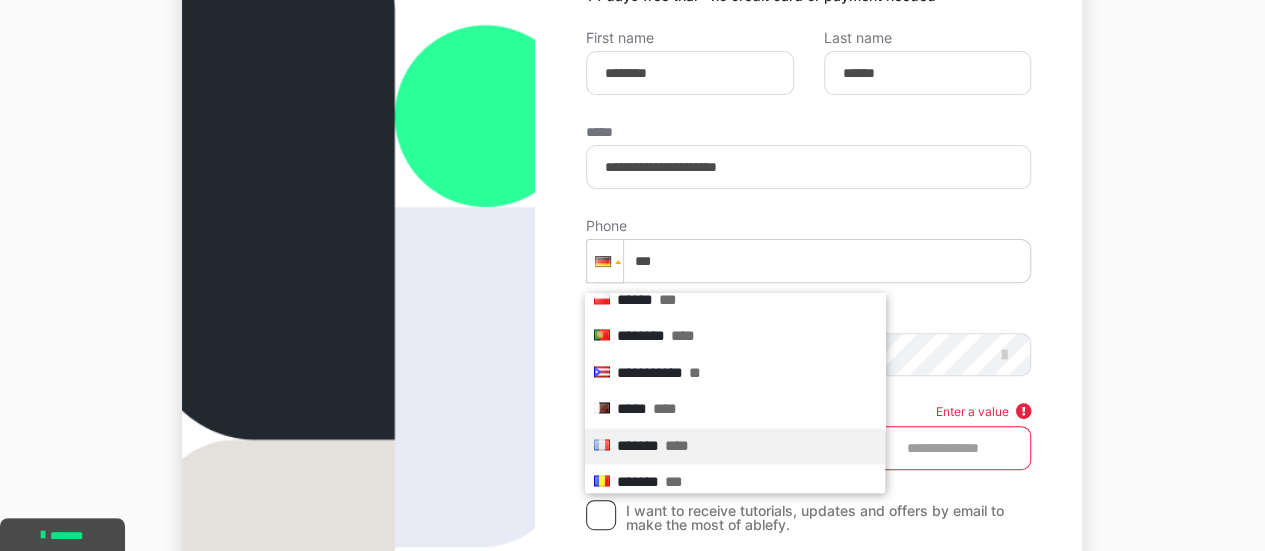 scroll, scrollTop: 4950, scrollLeft: 0, axis: vertical 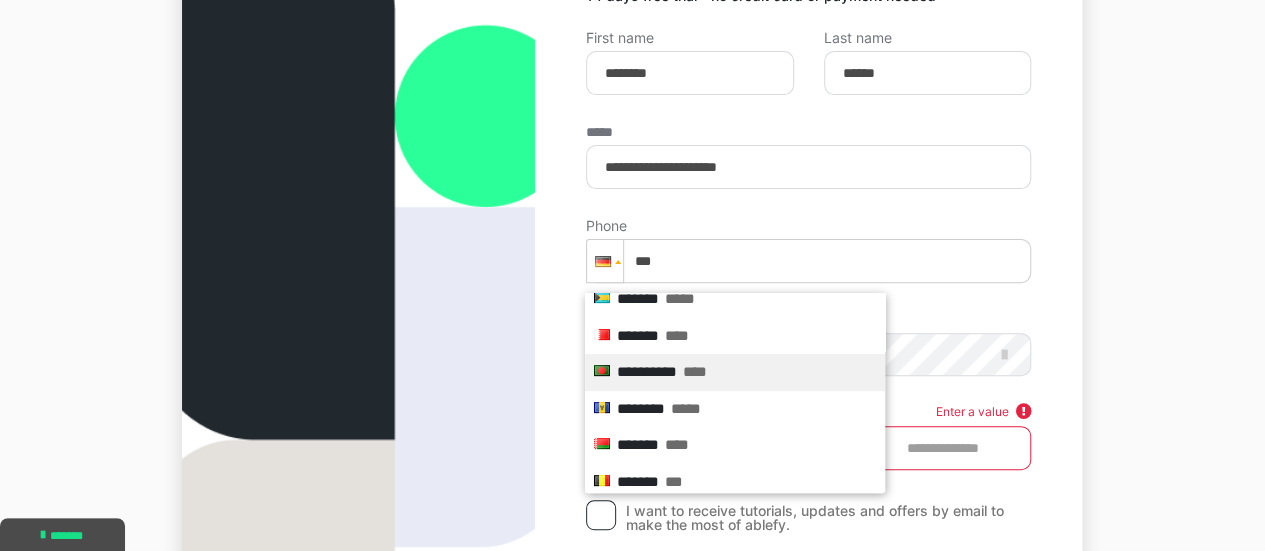 click on "****" at bounding box center (695, 371) 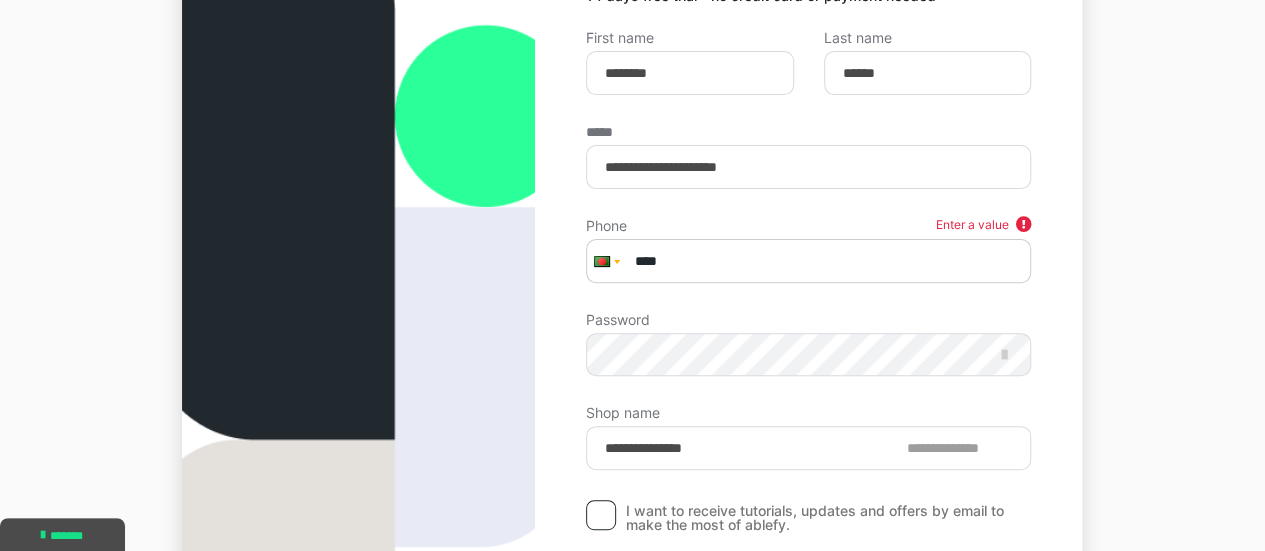 click on "****" at bounding box center (808, 261) 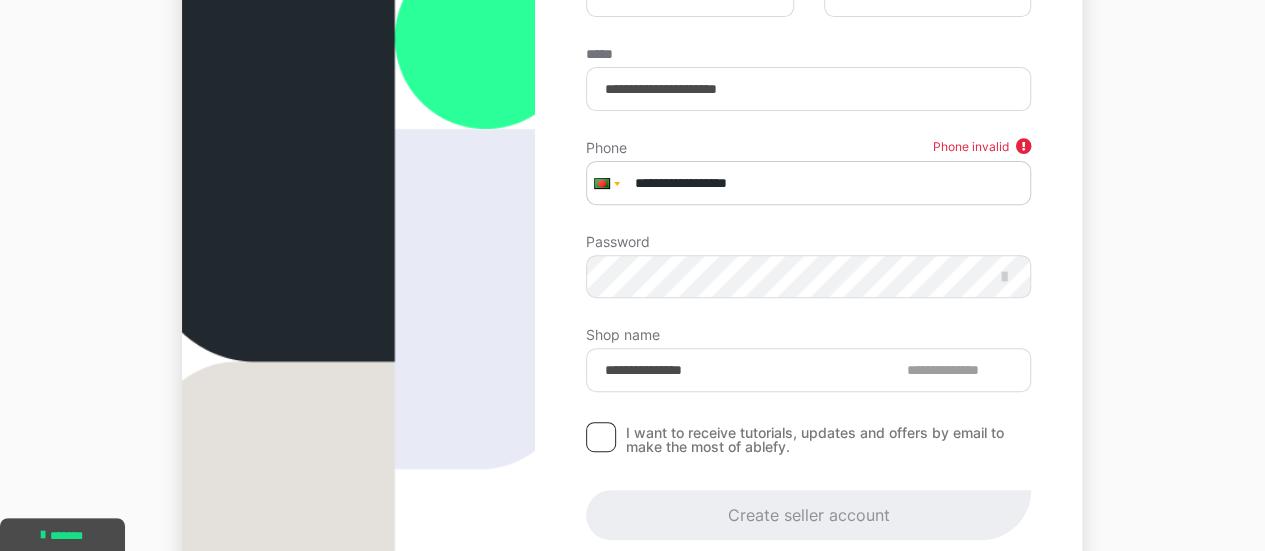 scroll, scrollTop: 400, scrollLeft: 0, axis: vertical 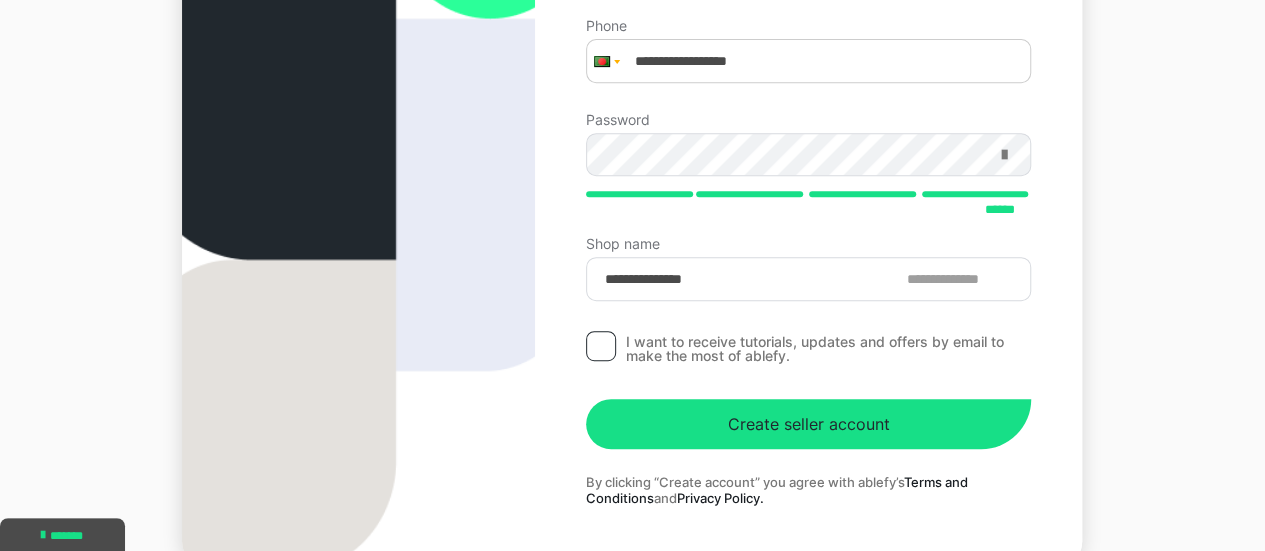 click at bounding box center (1003, 155) 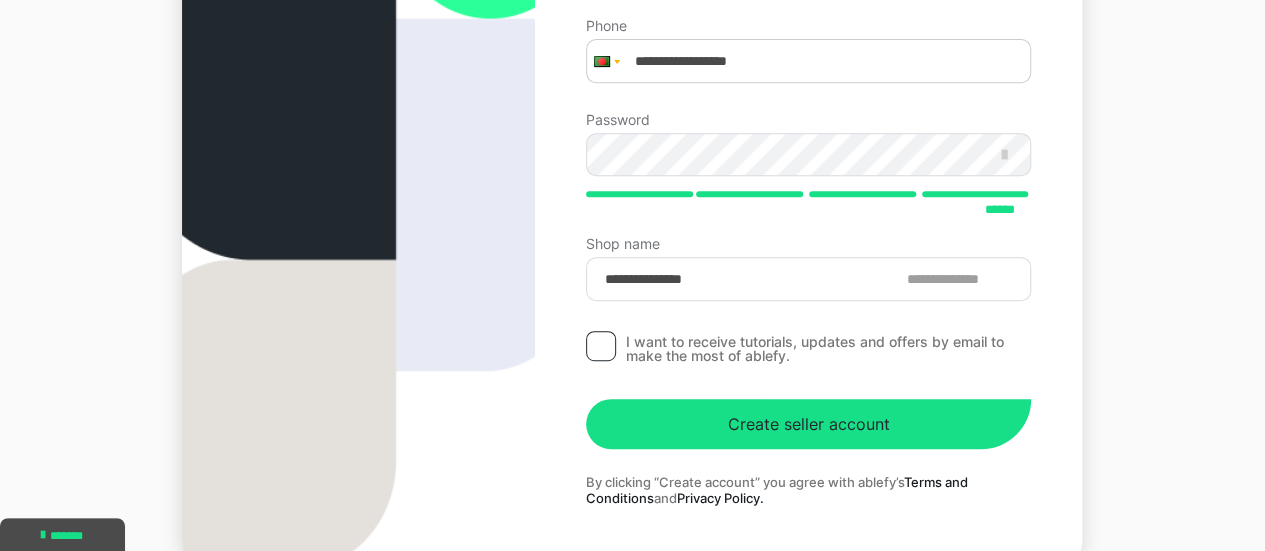 scroll, scrollTop: 506, scrollLeft: 0, axis: vertical 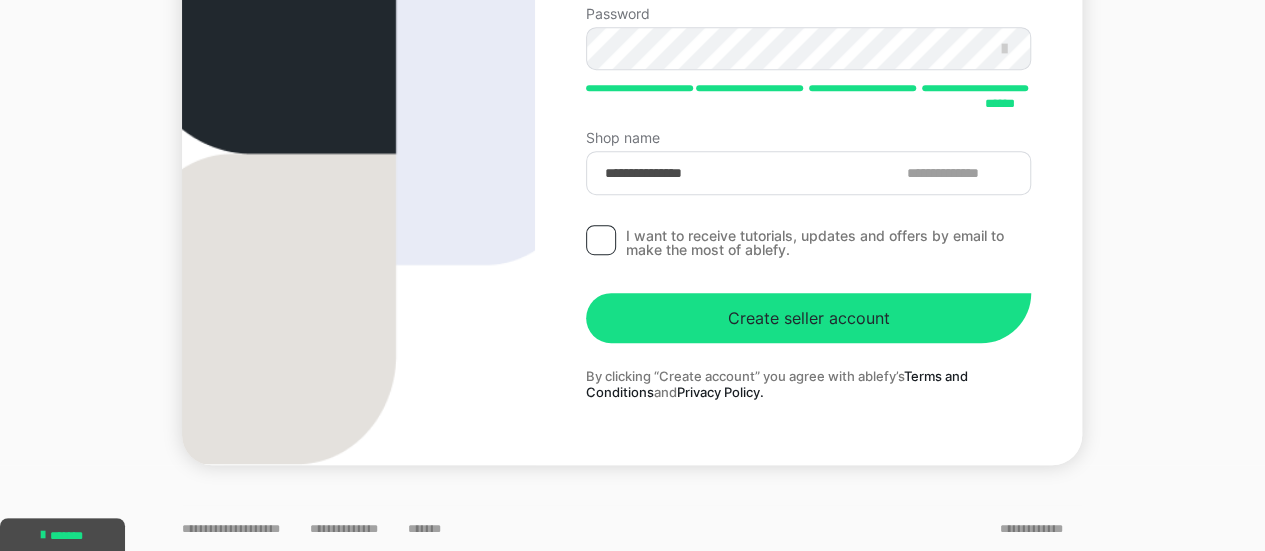 click at bounding box center (601, 240) 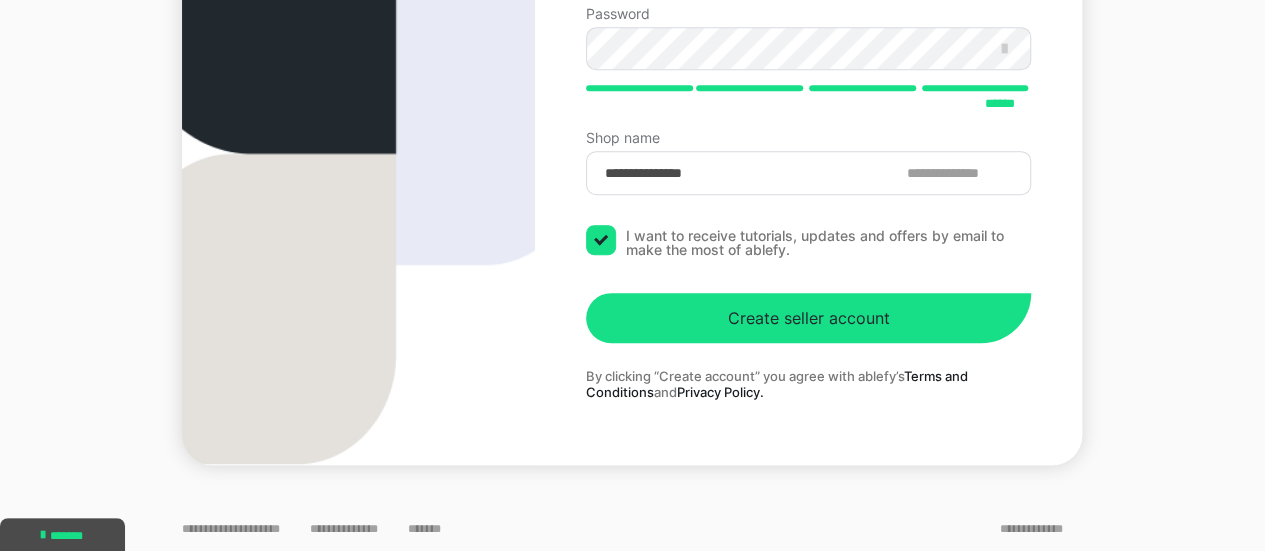 checkbox on "****" 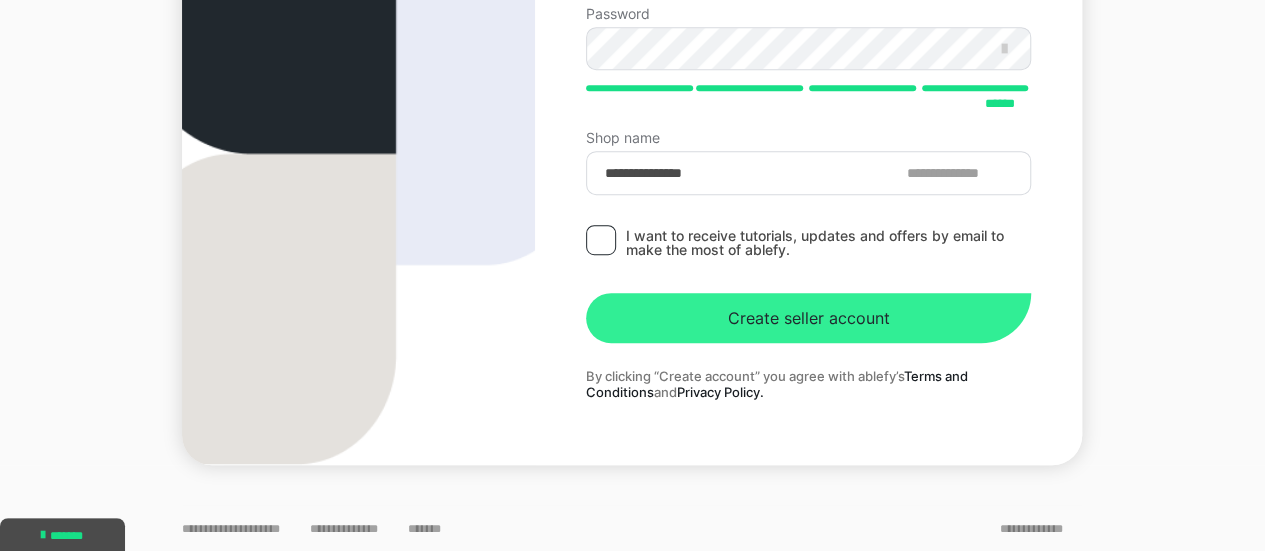 click on "Create seller account" at bounding box center [808, 318] 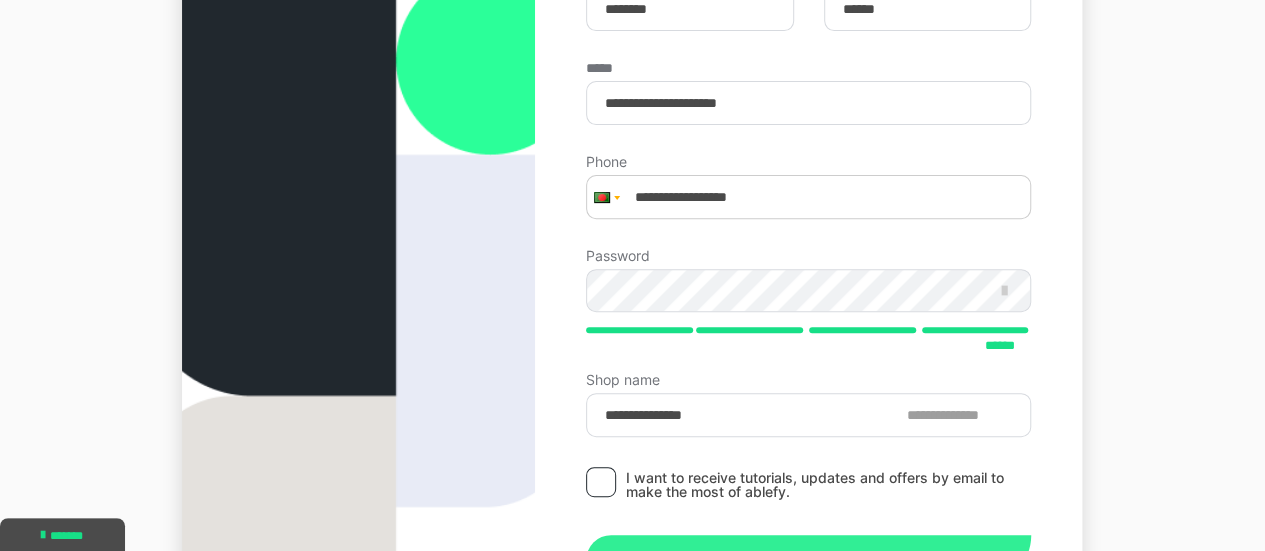 scroll, scrollTop: 300, scrollLeft: 0, axis: vertical 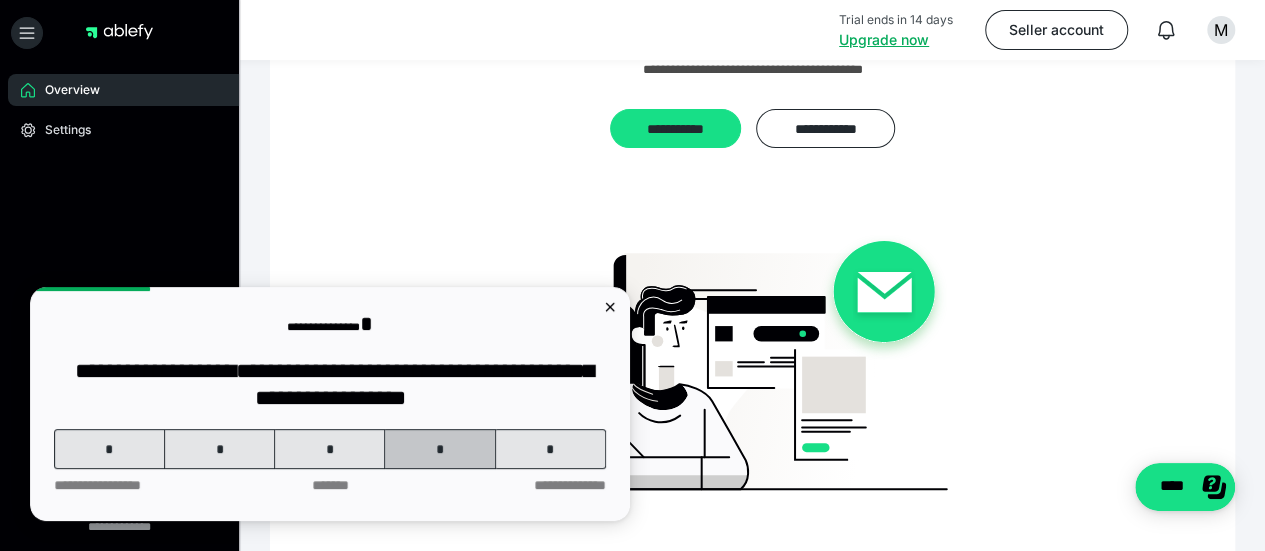 click on "*" at bounding box center (440, 449) 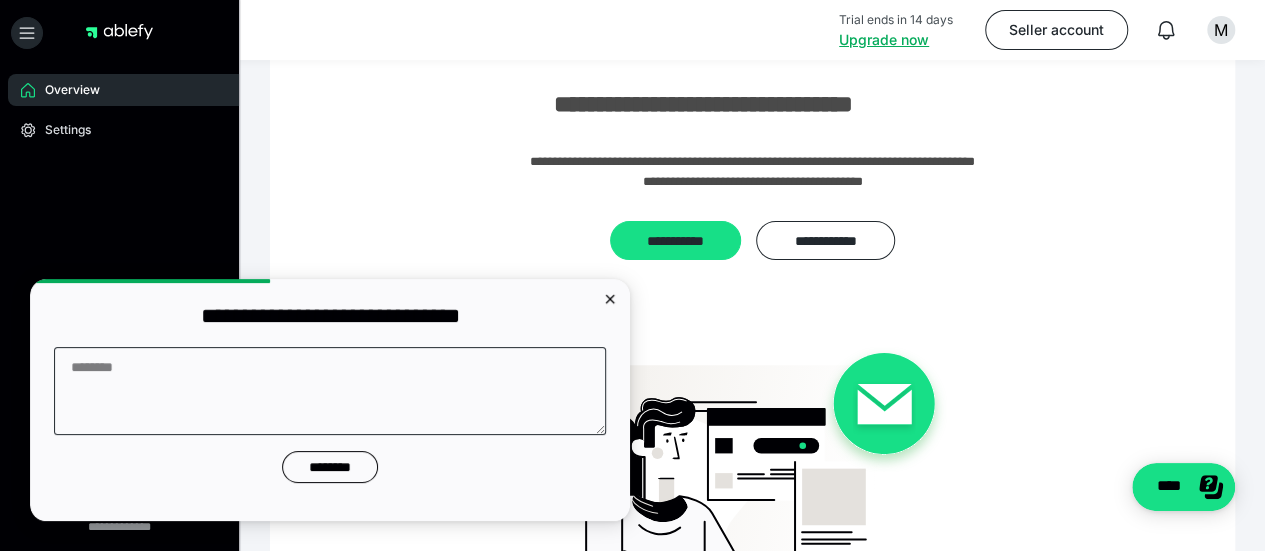 scroll, scrollTop: 72, scrollLeft: 0, axis: vertical 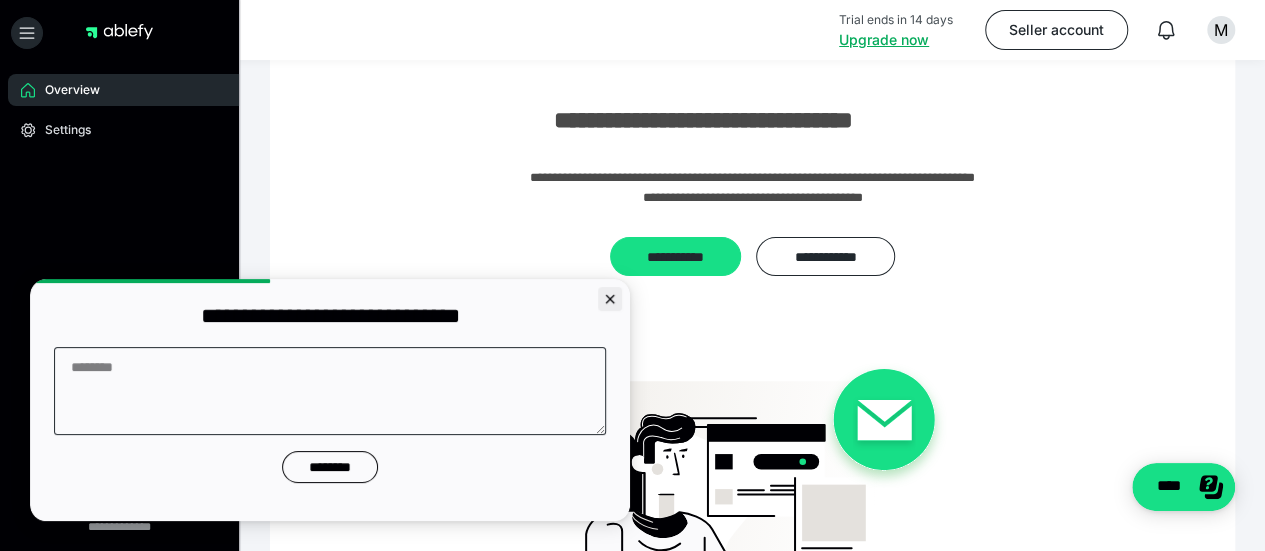 click 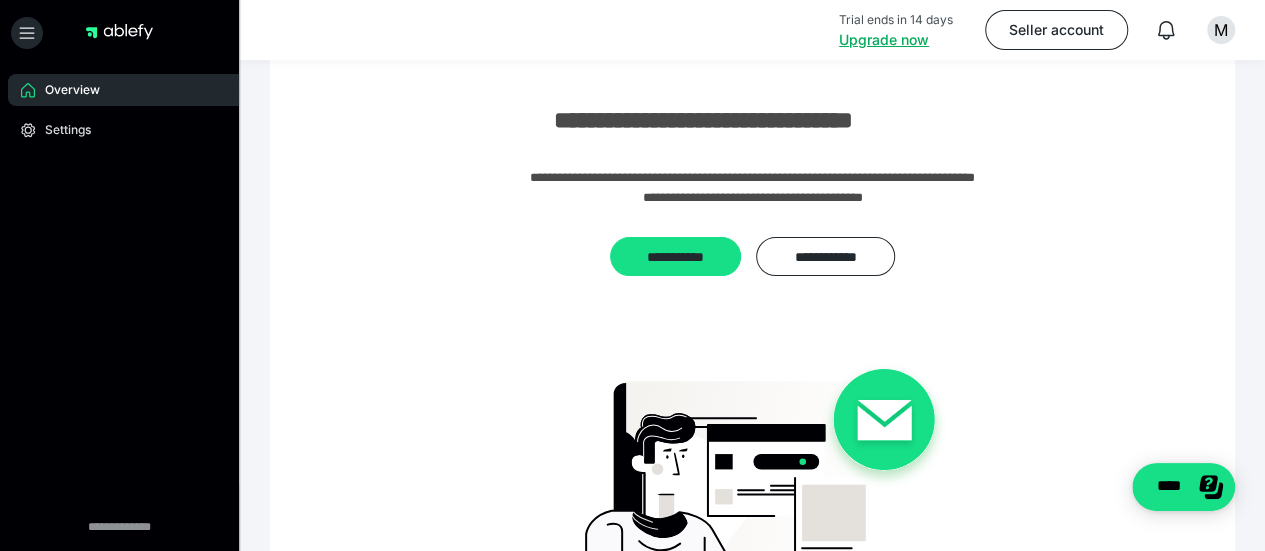 scroll, scrollTop: 0, scrollLeft: 0, axis: both 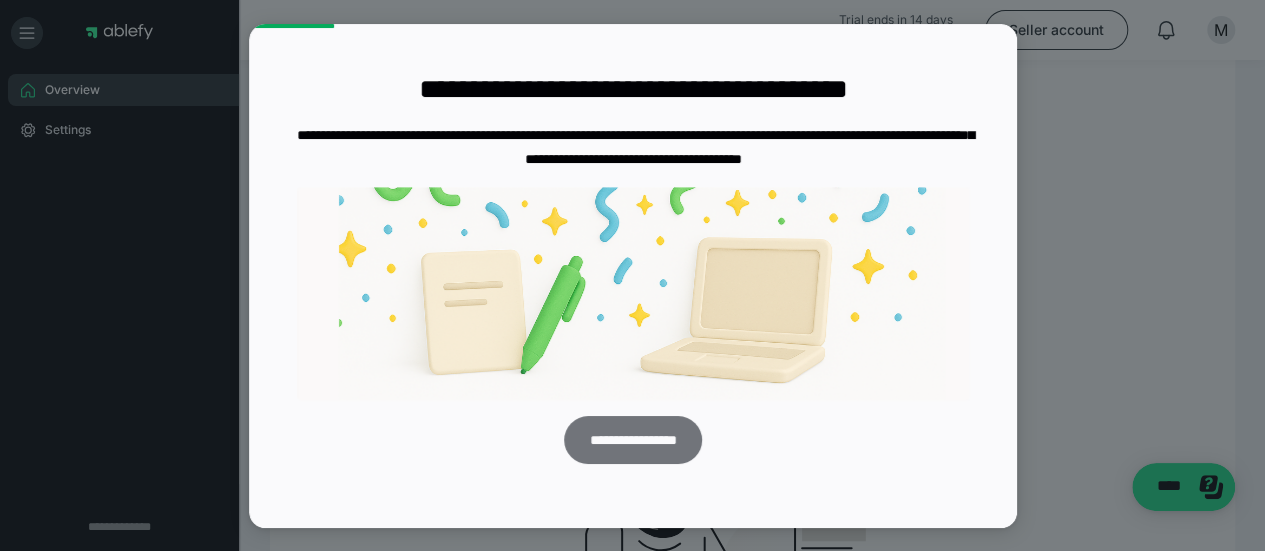 click on "**********" at bounding box center (632, 440) 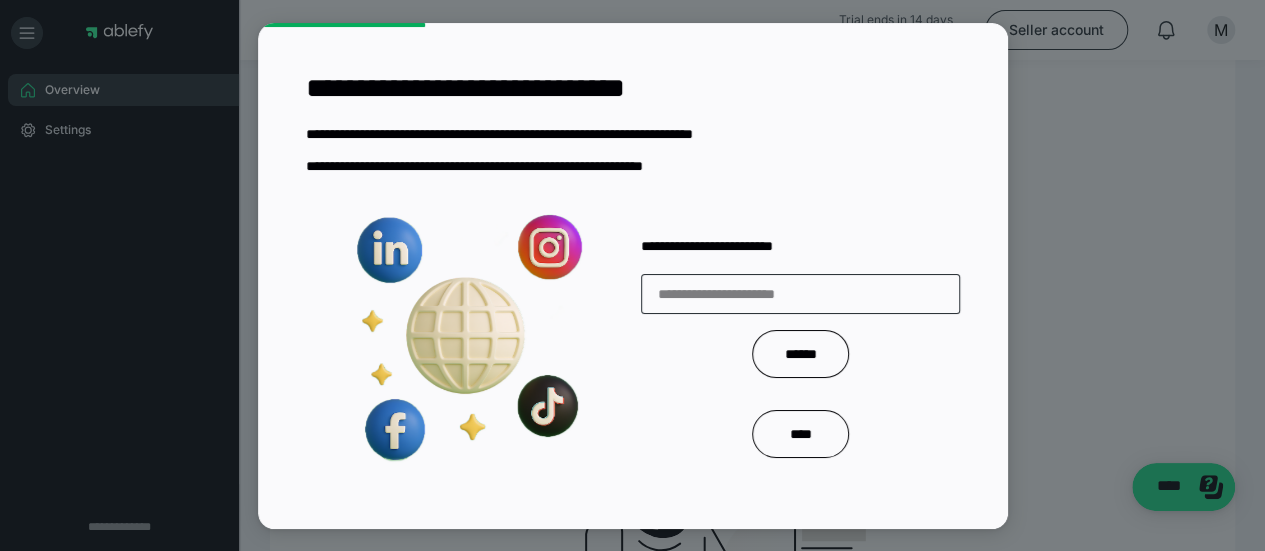 click at bounding box center [800, 294] 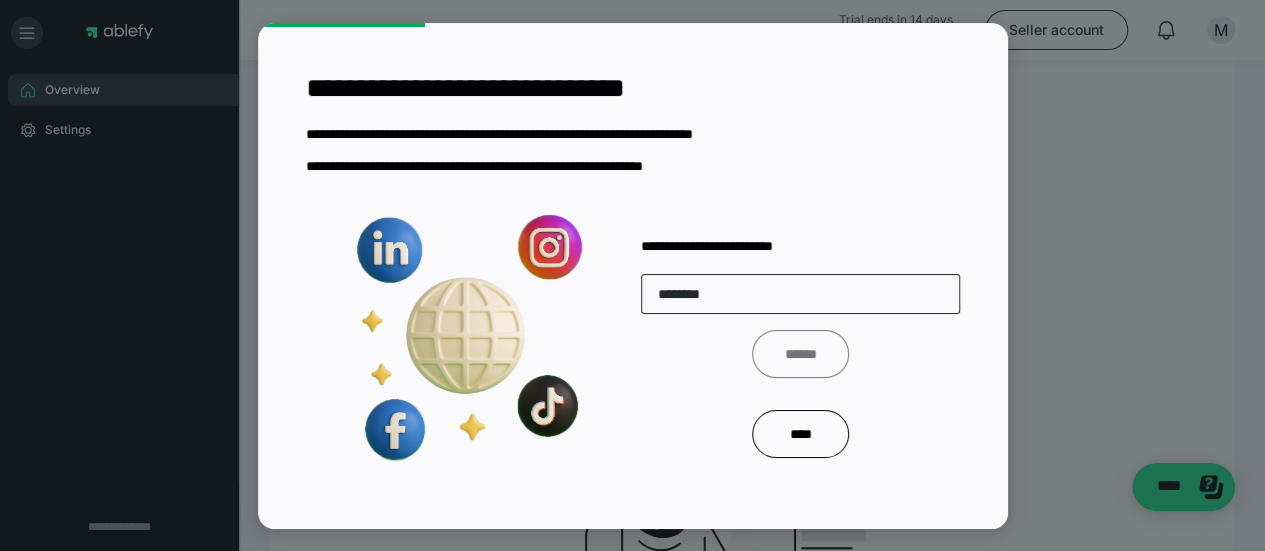 type on "********" 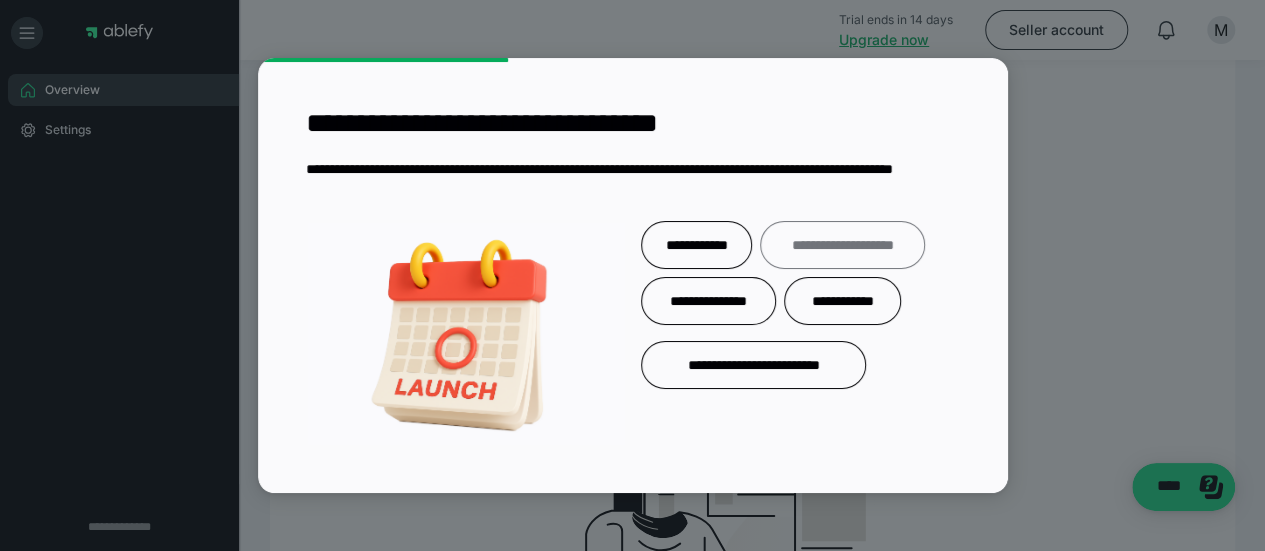 click on "**********" at bounding box center (842, 245) 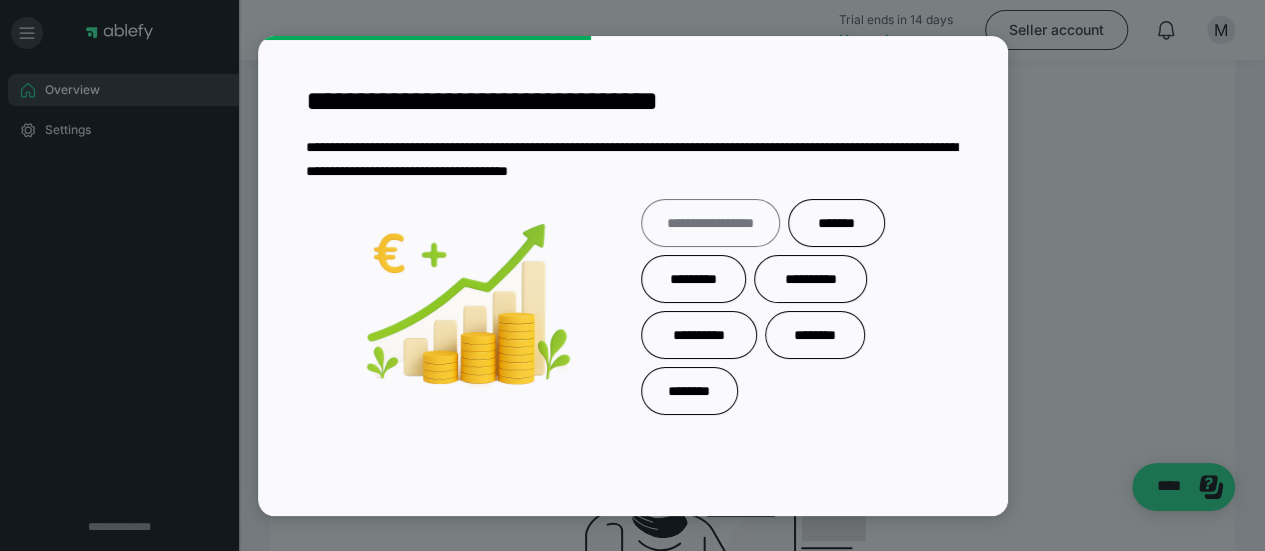click on "**********" at bounding box center [710, 223] 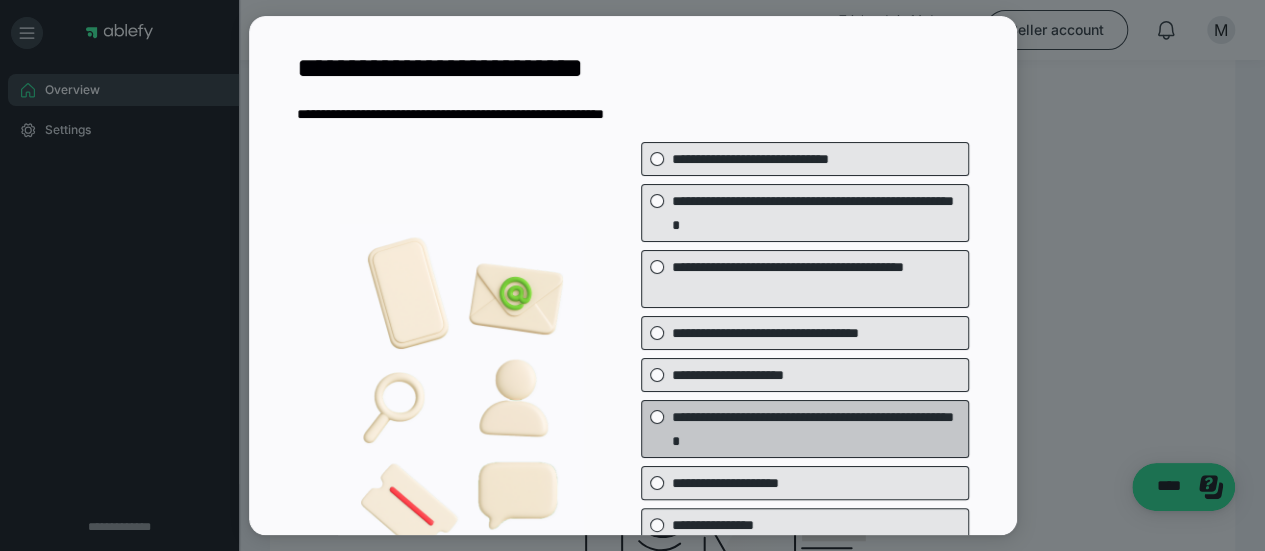 scroll, scrollTop: 0, scrollLeft: 0, axis: both 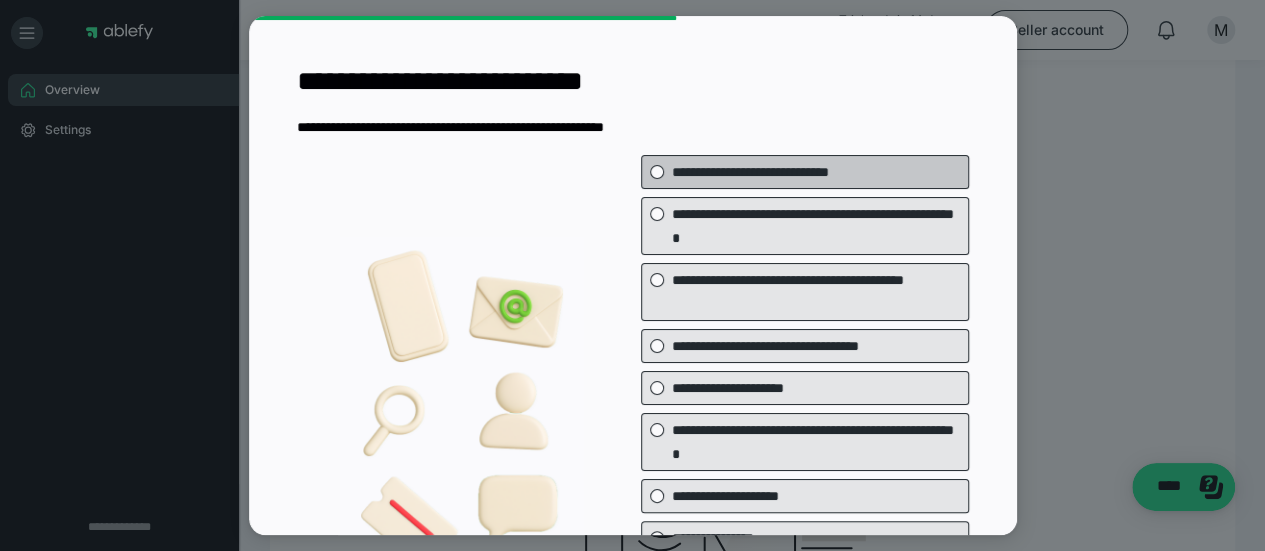click at bounding box center (657, 172) 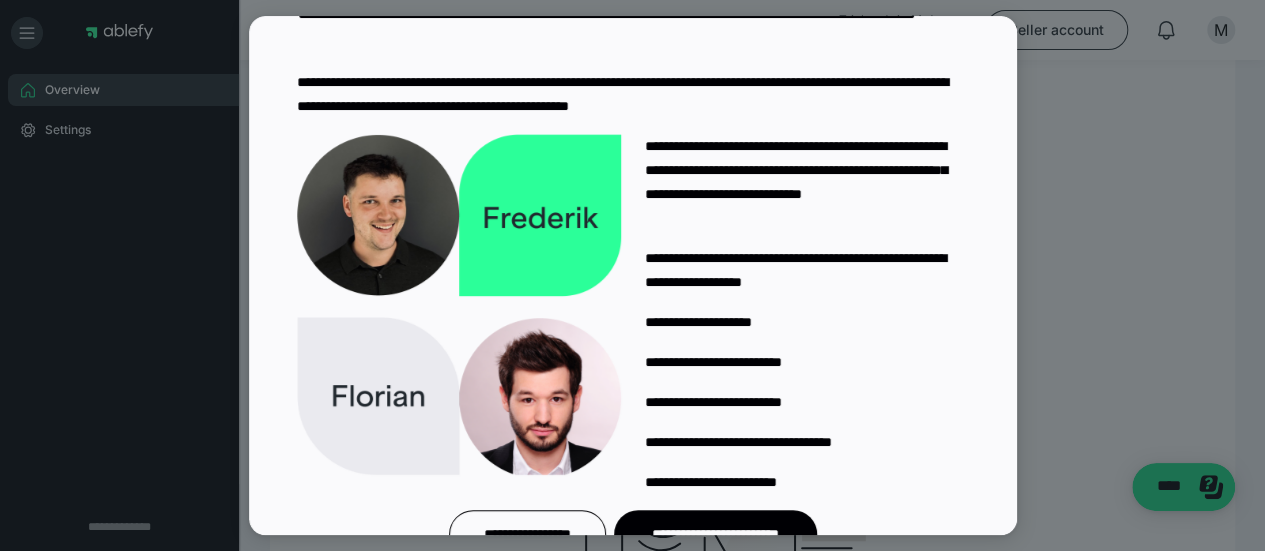 scroll, scrollTop: 0, scrollLeft: 0, axis: both 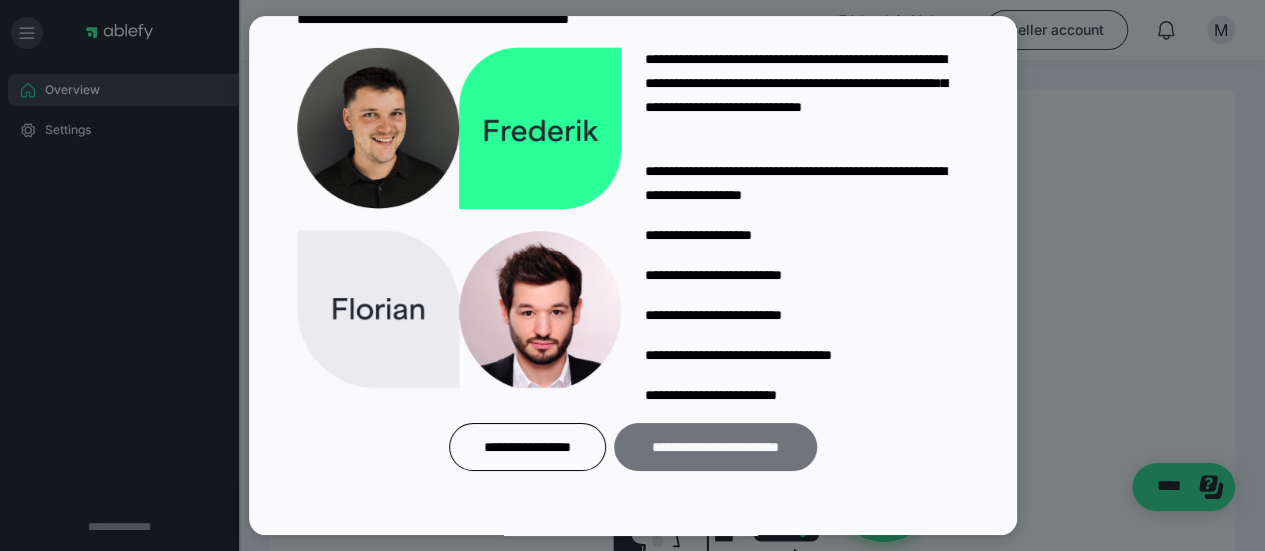 click on "**********" at bounding box center (715, 447) 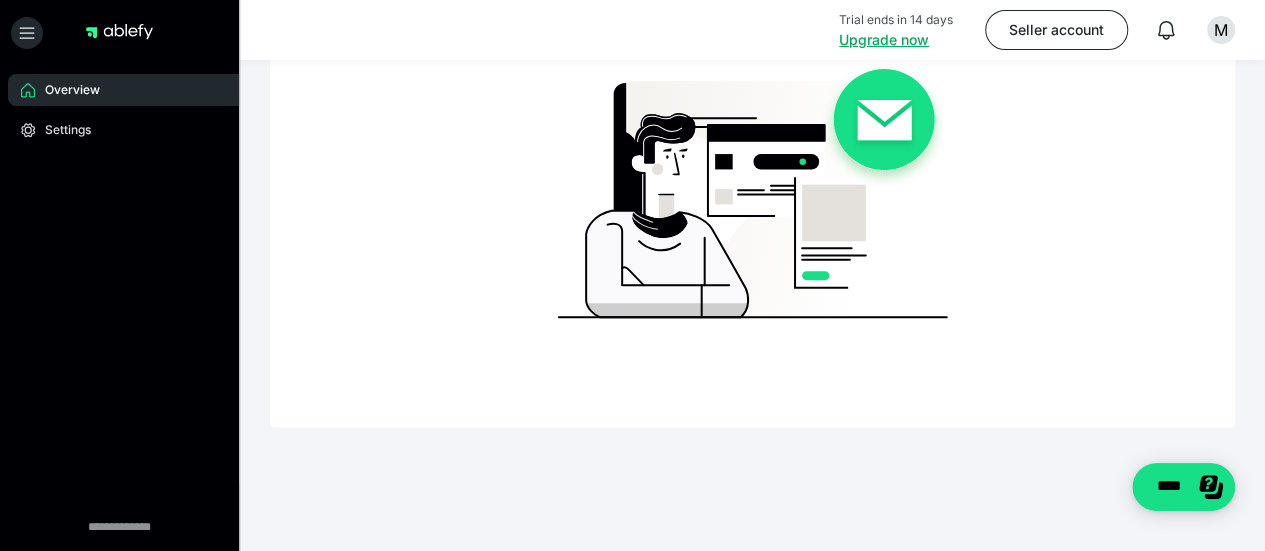 scroll, scrollTop: 0, scrollLeft: 0, axis: both 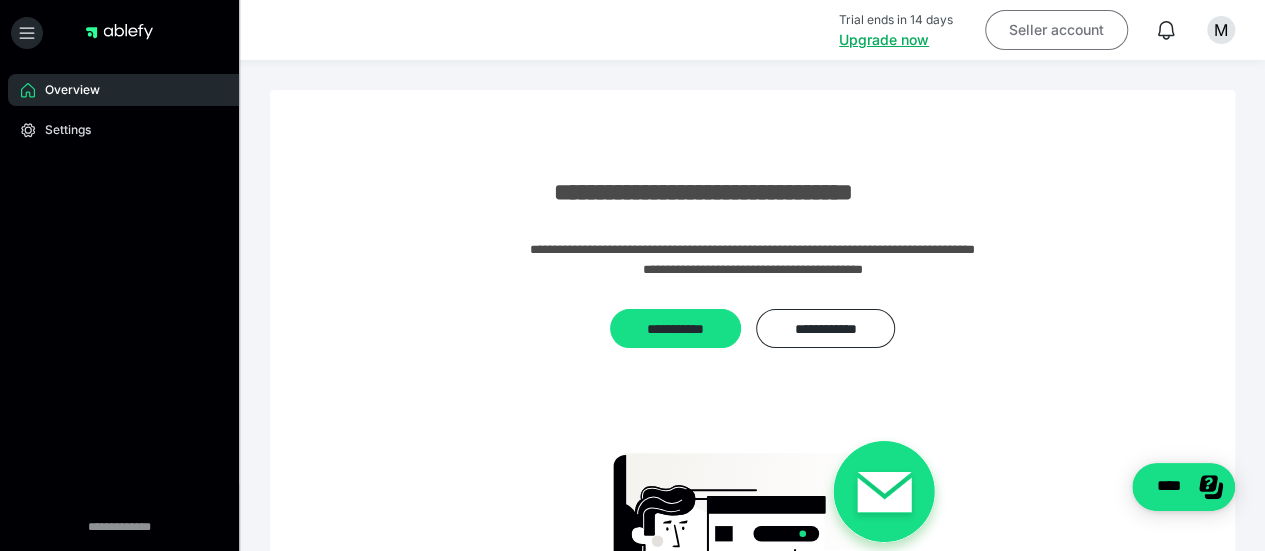 click on "Seller account" at bounding box center (1056, 30) 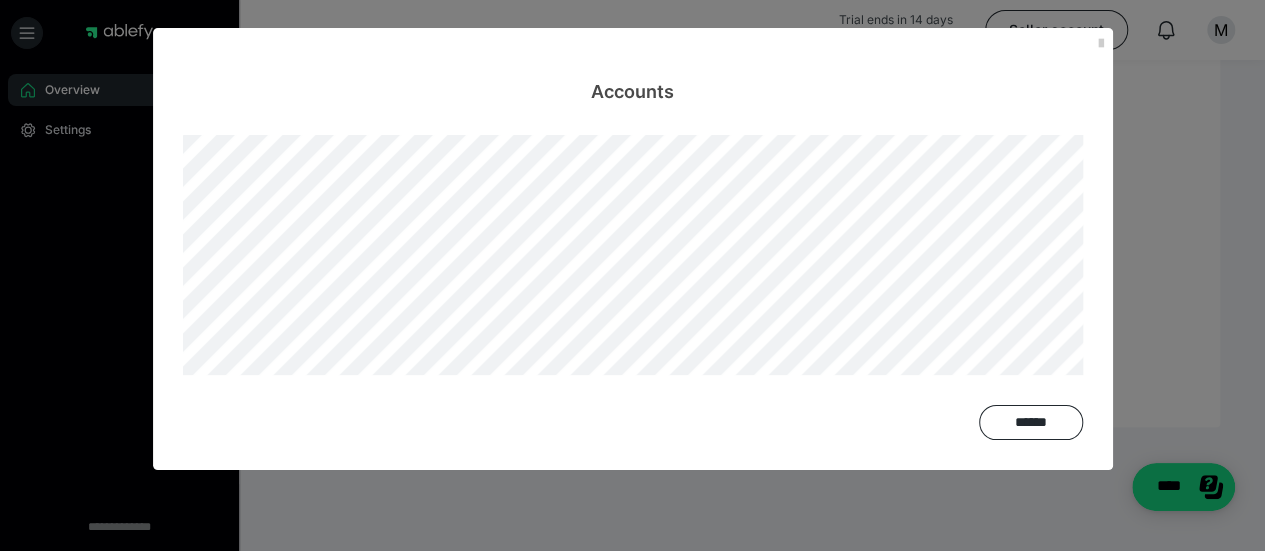 scroll, scrollTop: 0, scrollLeft: 0, axis: both 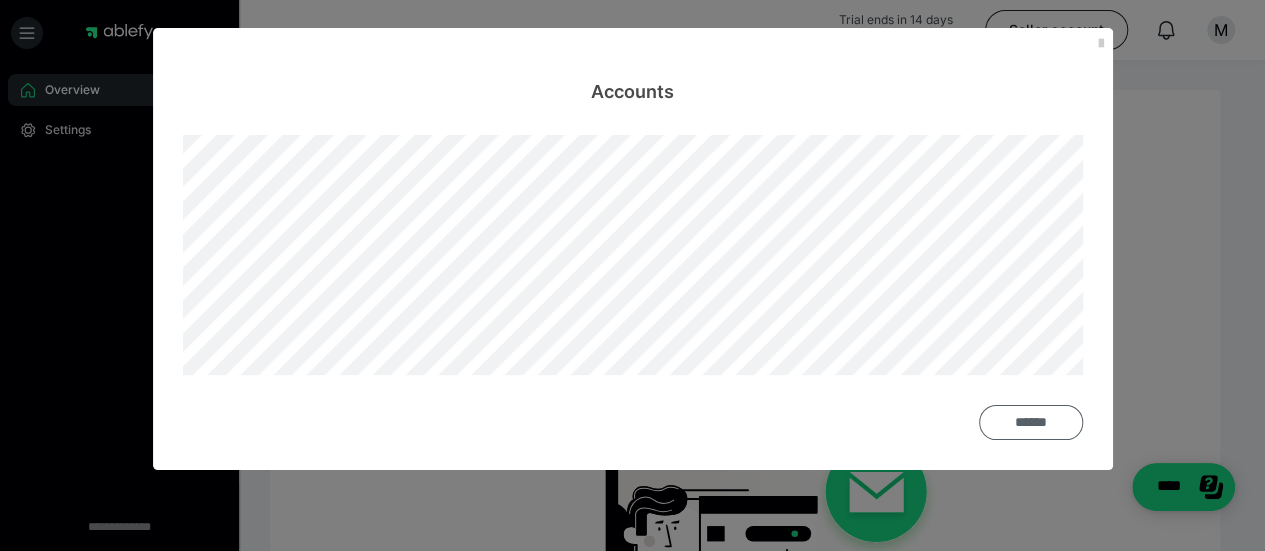 click on "******" at bounding box center (1031, 422) 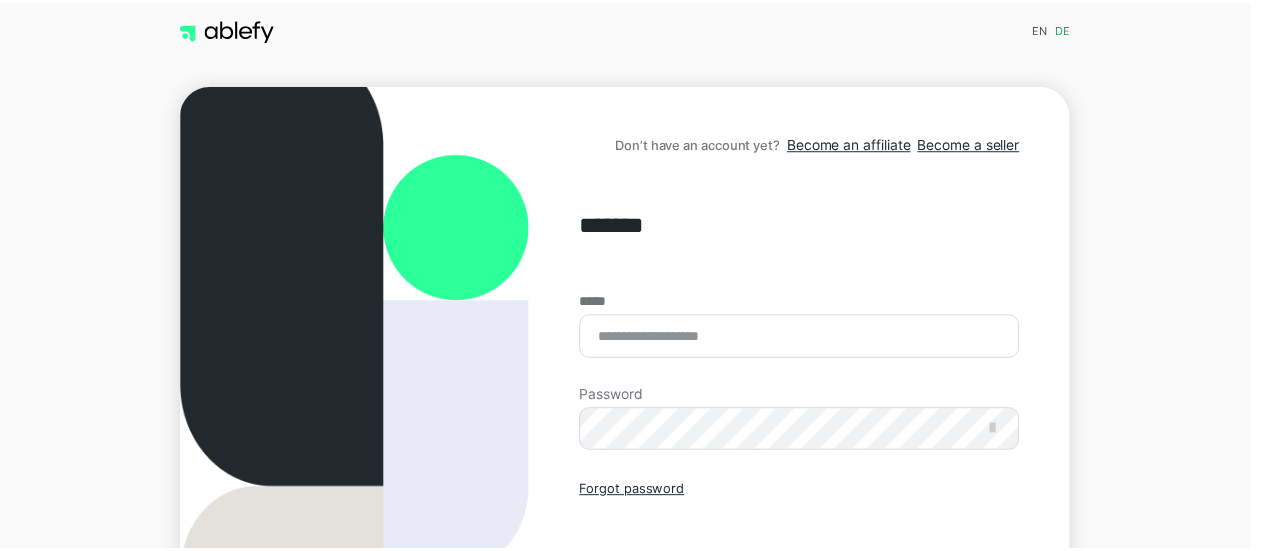 scroll, scrollTop: 0, scrollLeft: 0, axis: both 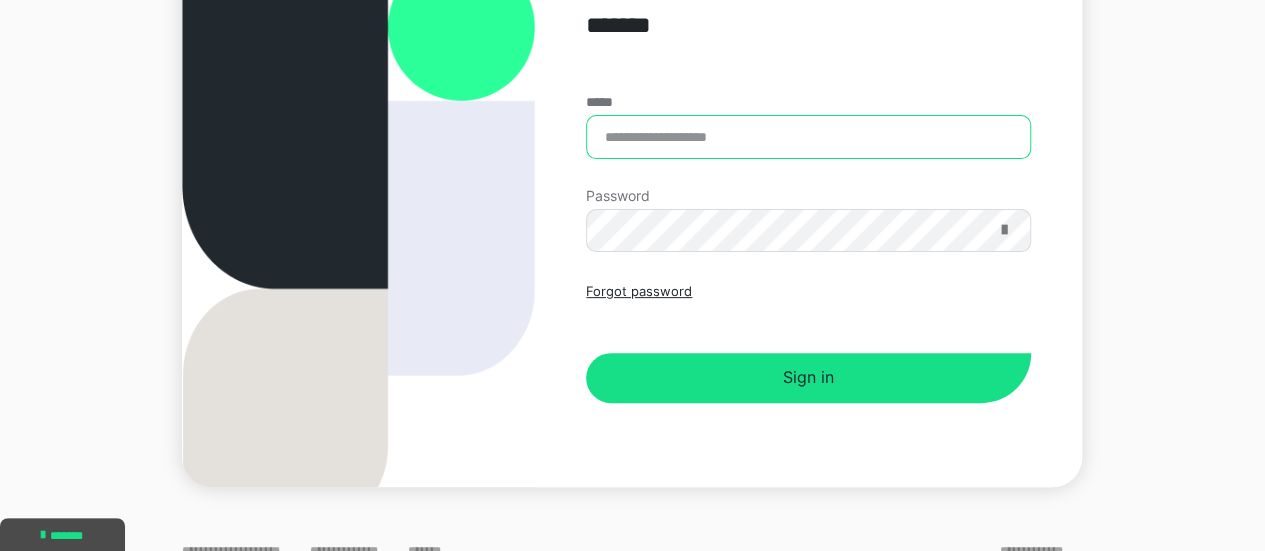 type on "**********" 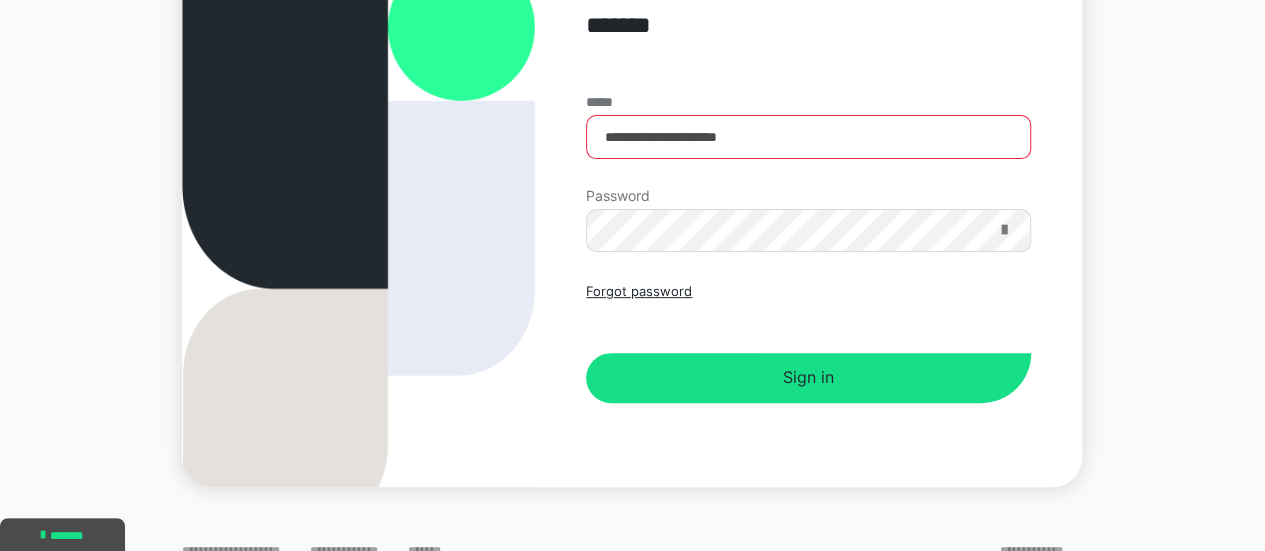 click at bounding box center (1003, 230) 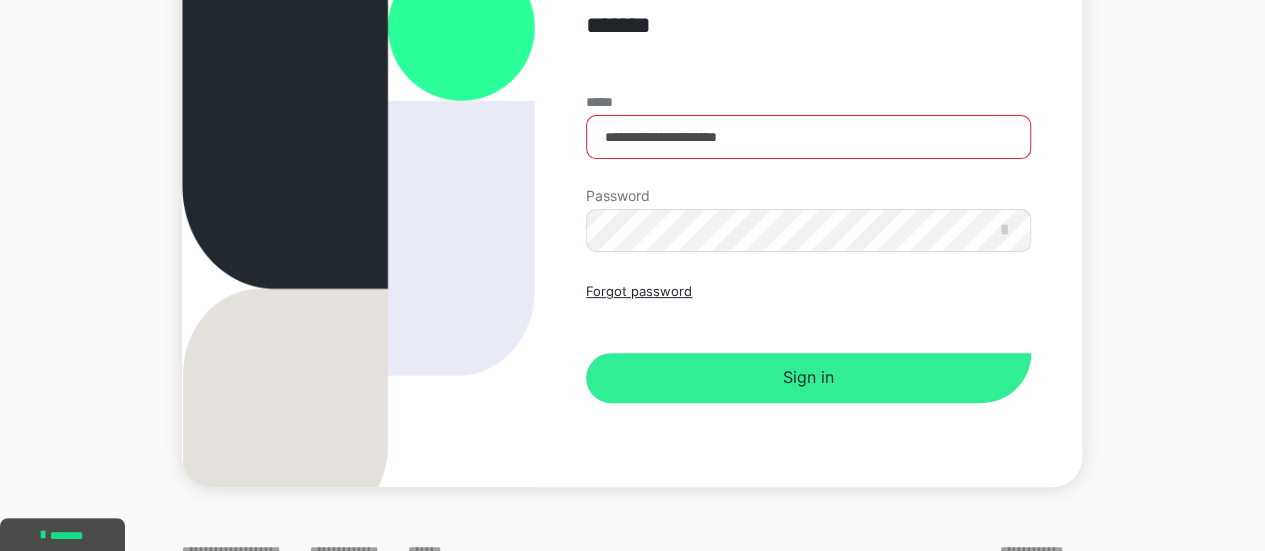 click on "Sign in" at bounding box center (808, 378) 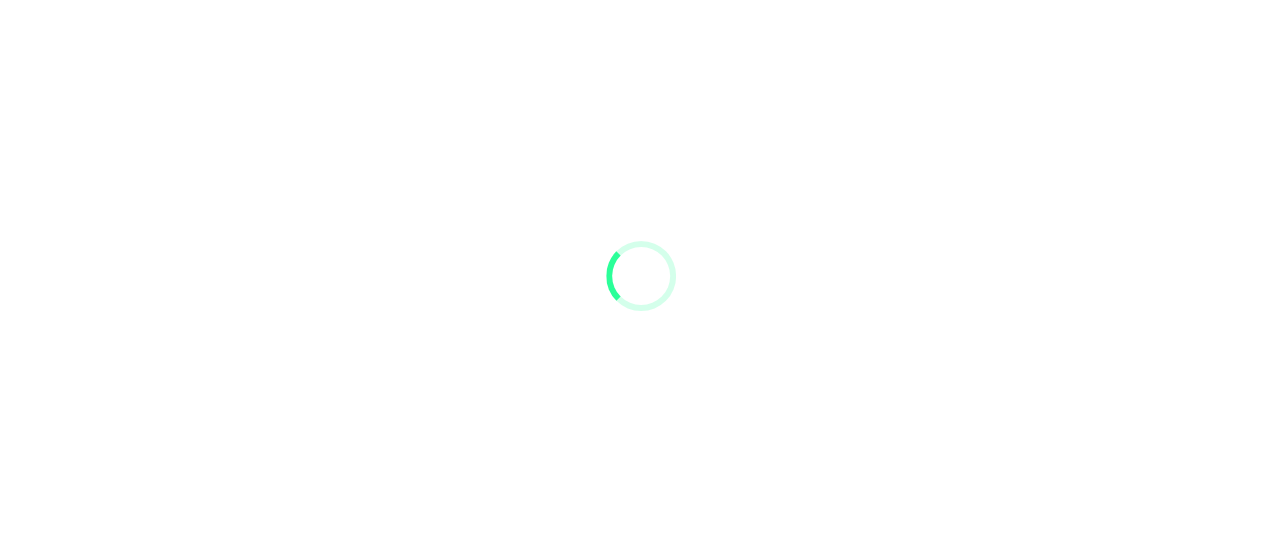 scroll, scrollTop: 0, scrollLeft: 0, axis: both 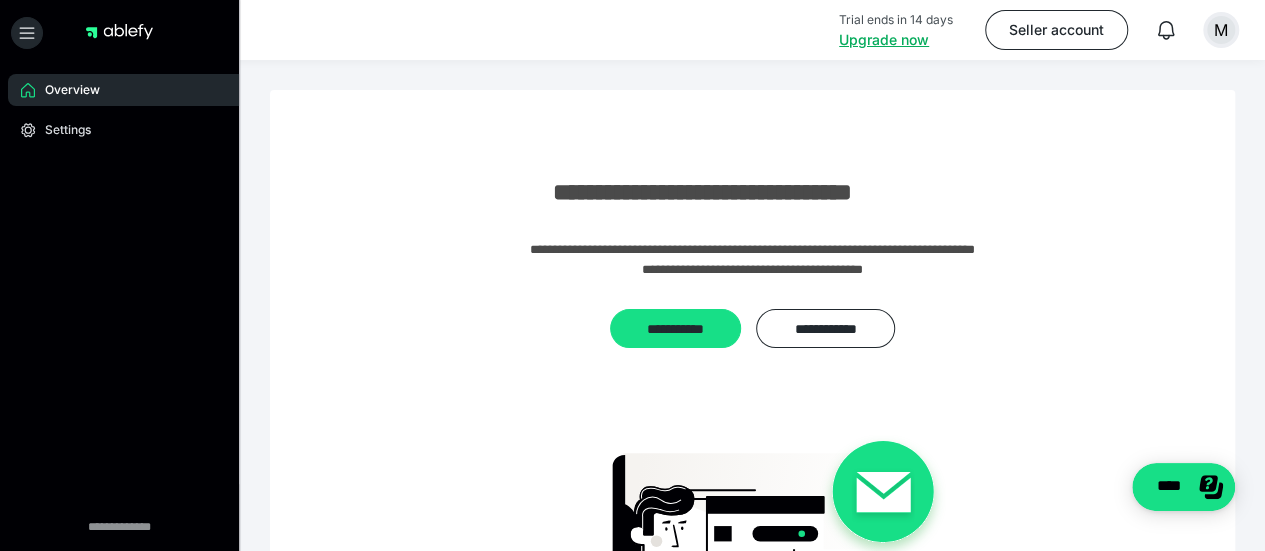 click on "M" at bounding box center [1221, 30] 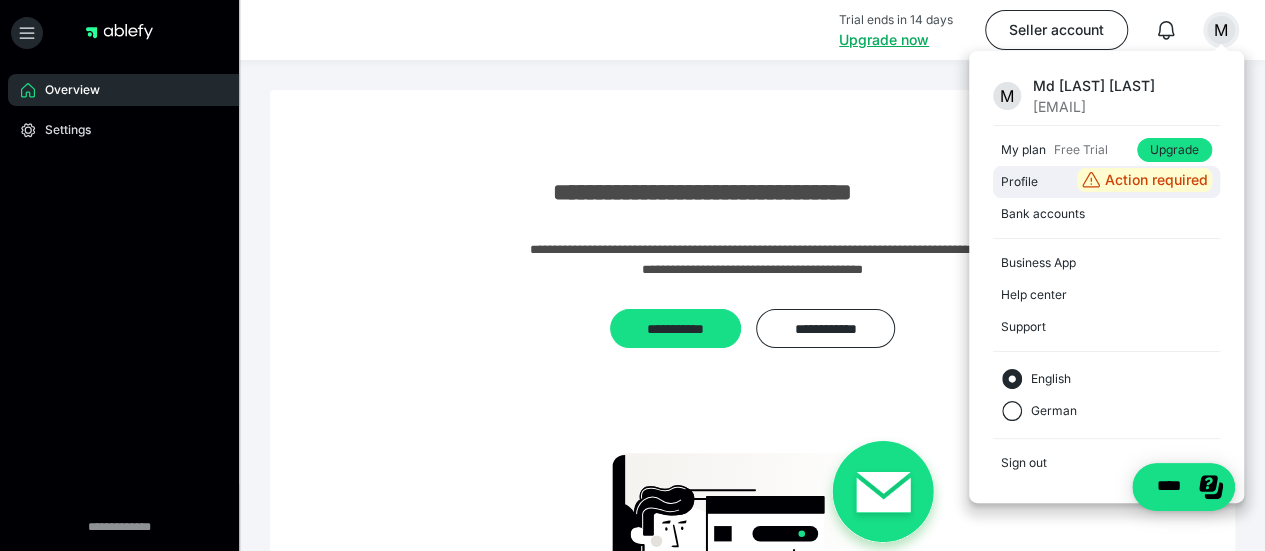 click on "Profile" at bounding box center (1035, 182) 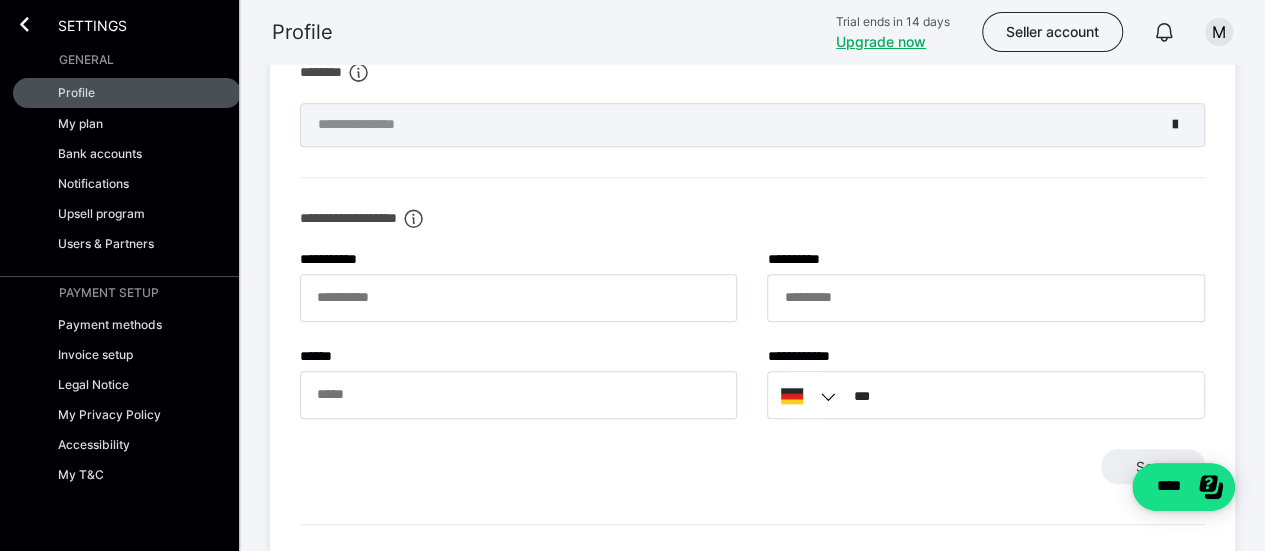 scroll, scrollTop: 800, scrollLeft: 0, axis: vertical 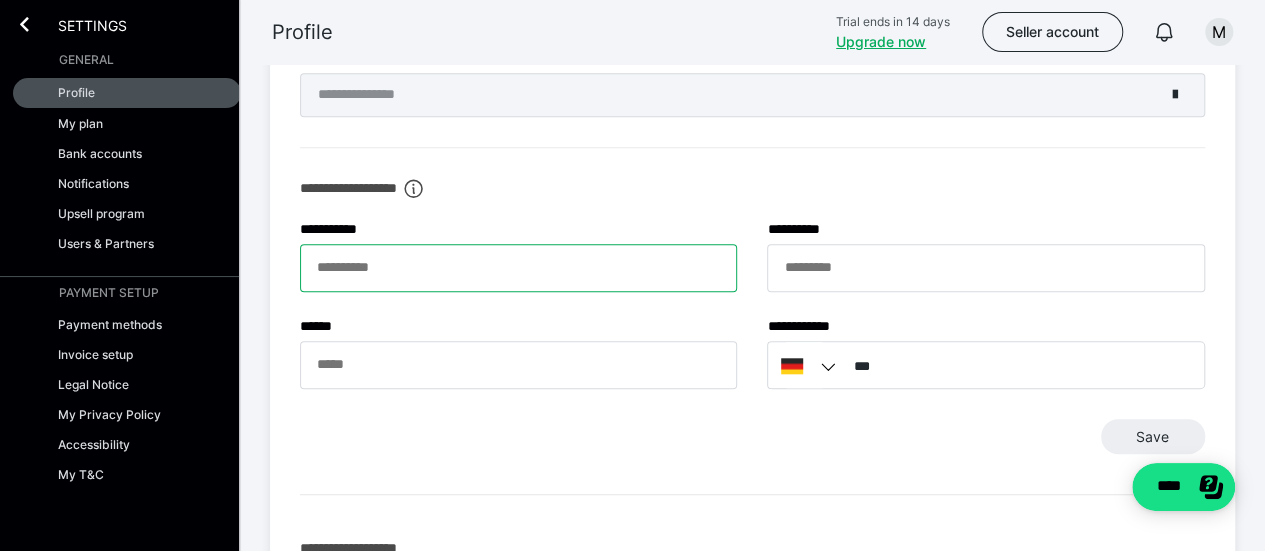 click on "**********" at bounding box center [518, 268] 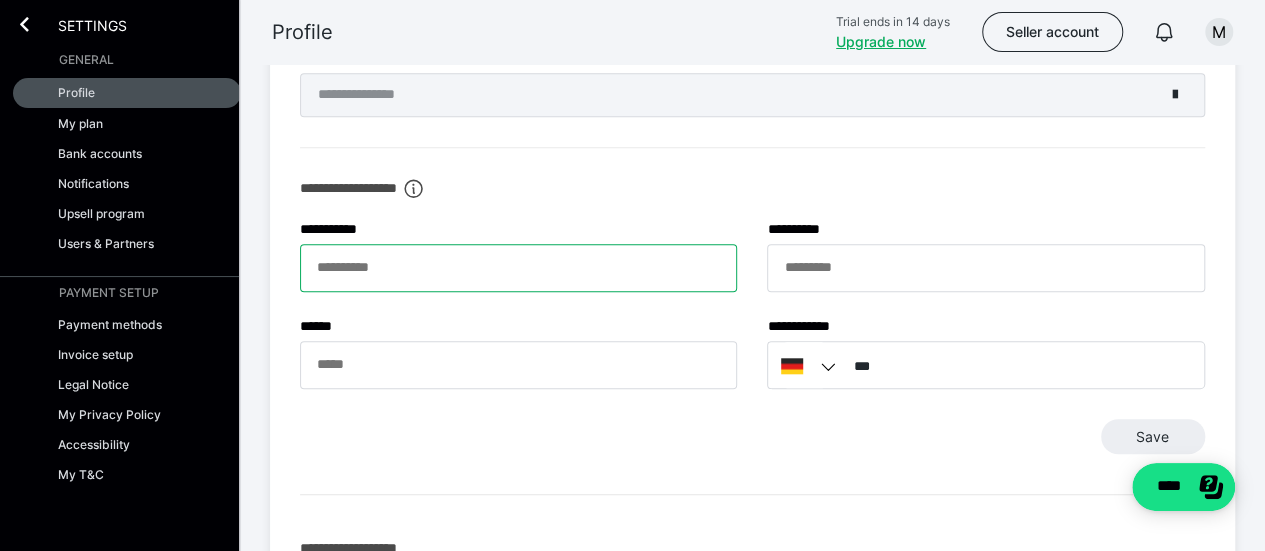 type on "**********" 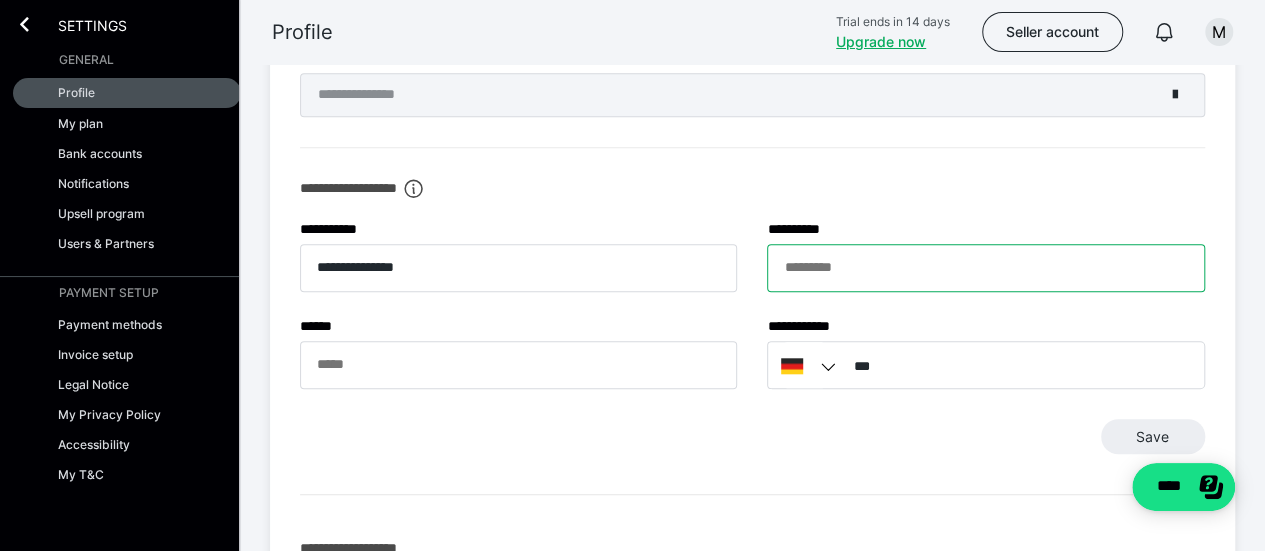 type on "******" 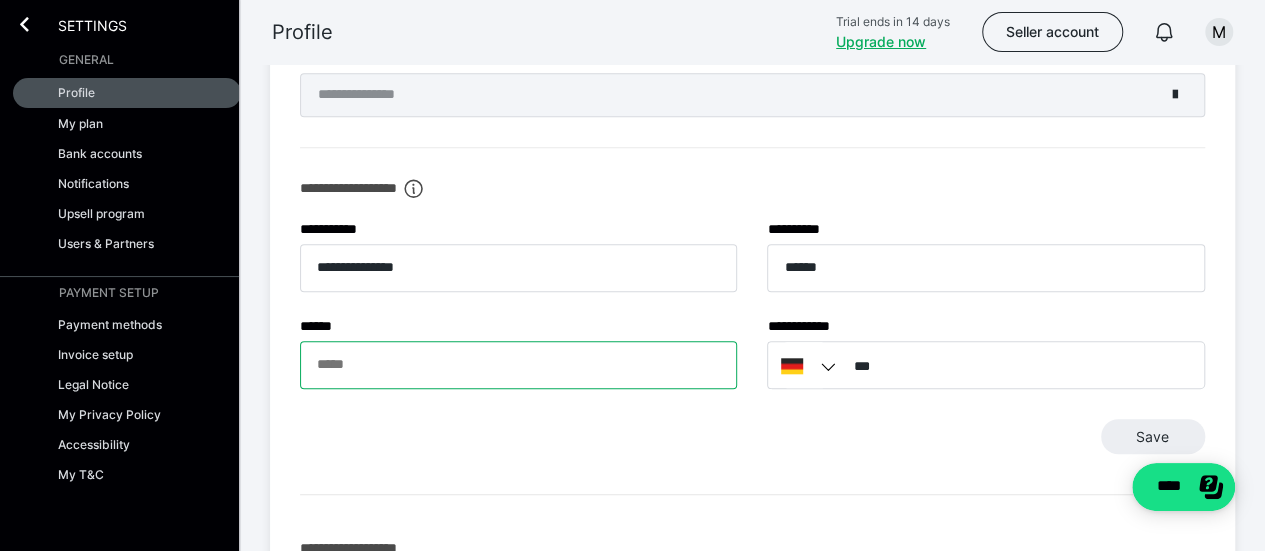 type on "**********" 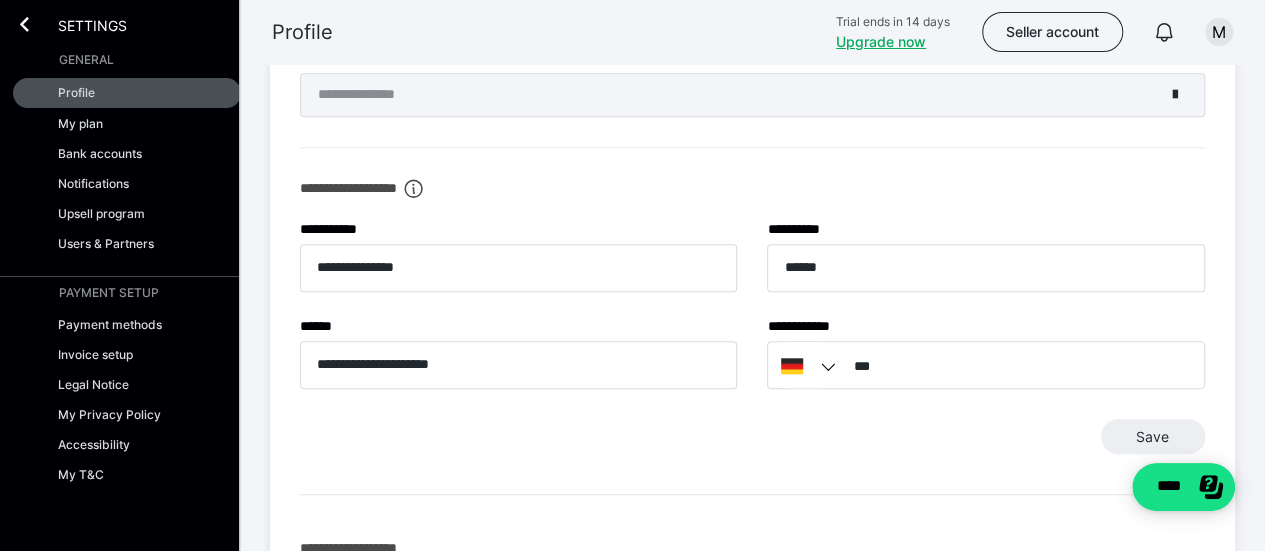 type on "**********" 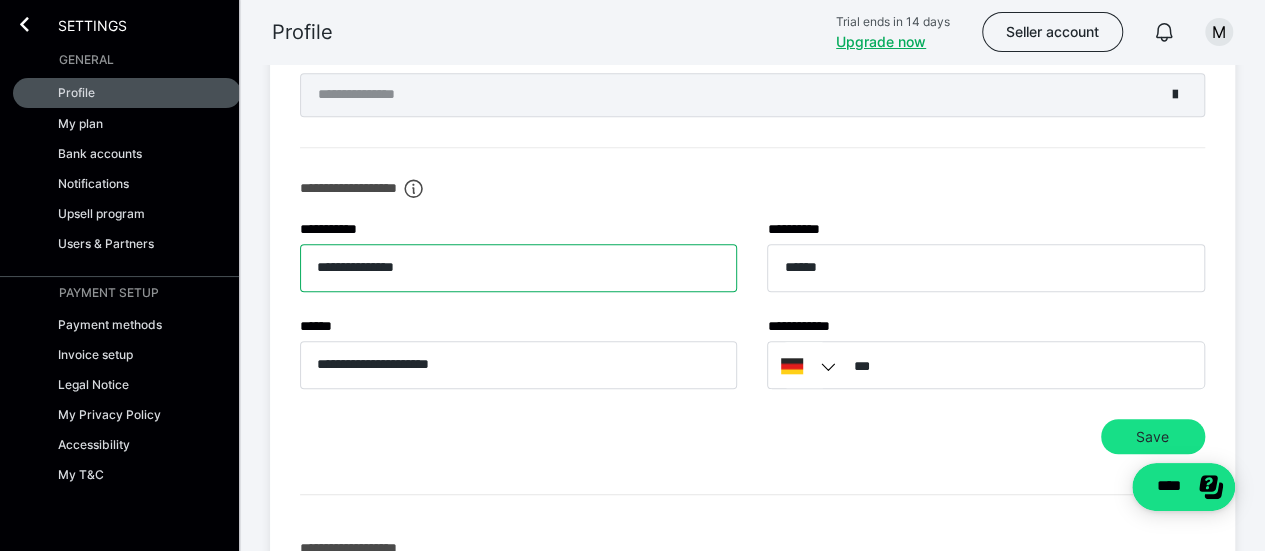 click on "**********" at bounding box center [518, 268] 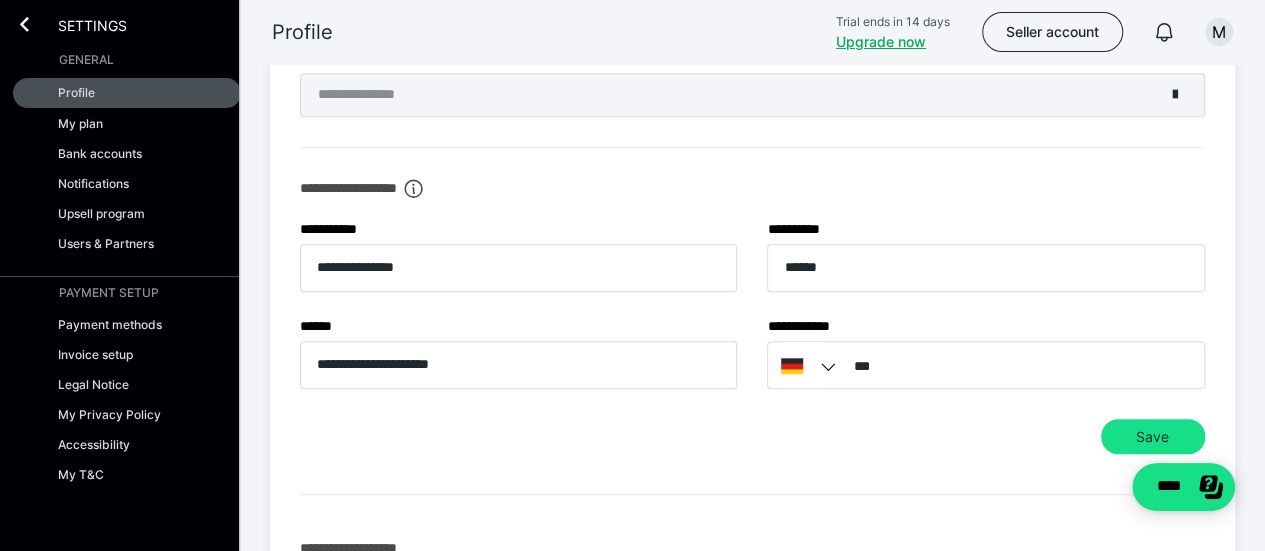 click at bounding box center [831, 367] 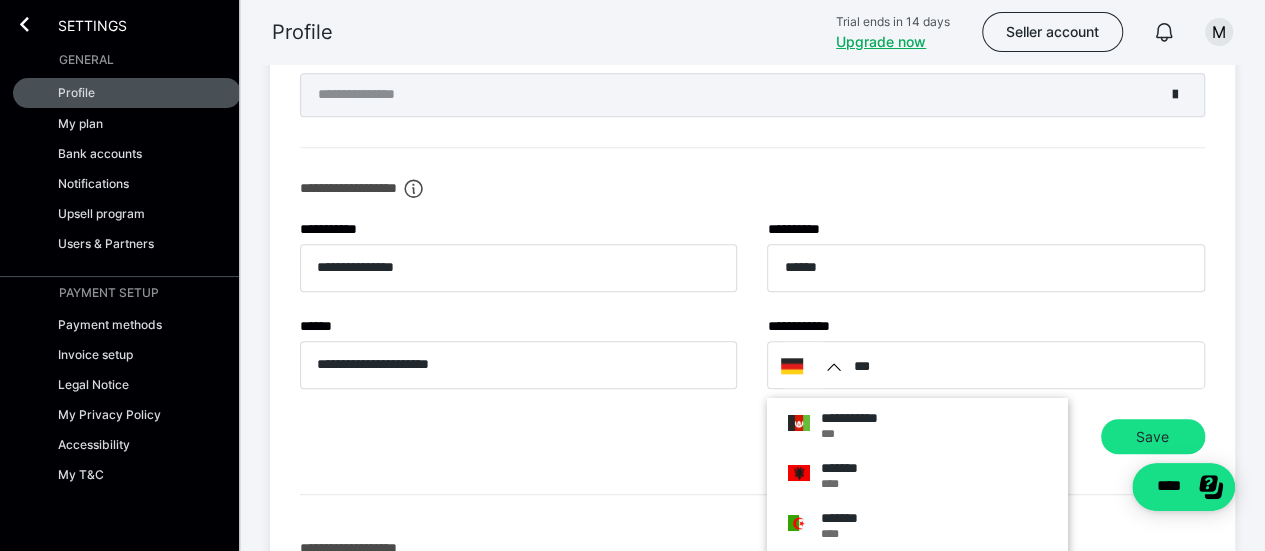 scroll, scrollTop: 843, scrollLeft: 0, axis: vertical 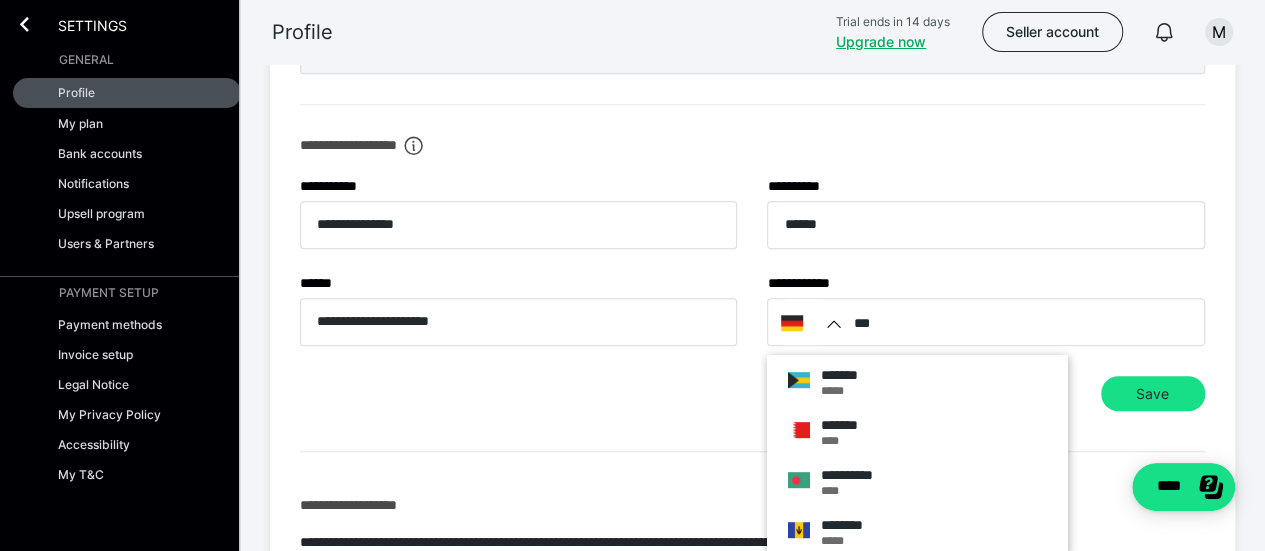 click on "**********" at bounding box center [859, 475] 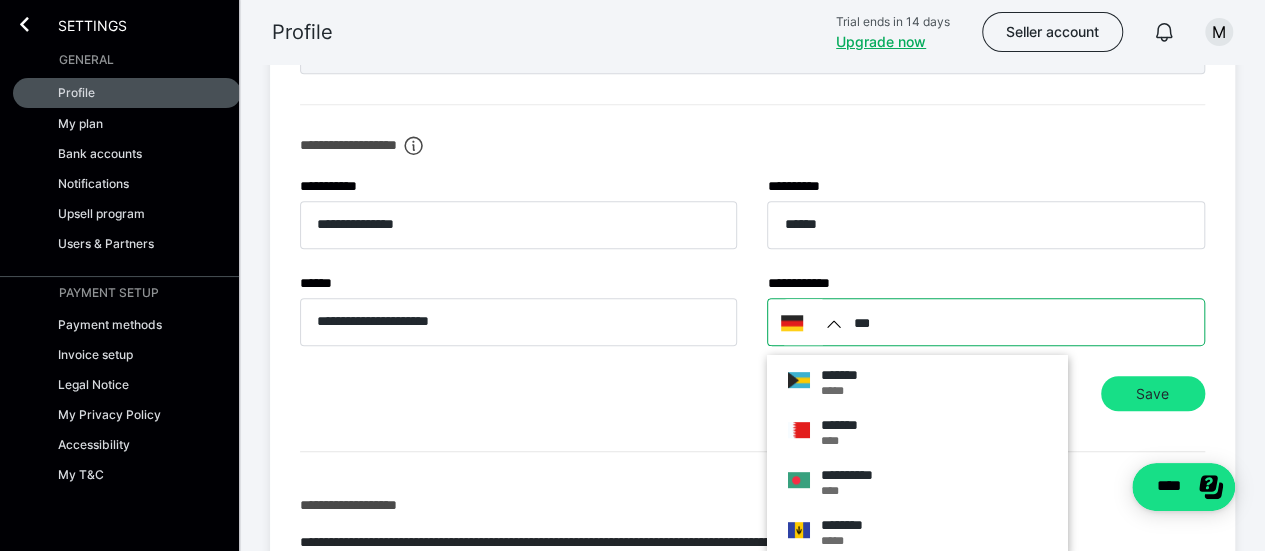 click on "***" at bounding box center [985, 322] 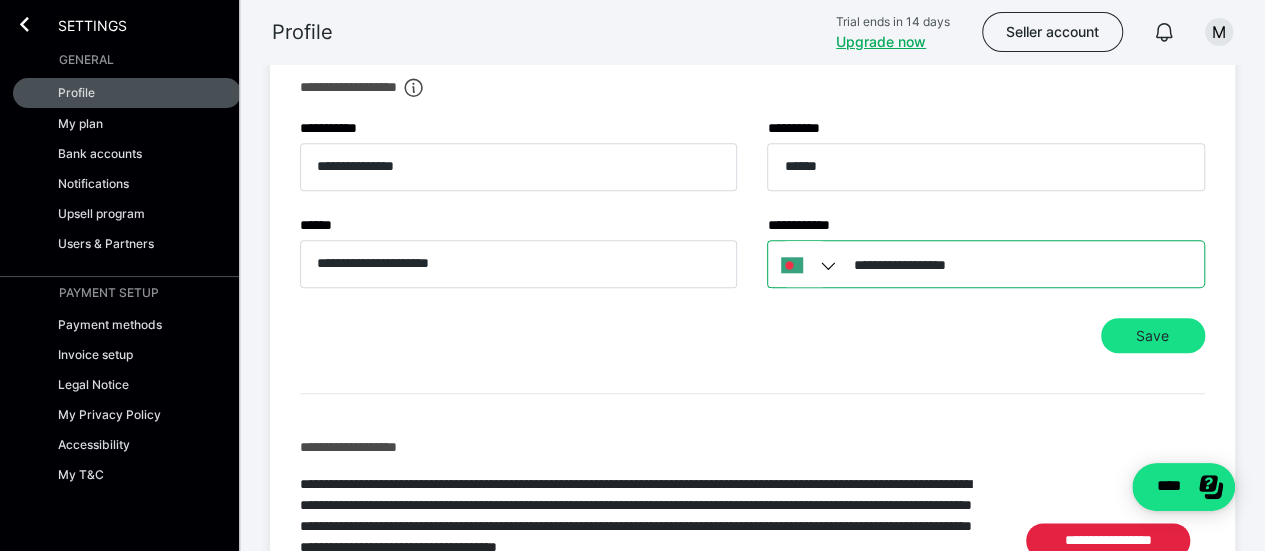 scroll, scrollTop: 1043, scrollLeft: 0, axis: vertical 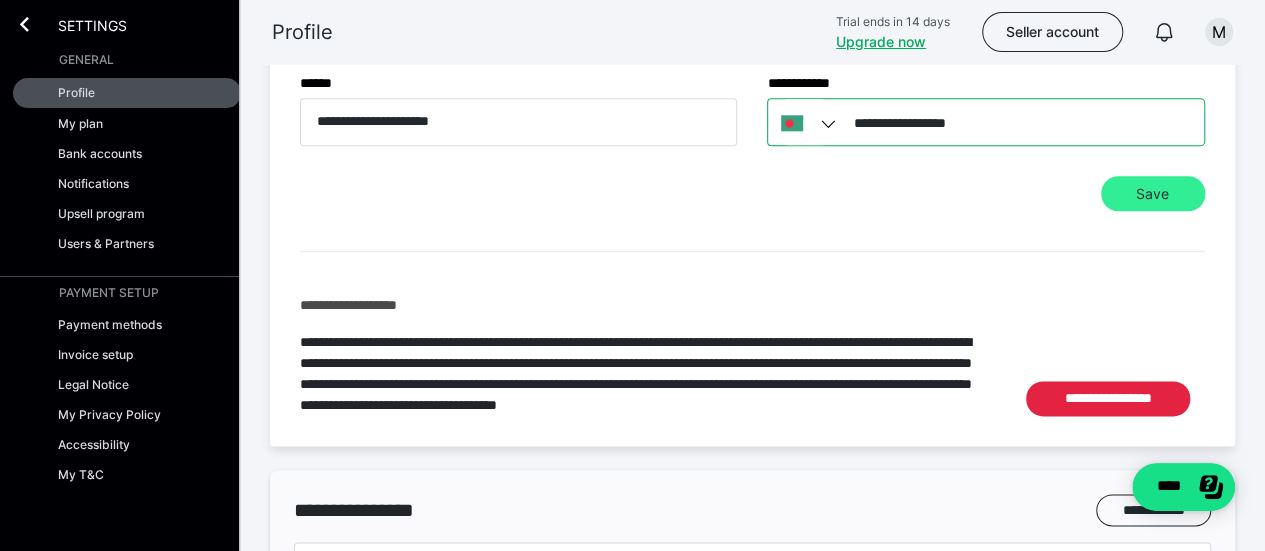 type on "**********" 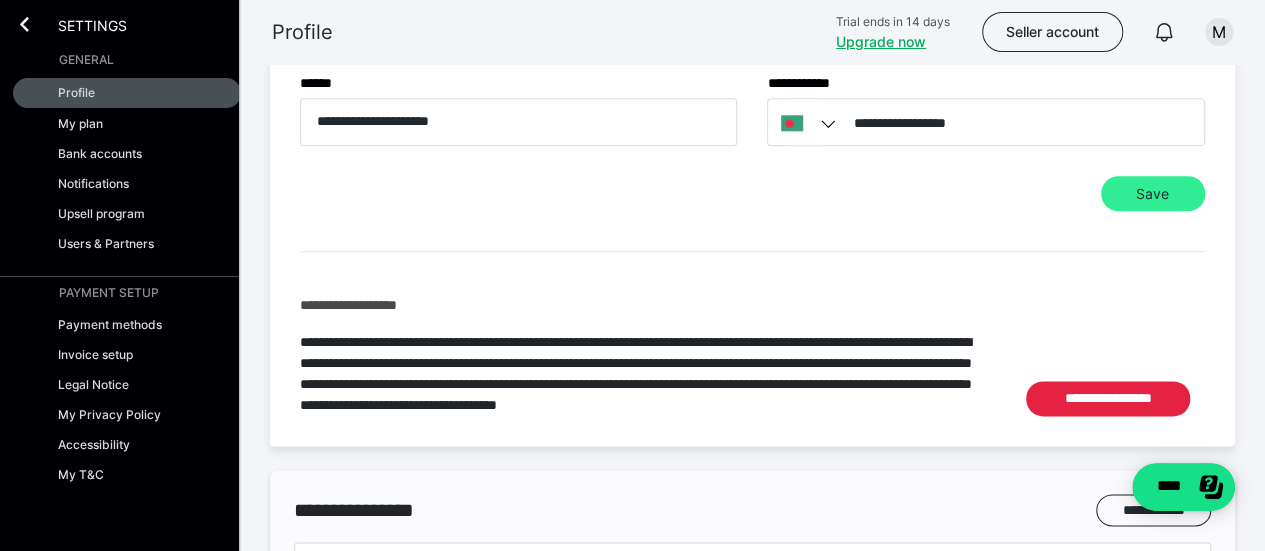 click on "Save" at bounding box center [1153, 194] 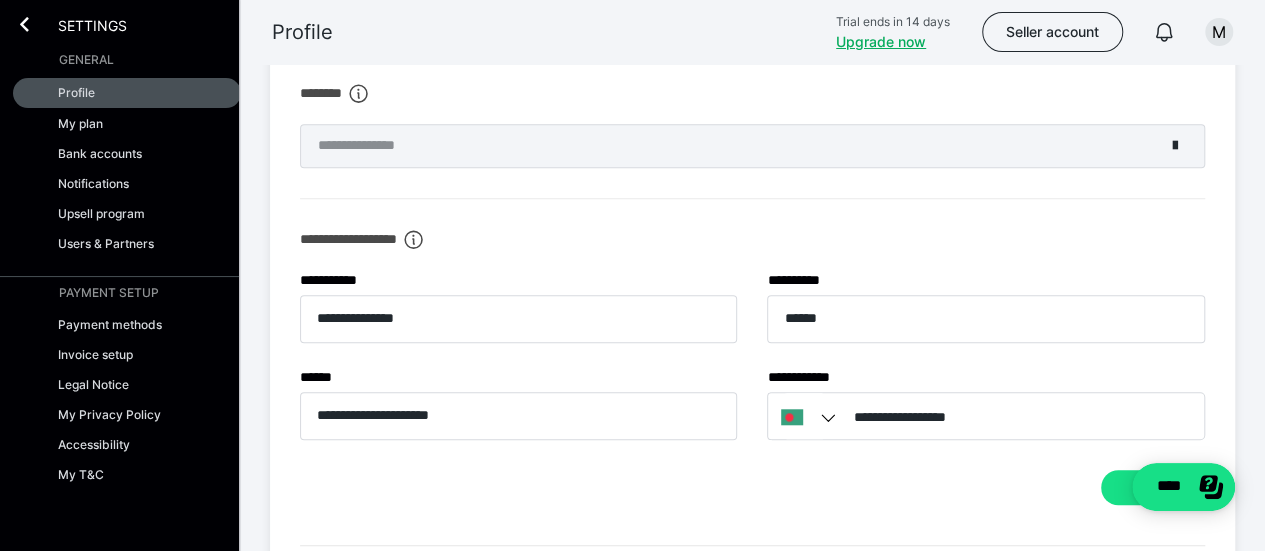 scroll, scrollTop: 668, scrollLeft: 0, axis: vertical 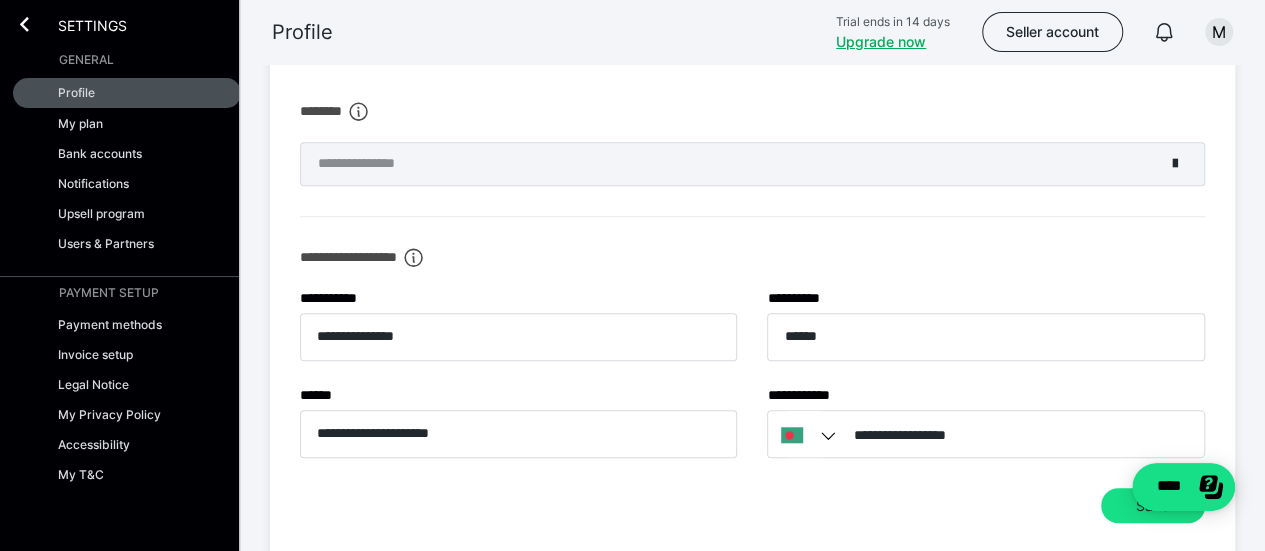 click on "**********" at bounding box center (752, 164) 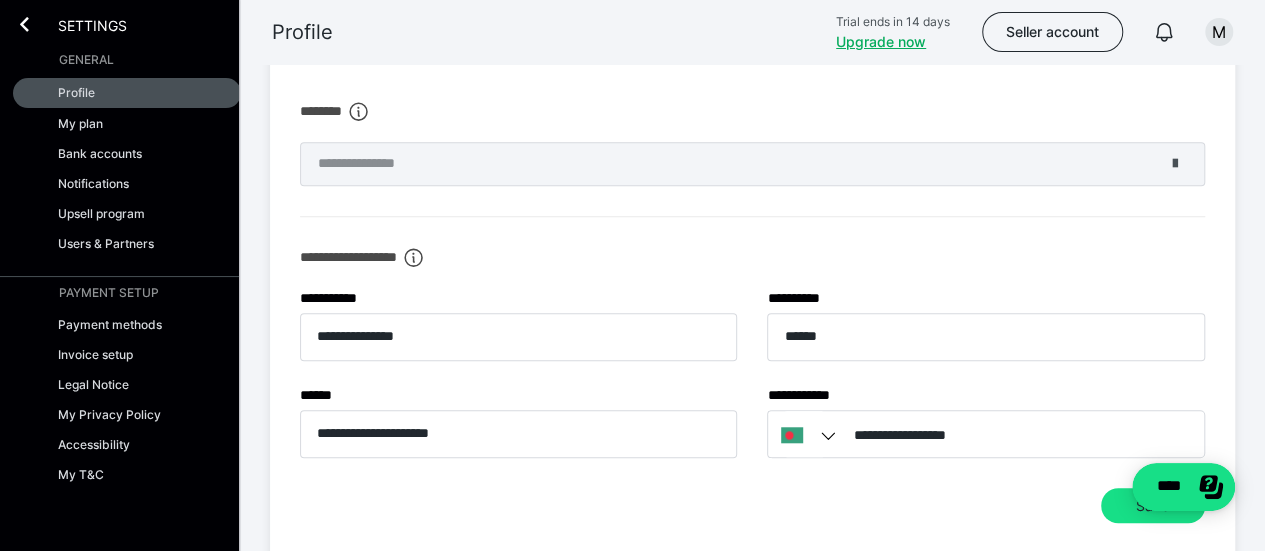 click at bounding box center [1175, 164] 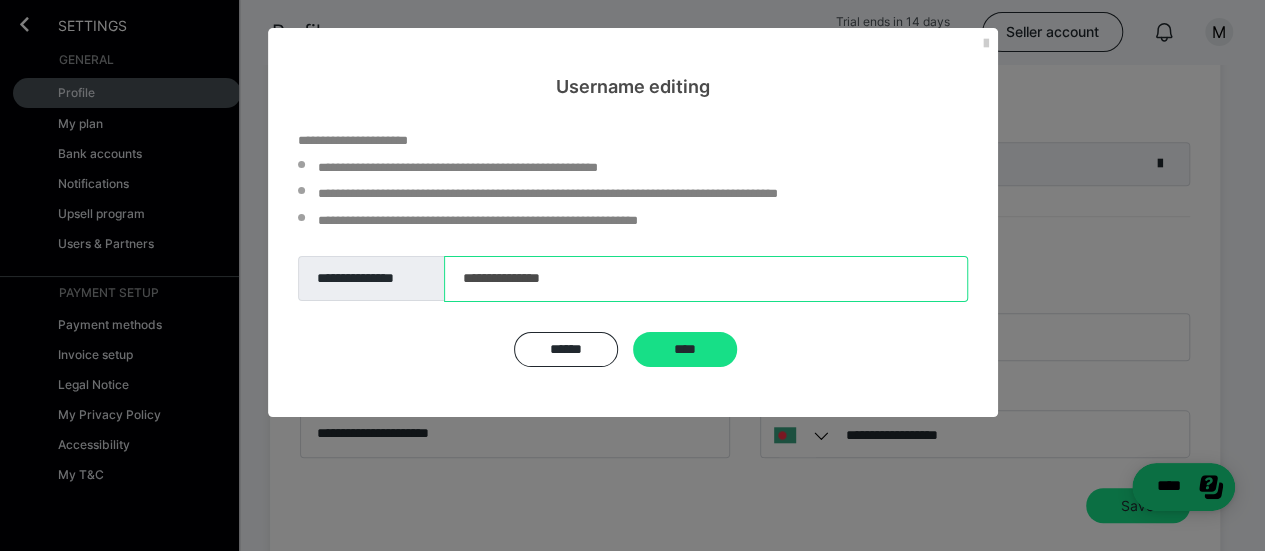click on "**********" at bounding box center [706, 279] 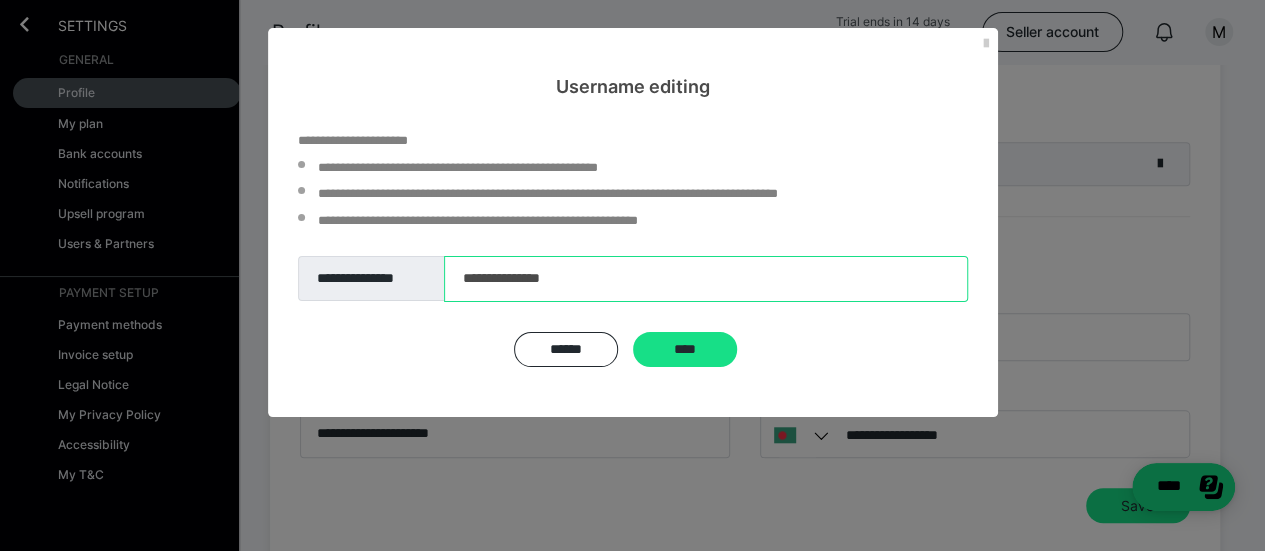 click on "**********" at bounding box center [706, 279] 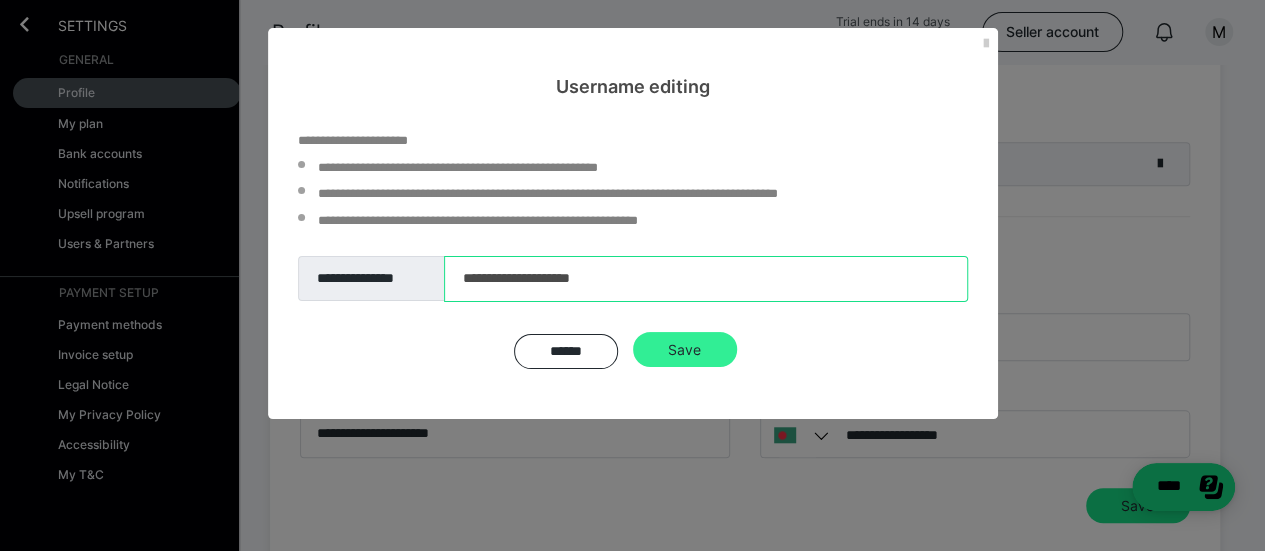 type on "**********" 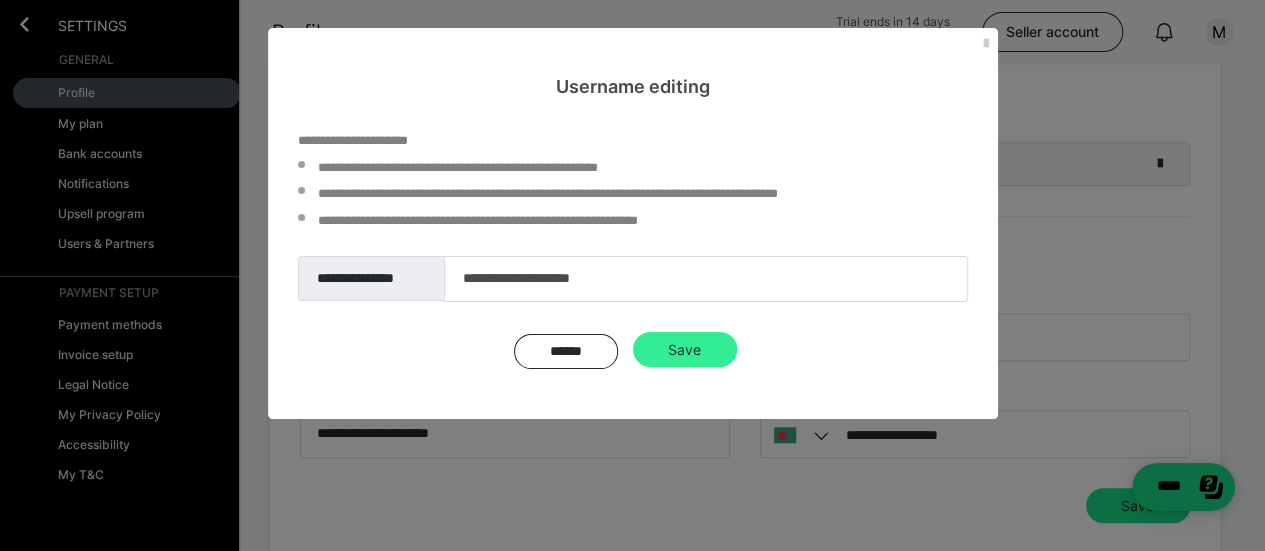 click on "Save" at bounding box center [685, 350] 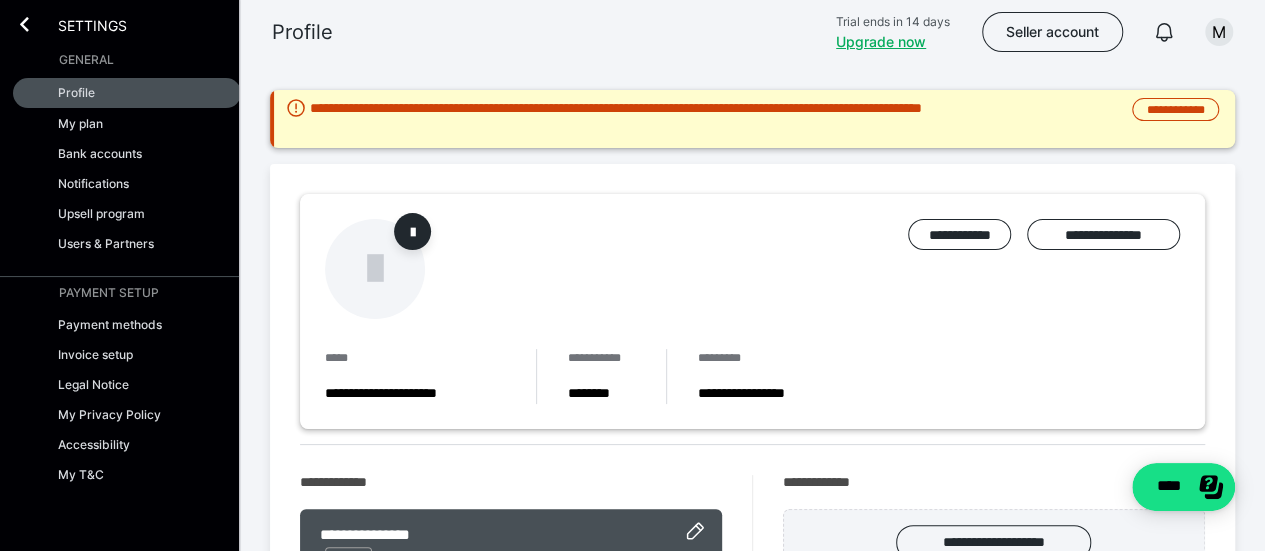 scroll, scrollTop: 100, scrollLeft: 0, axis: vertical 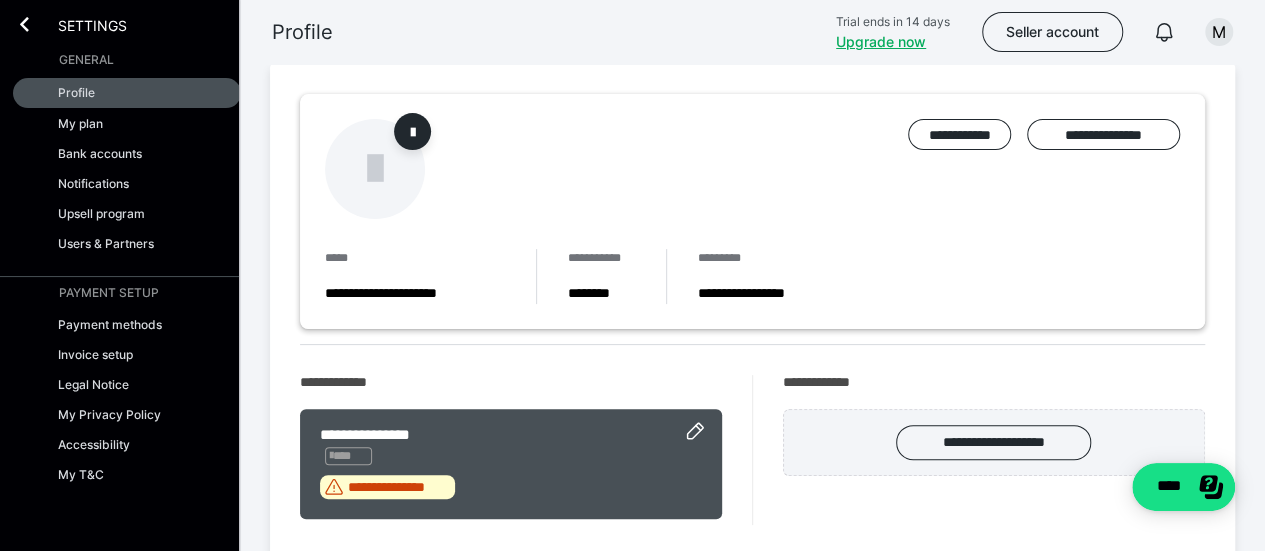 click on "********" at bounding box center (601, 293) 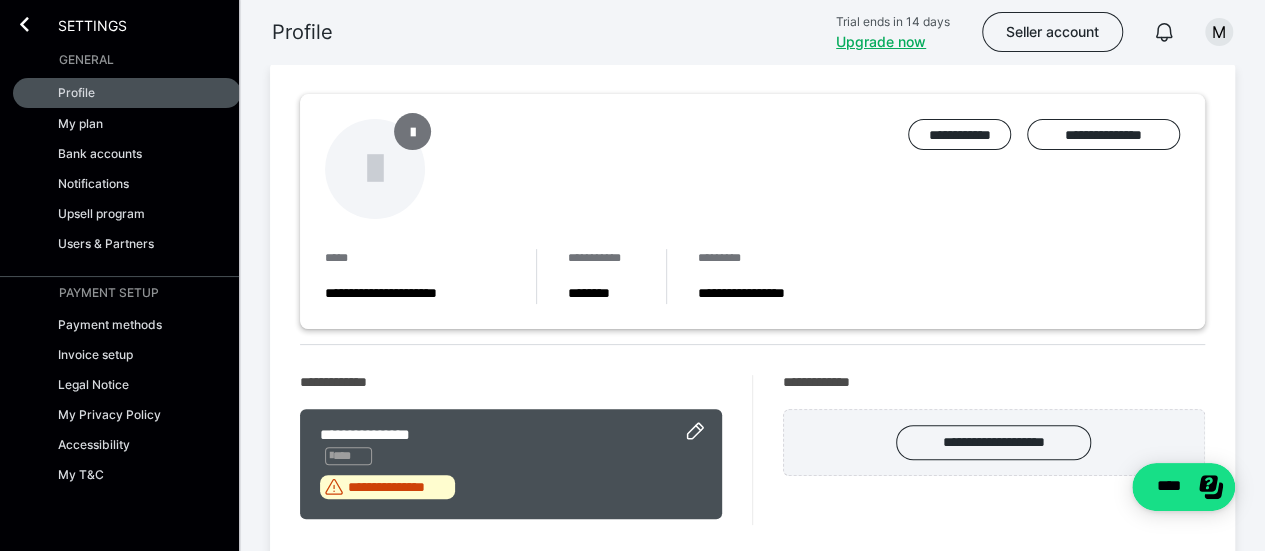 click at bounding box center [412, 131] 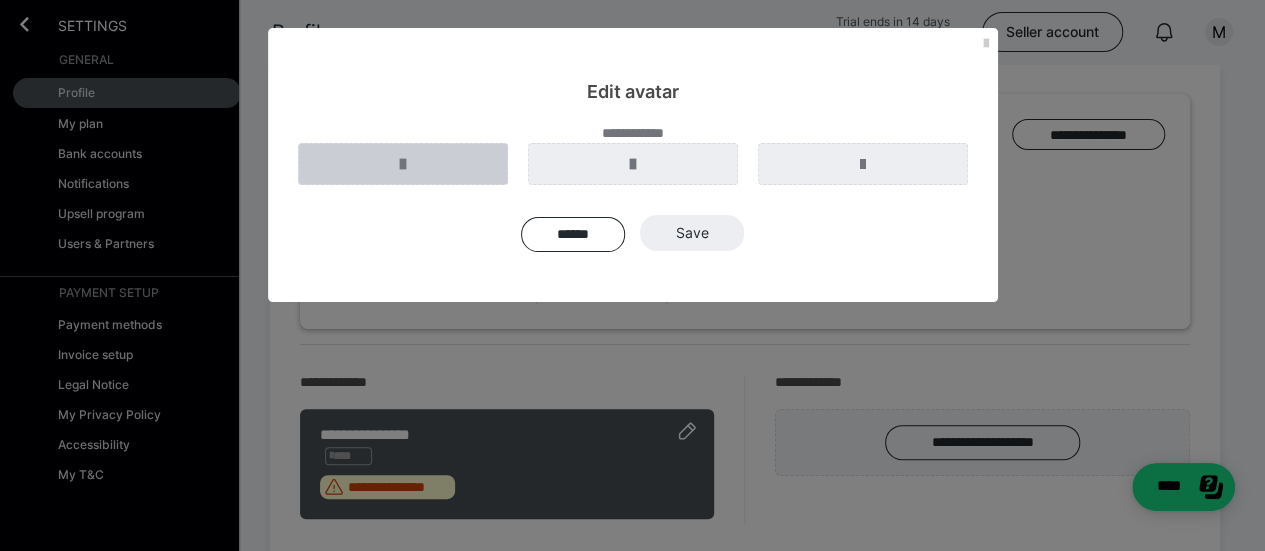 click at bounding box center (403, 164) 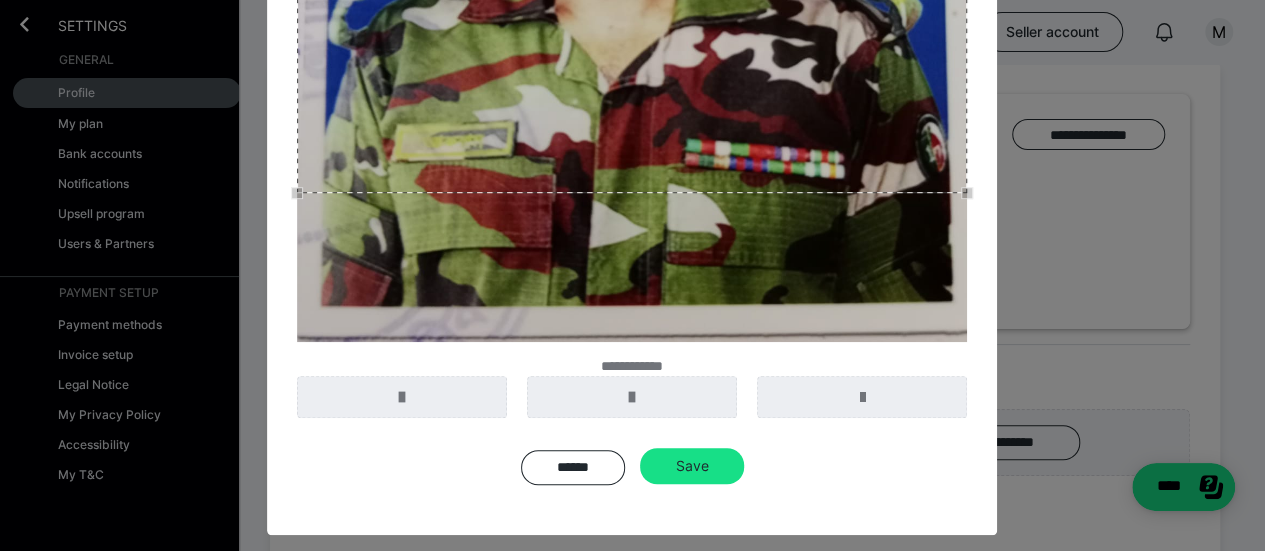 scroll, scrollTop: 600, scrollLeft: 0, axis: vertical 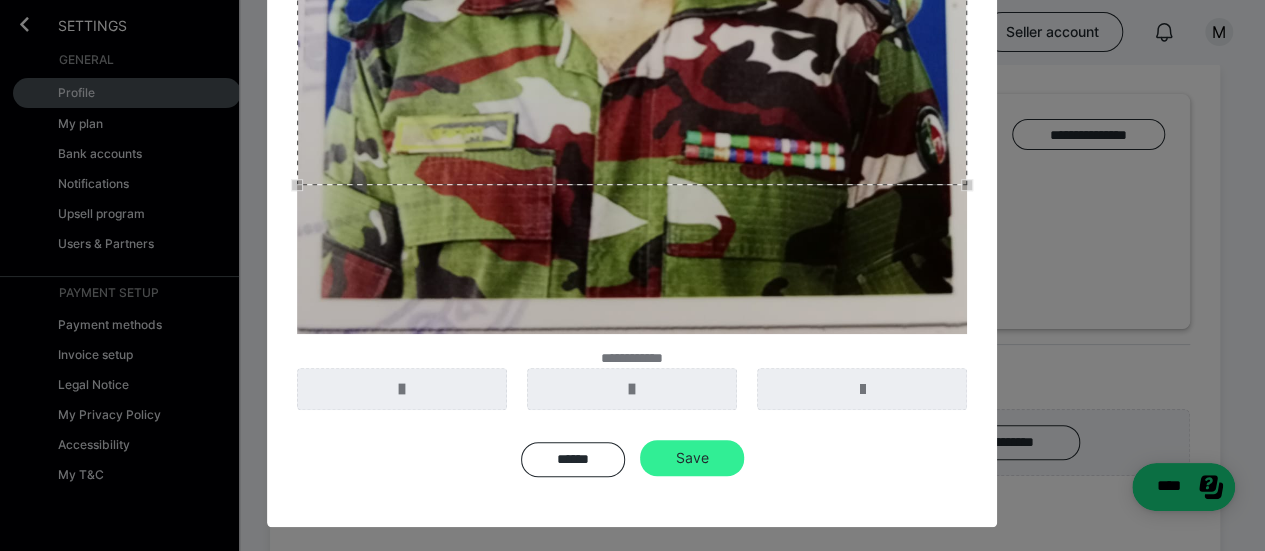 click on "Save" at bounding box center [692, 458] 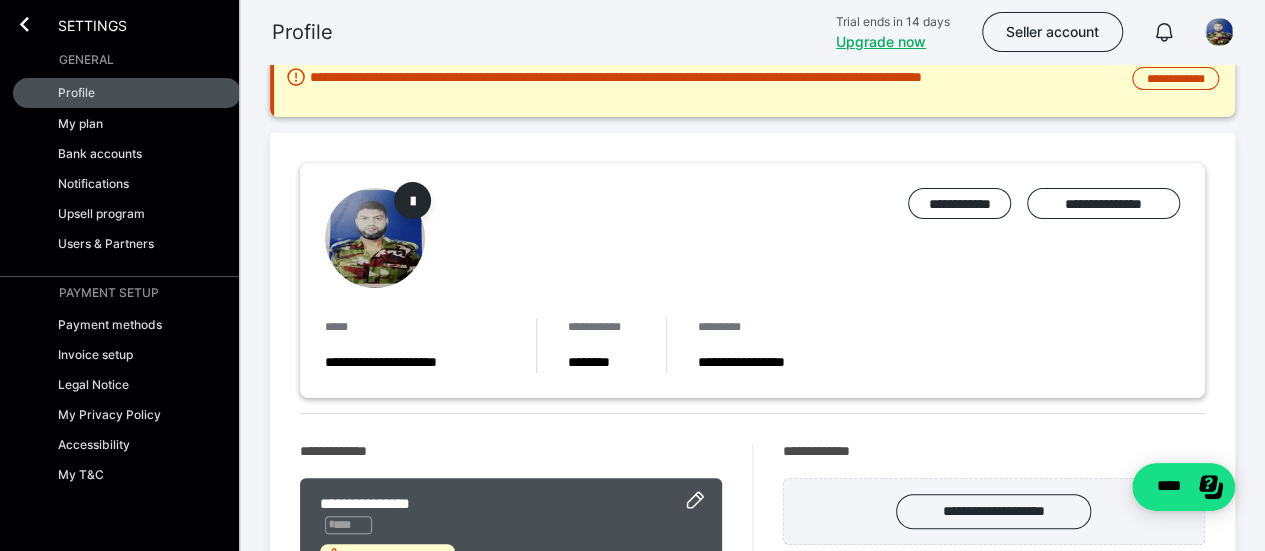 scroll, scrollTop: 0, scrollLeft: 0, axis: both 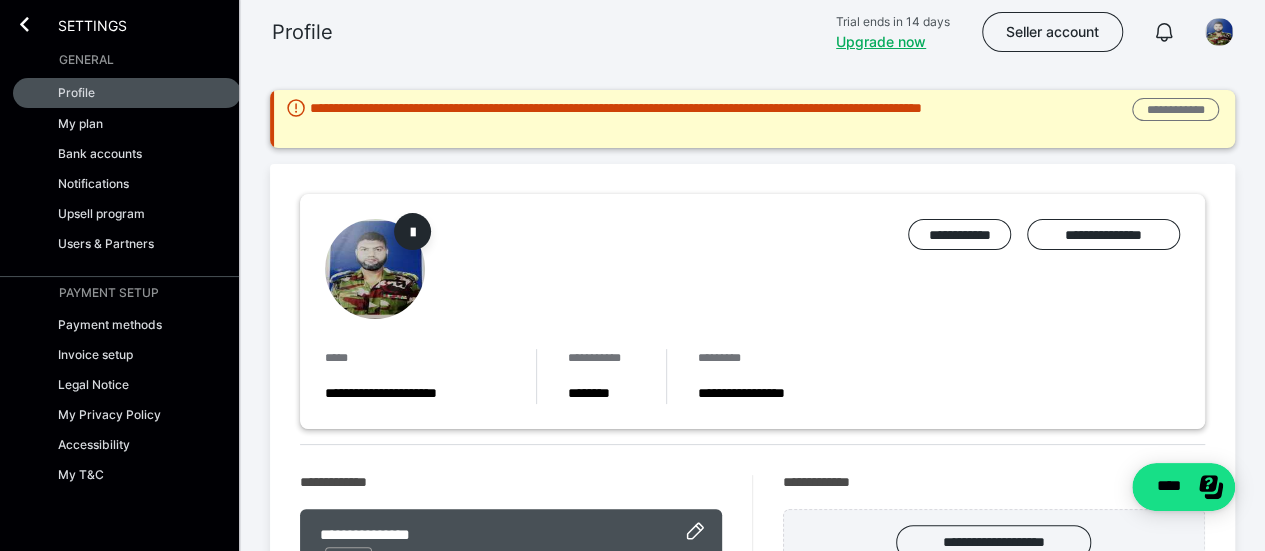 click on "**********" at bounding box center [1175, 109] 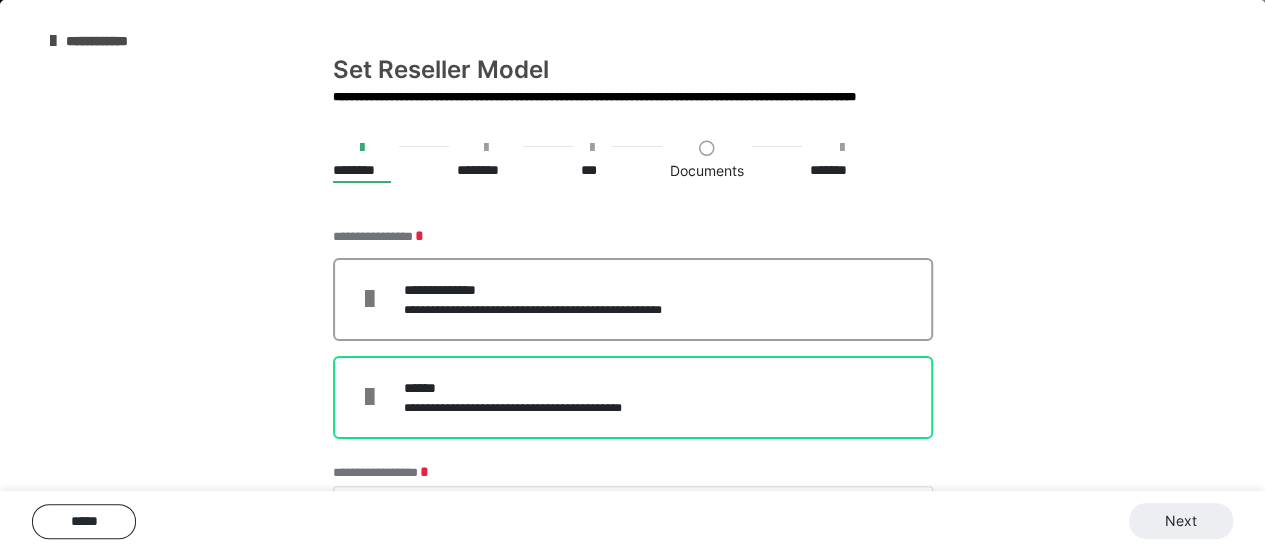 scroll, scrollTop: 80, scrollLeft: 0, axis: vertical 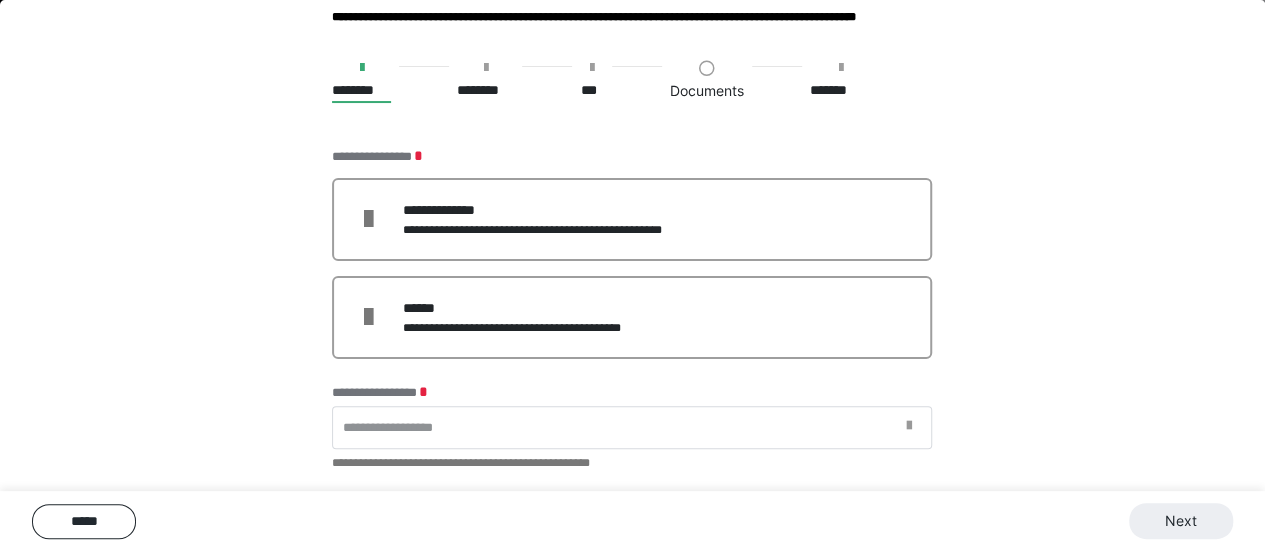 click at bounding box center (908, 426) 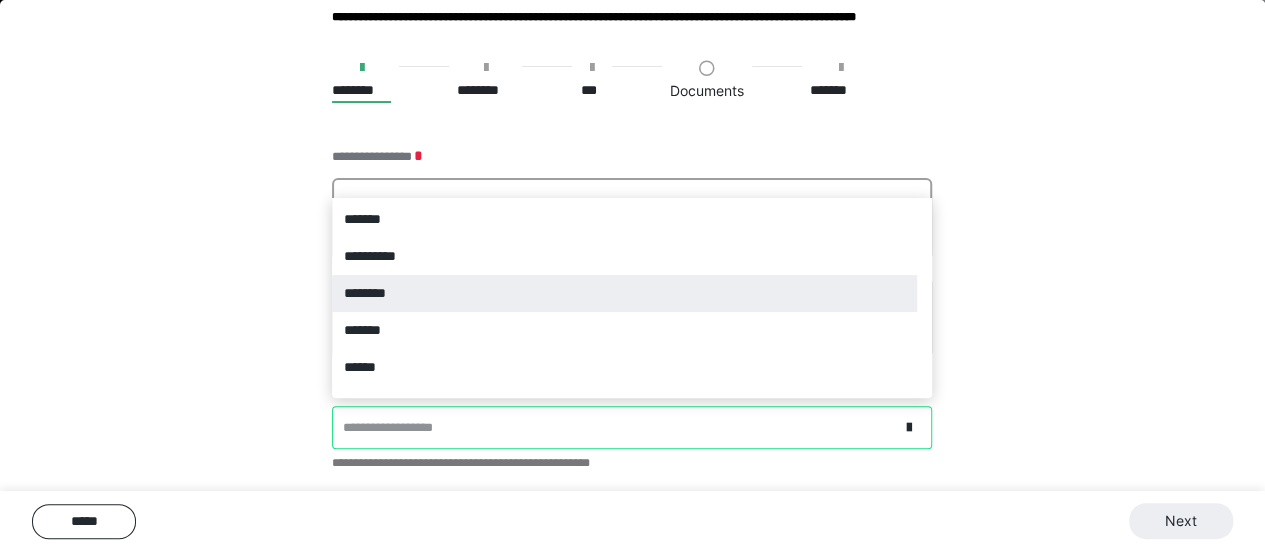 scroll, scrollTop: 600, scrollLeft: 0, axis: vertical 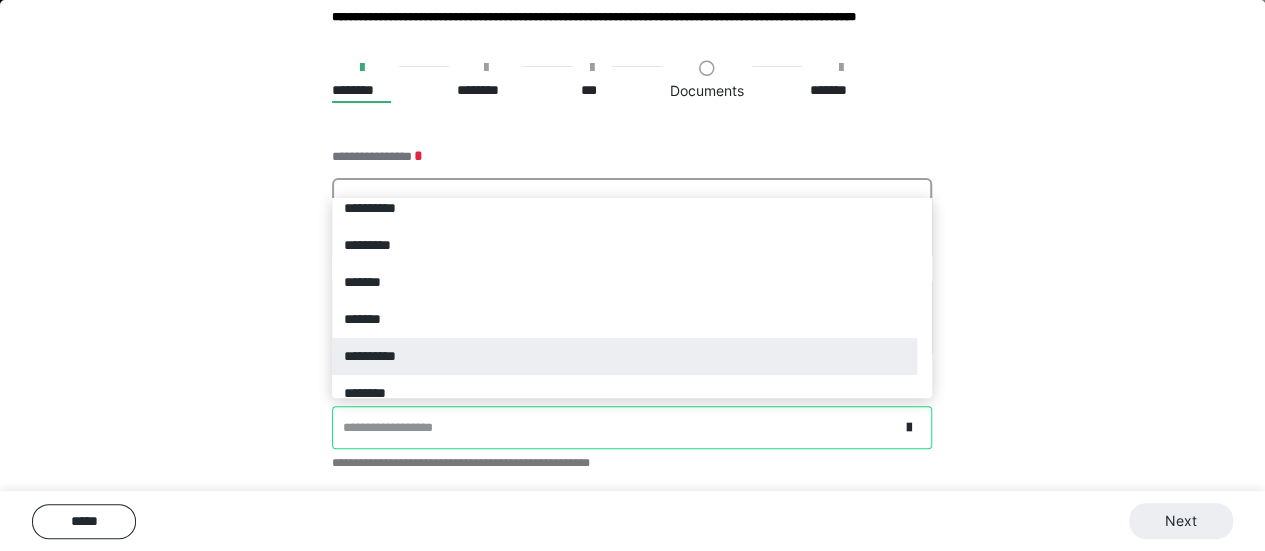 click on "**********" at bounding box center [624, 356] 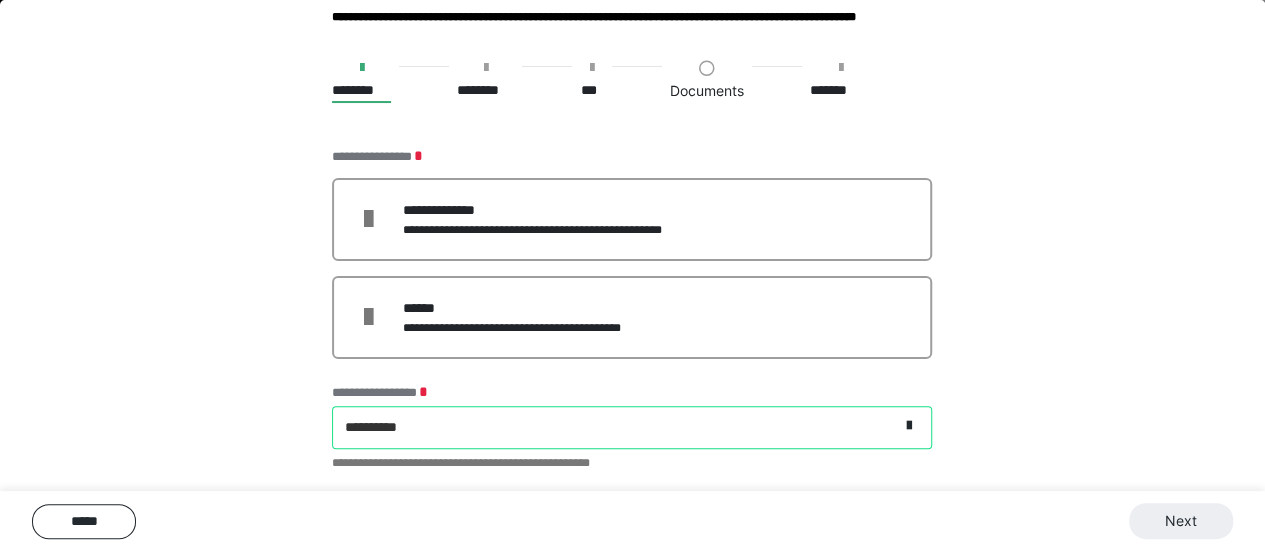 scroll, scrollTop: 1168, scrollLeft: 0, axis: vertical 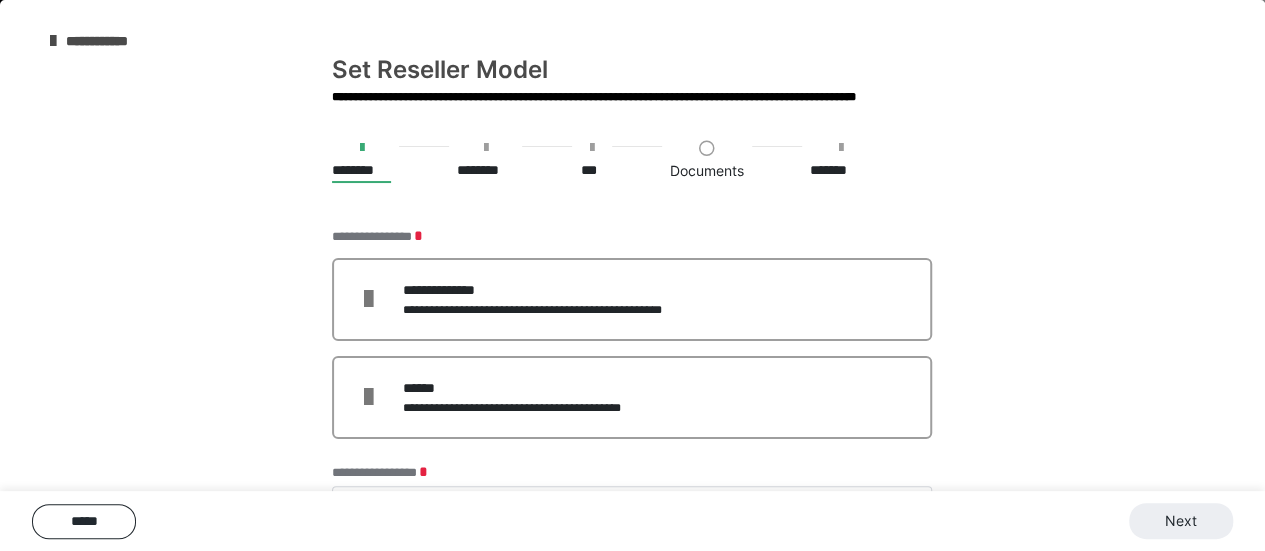 click at bounding box center (486, 148) 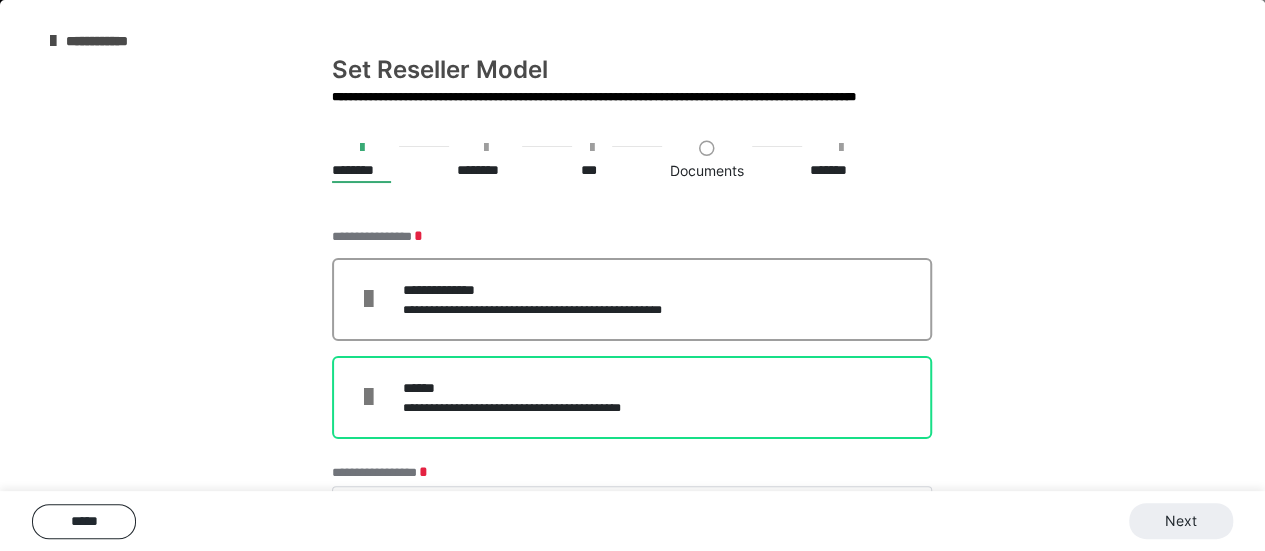 scroll, scrollTop: 80, scrollLeft: 0, axis: vertical 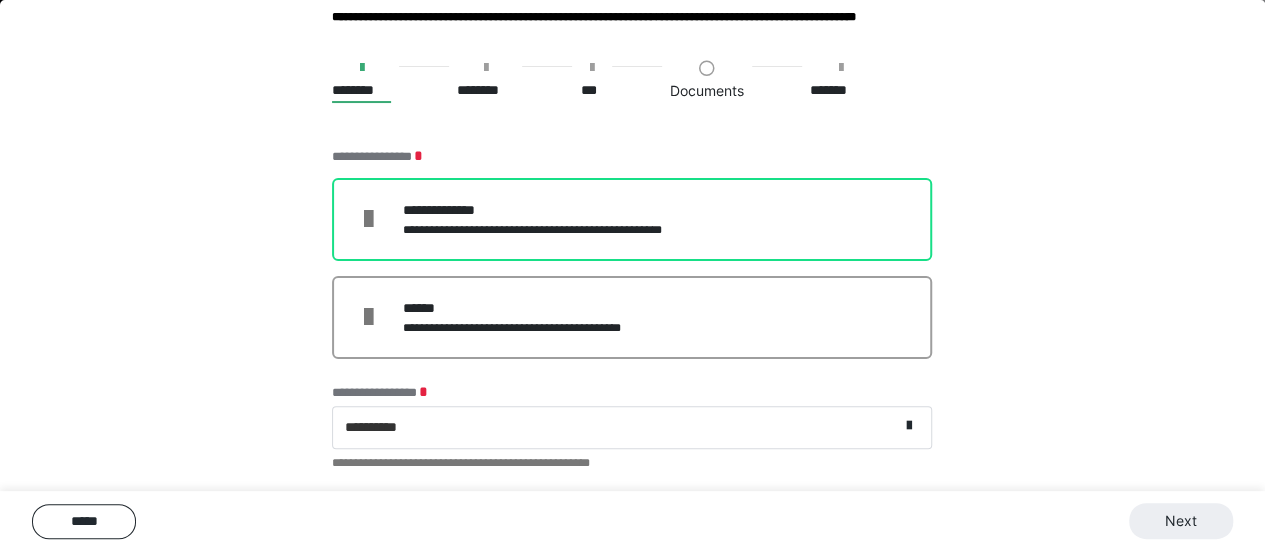 click on "**********" at bounding box center (549, 210) 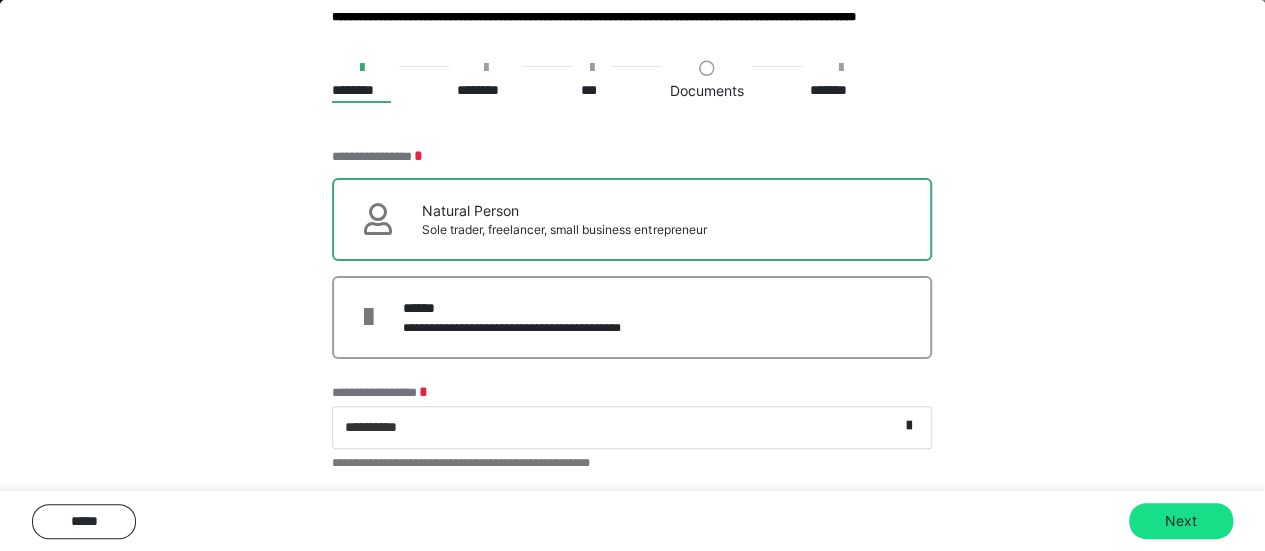 click at bounding box center [378, 219] 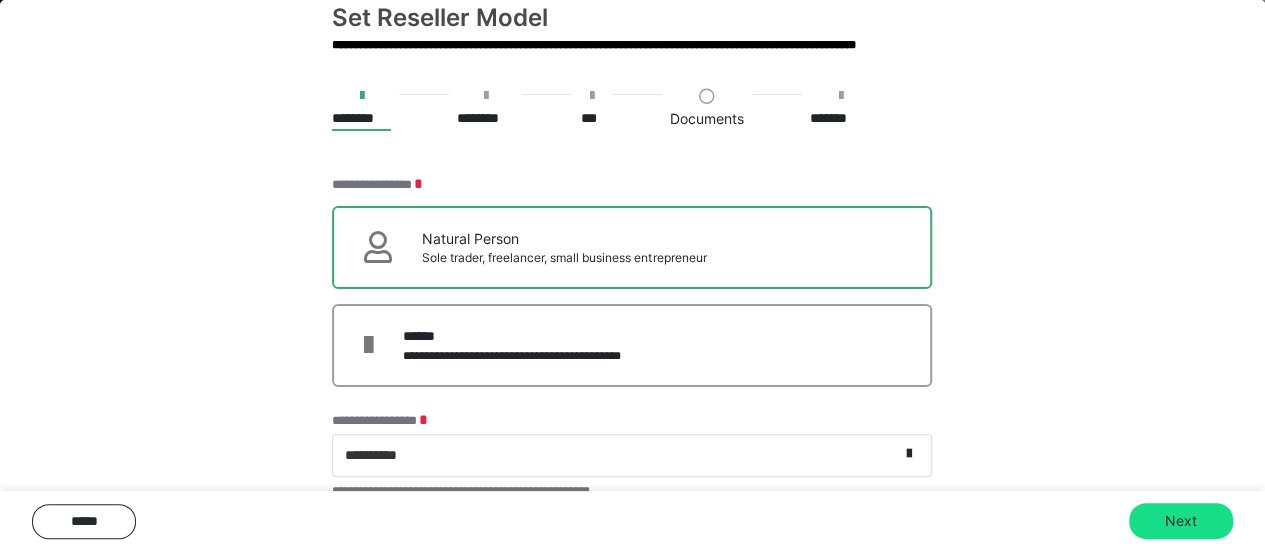scroll, scrollTop: 80, scrollLeft: 0, axis: vertical 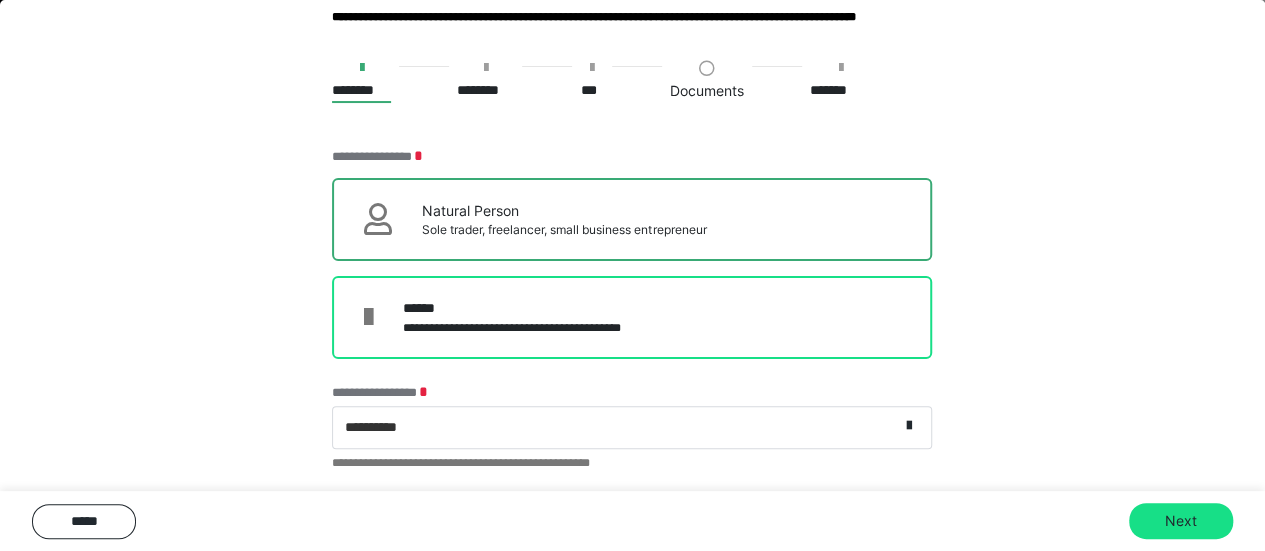click at bounding box center [368, 317] 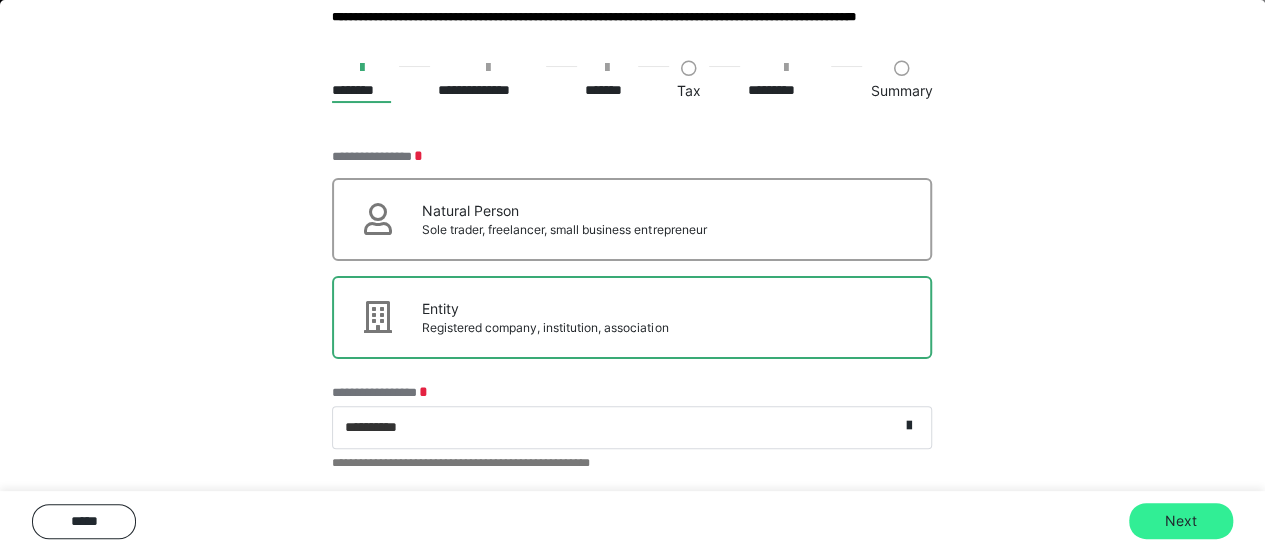 click on "Next" at bounding box center [1181, 521] 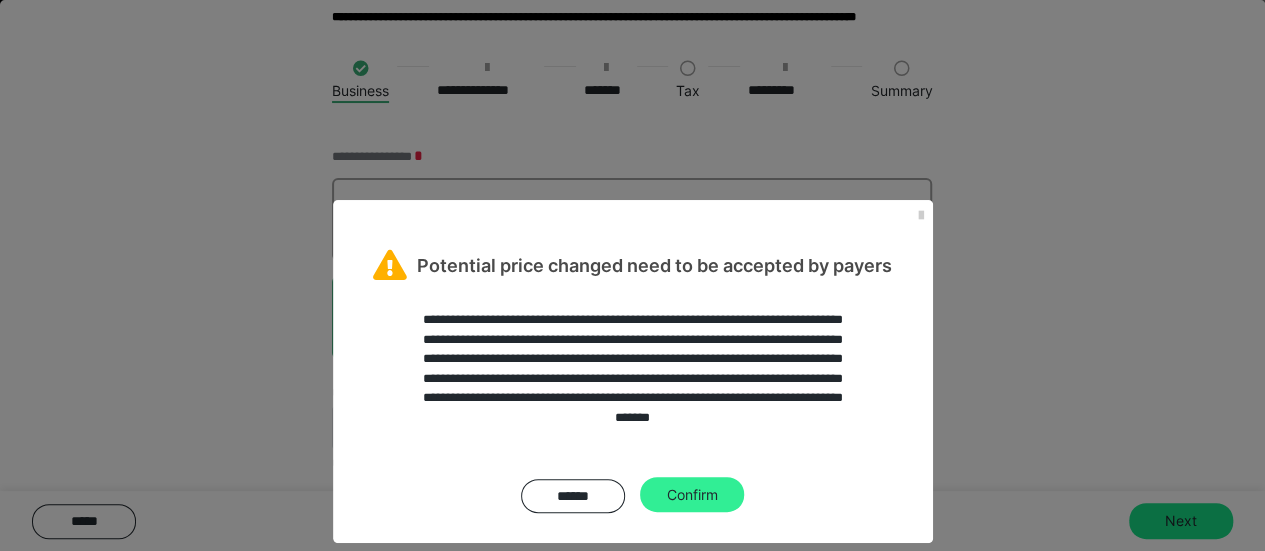 click on "Confirm" at bounding box center (692, 495) 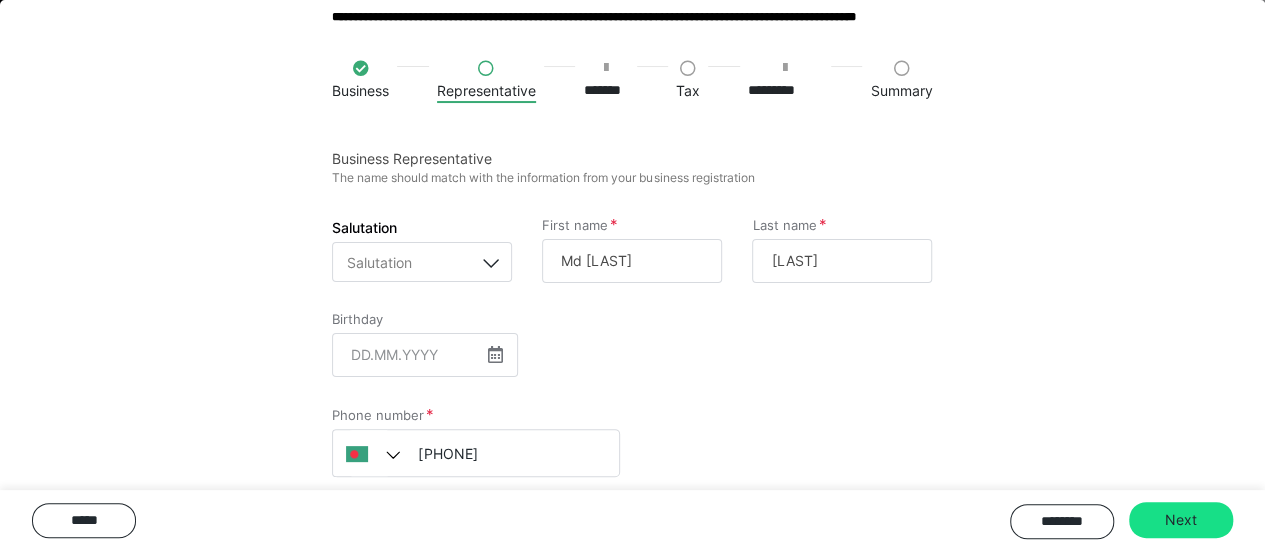 scroll, scrollTop: 1168, scrollLeft: 0, axis: vertical 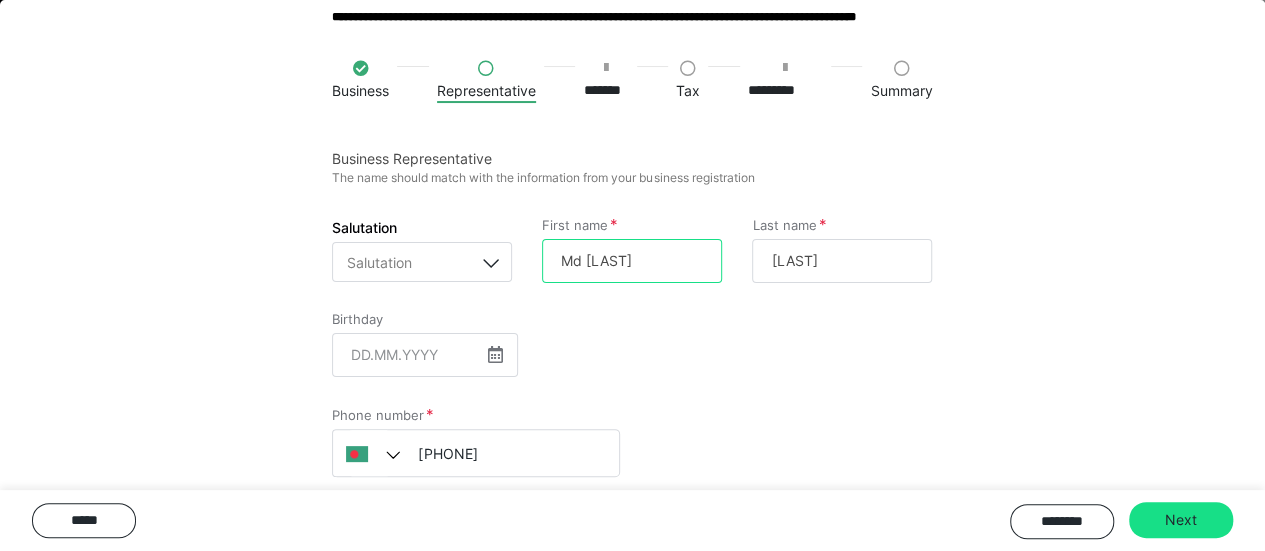 drag, startPoint x: 573, startPoint y: 263, endPoint x: 554, endPoint y: 261, distance: 19.104973 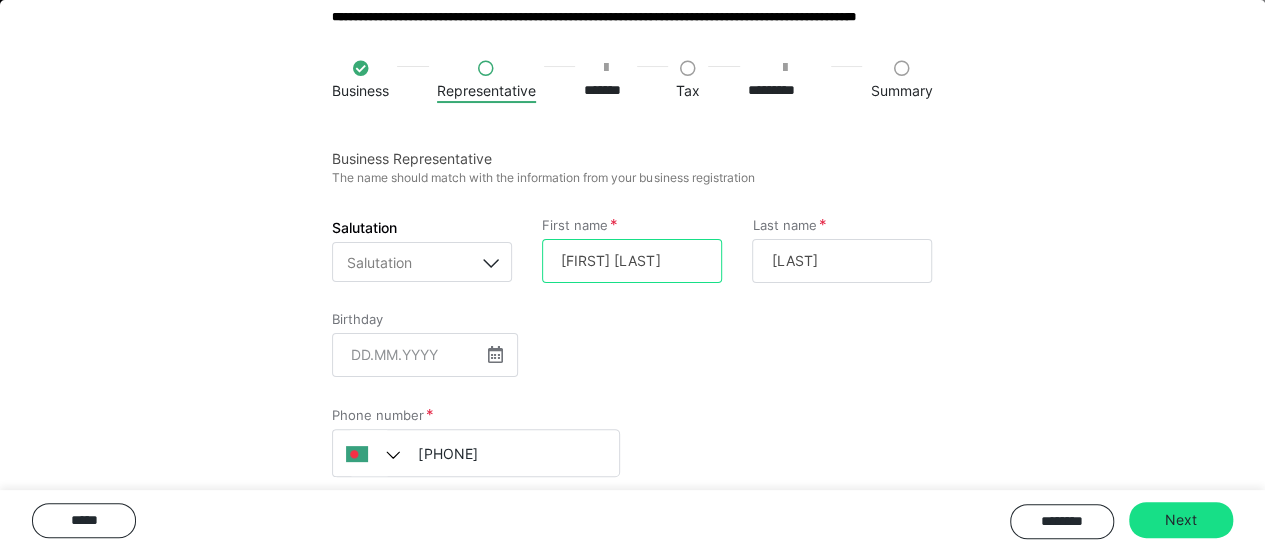 type on "Muhammad Akram" 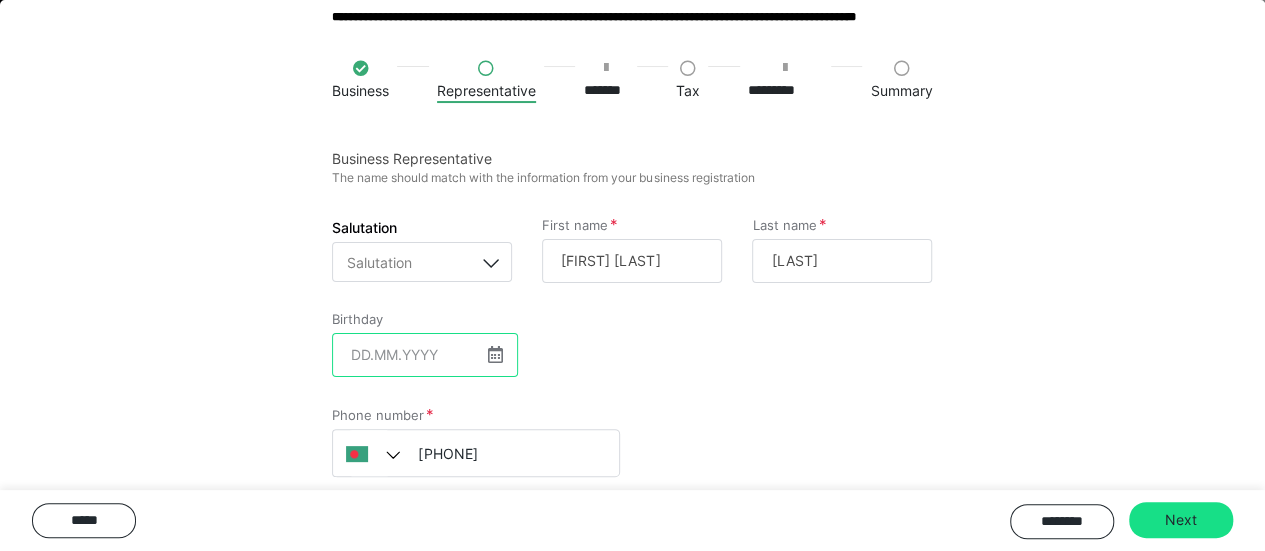 click at bounding box center (425, 355) 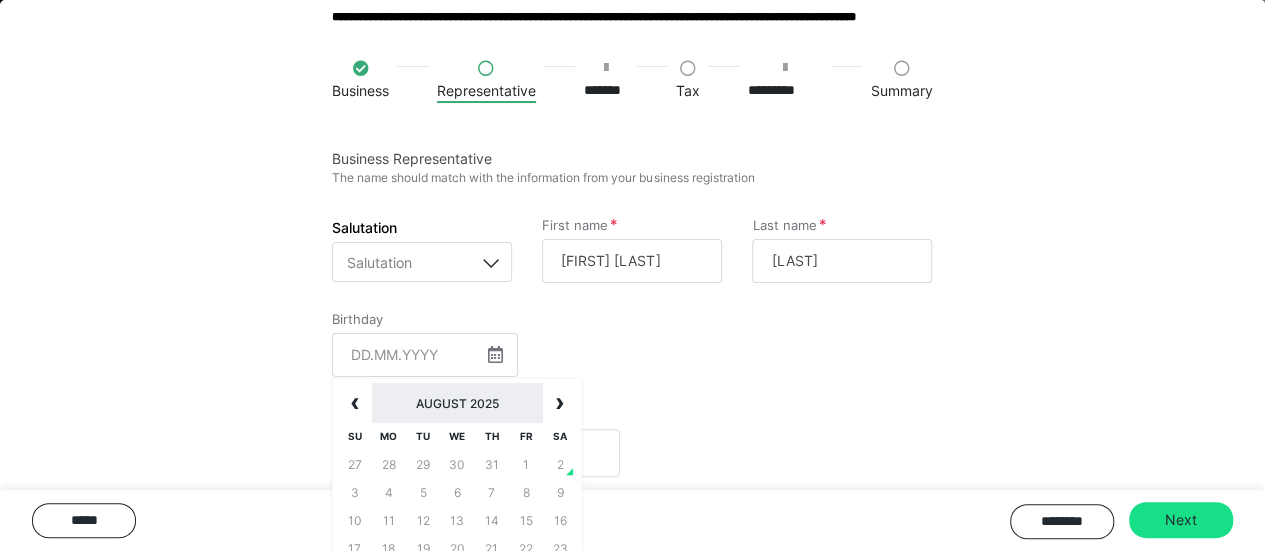 click on "August 2025" at bounding box center (457, 403) 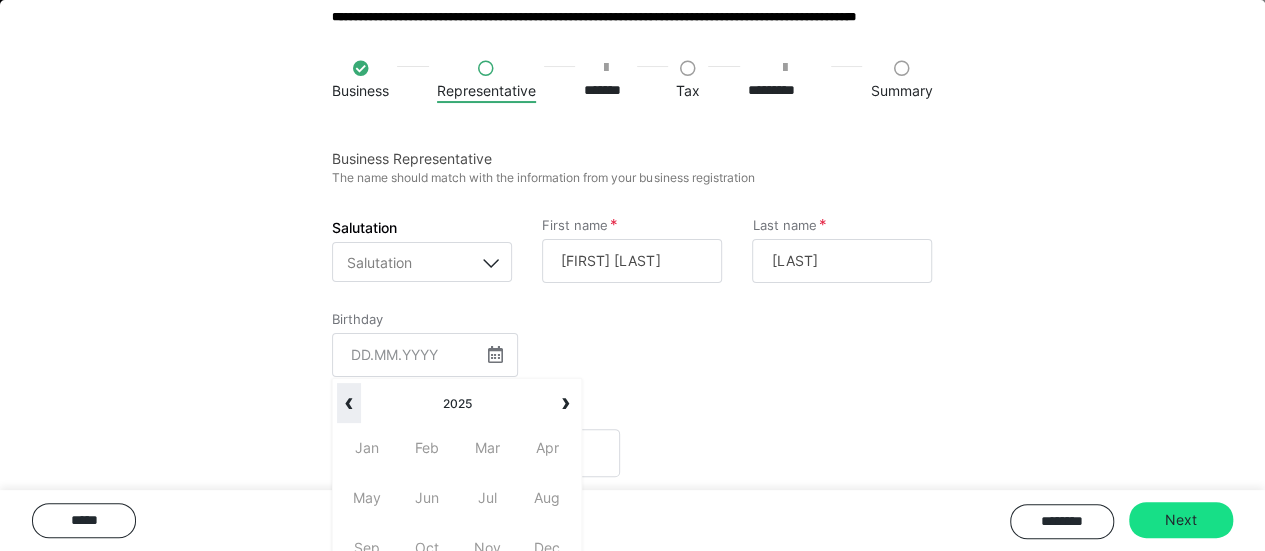 click on "‹" at bounding box center [348, 403] 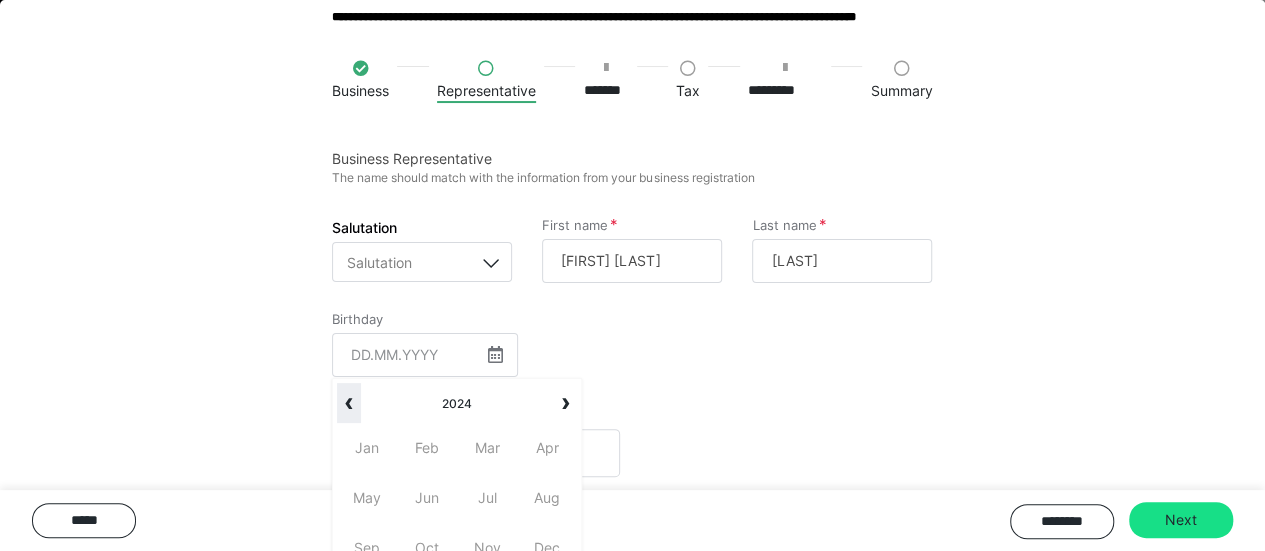 click on "‹" at bounding box center [348, 403] 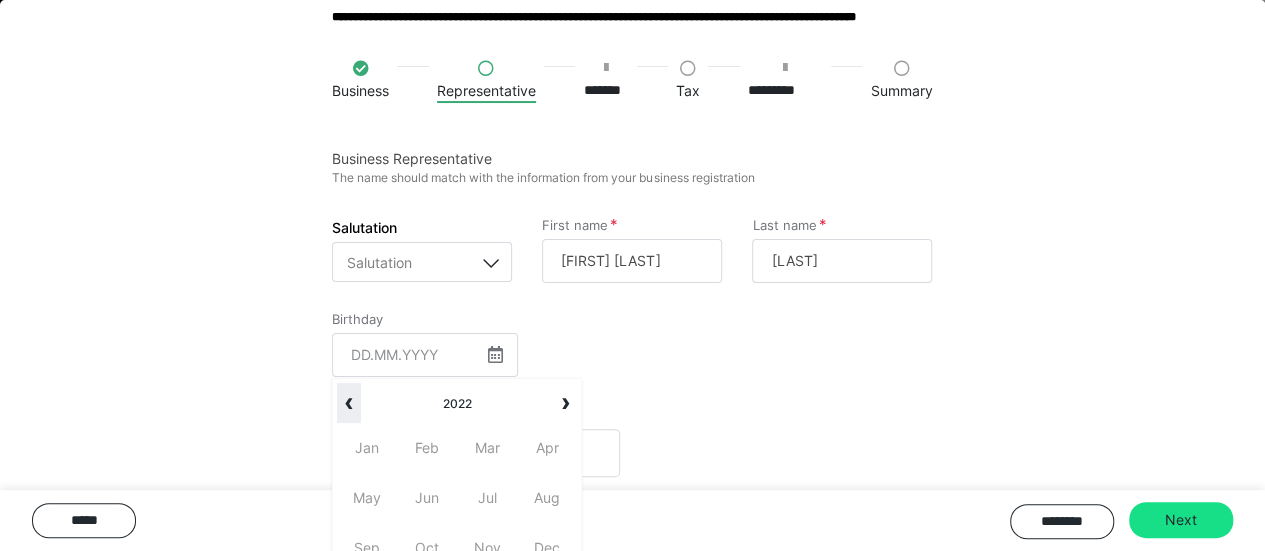click on "‹" at bounding box center [348, 403] 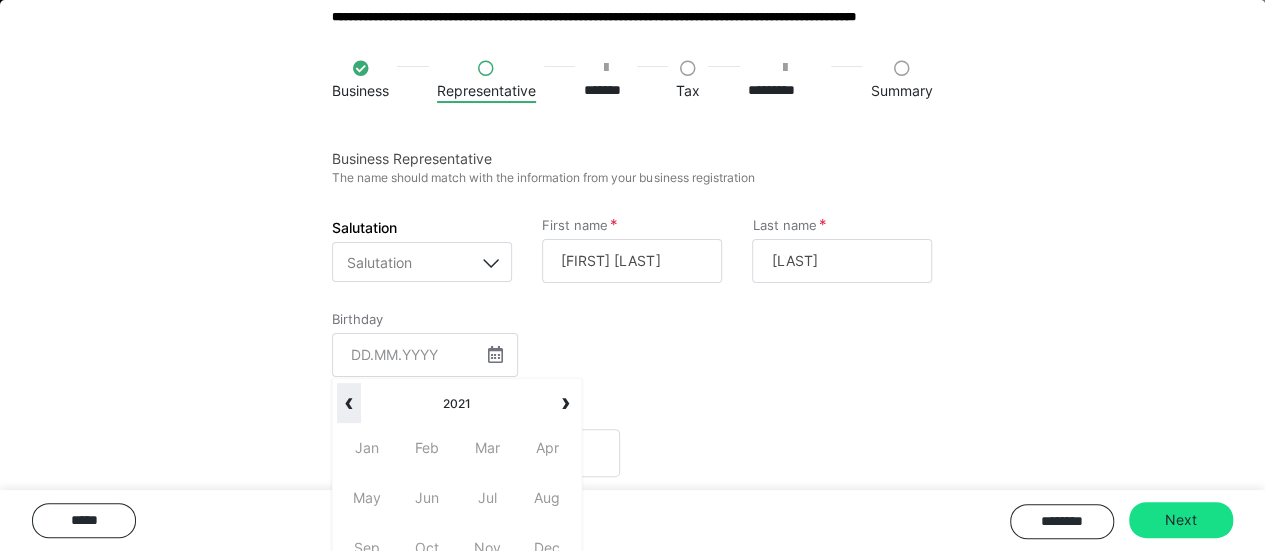 click on "‹" at bounding box center (348, 403) 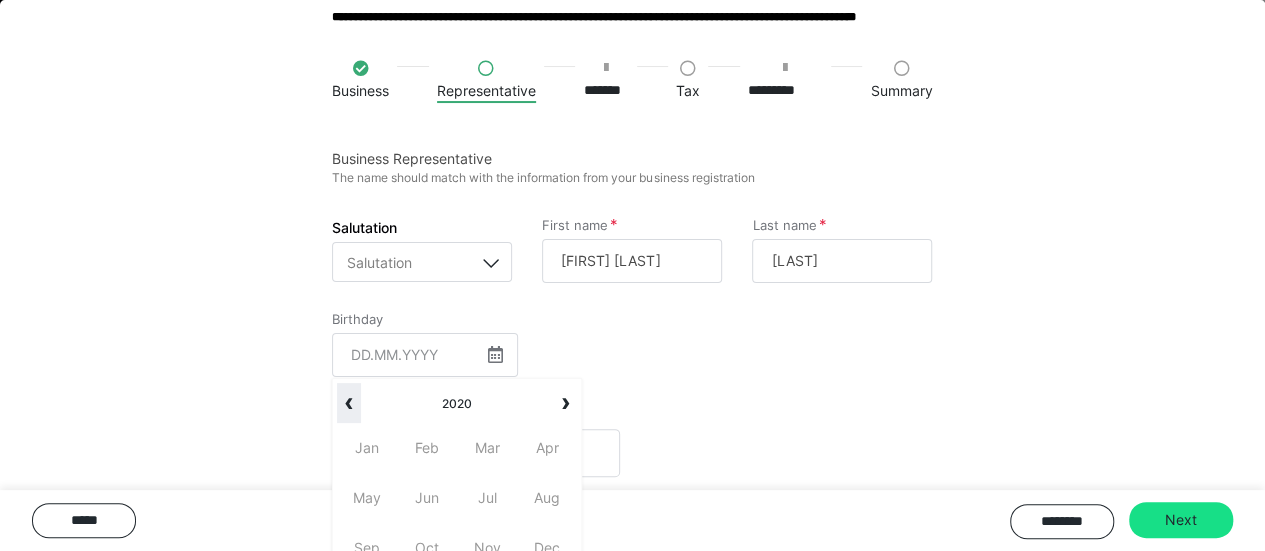 click on "‹" at bounding box center (348, 403) 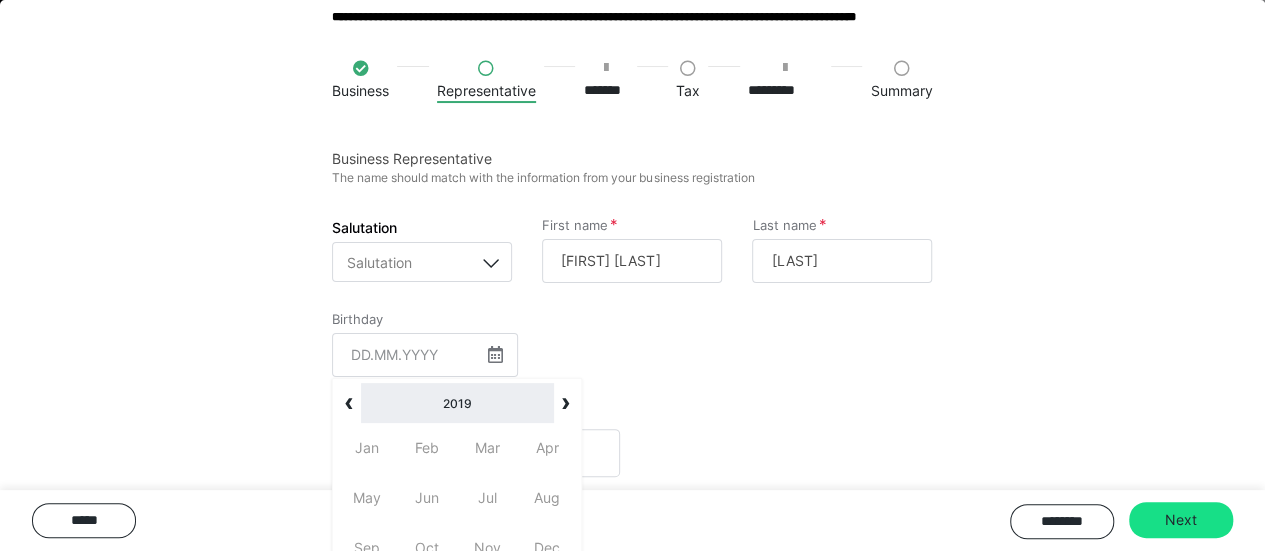 scroll, scrollTop: 114, scrollLeft: 0, axis: vertical 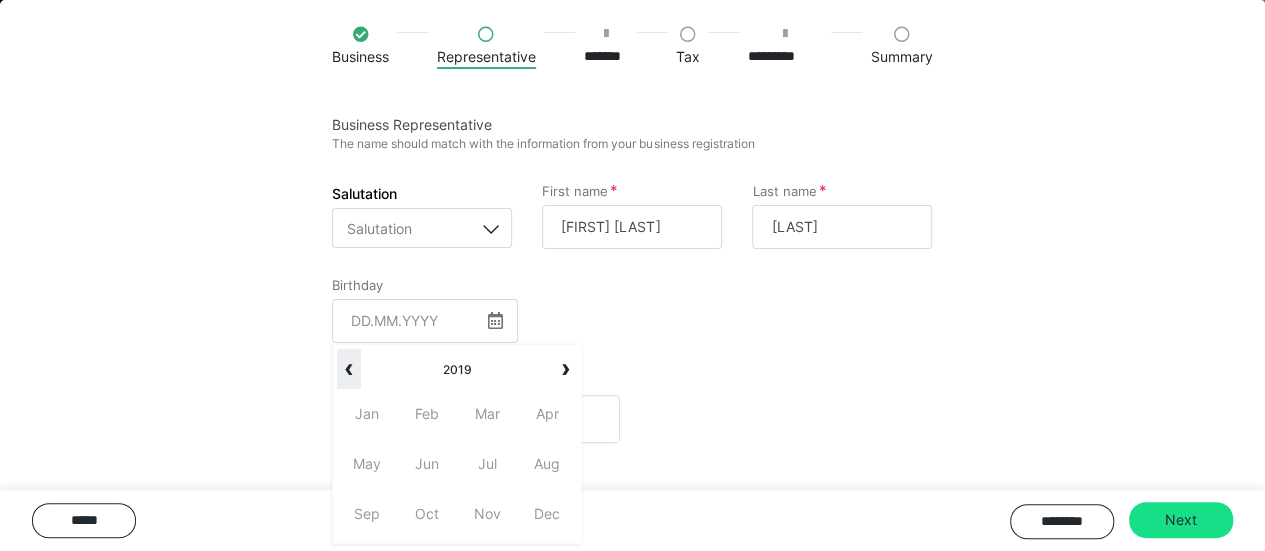 click on "‹" at bounding box center [348, 369] 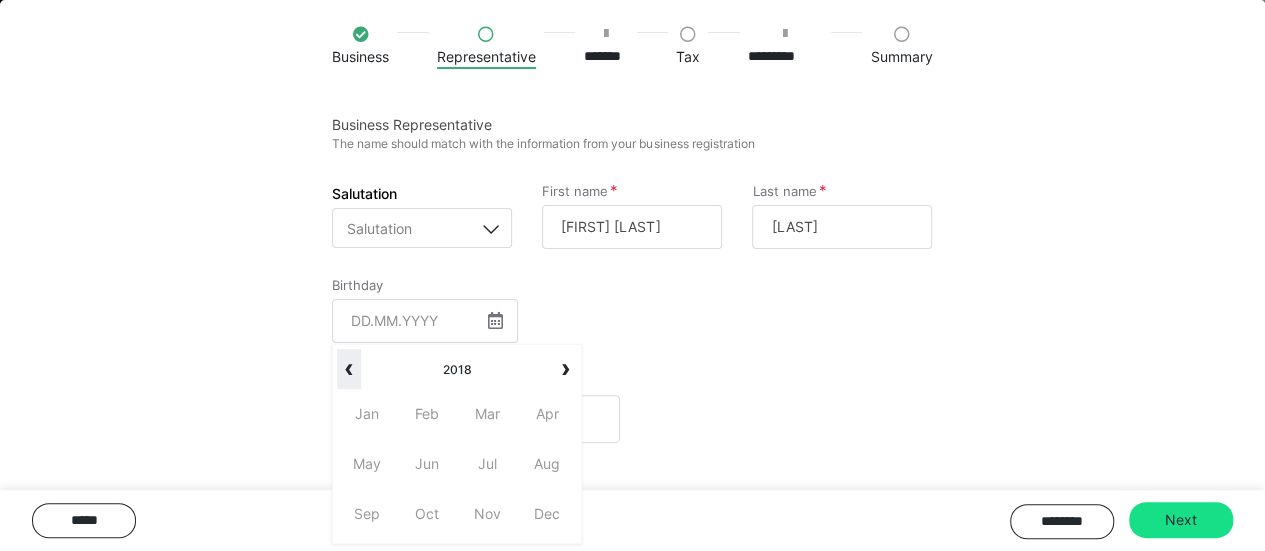 click on "‹" at bounding box center (348, 369) 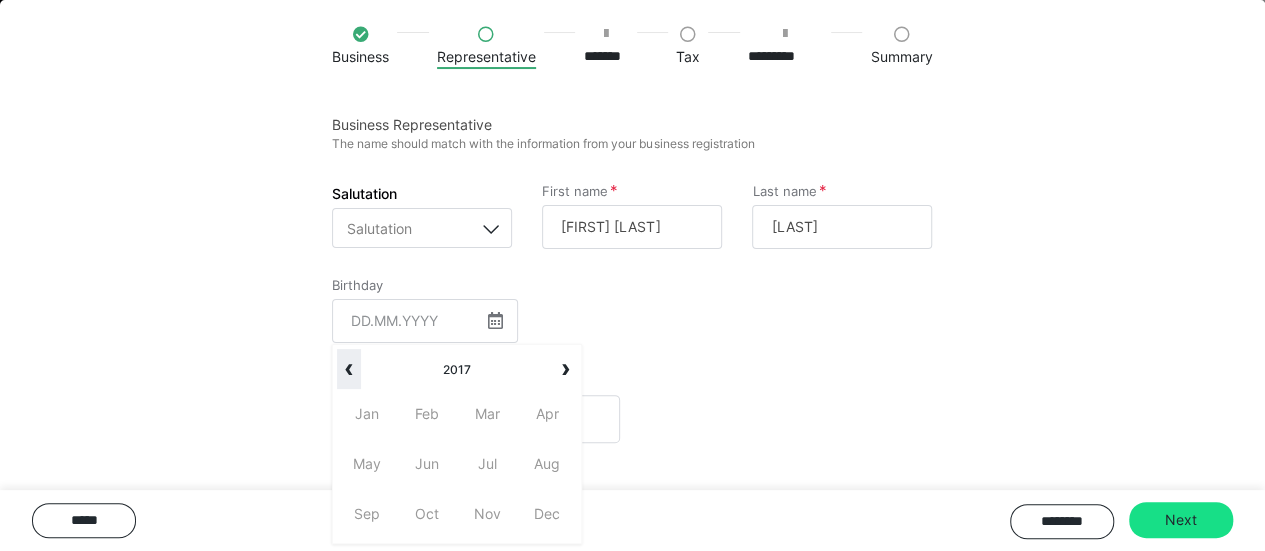click on "‹" at bounding box center [348, 369] 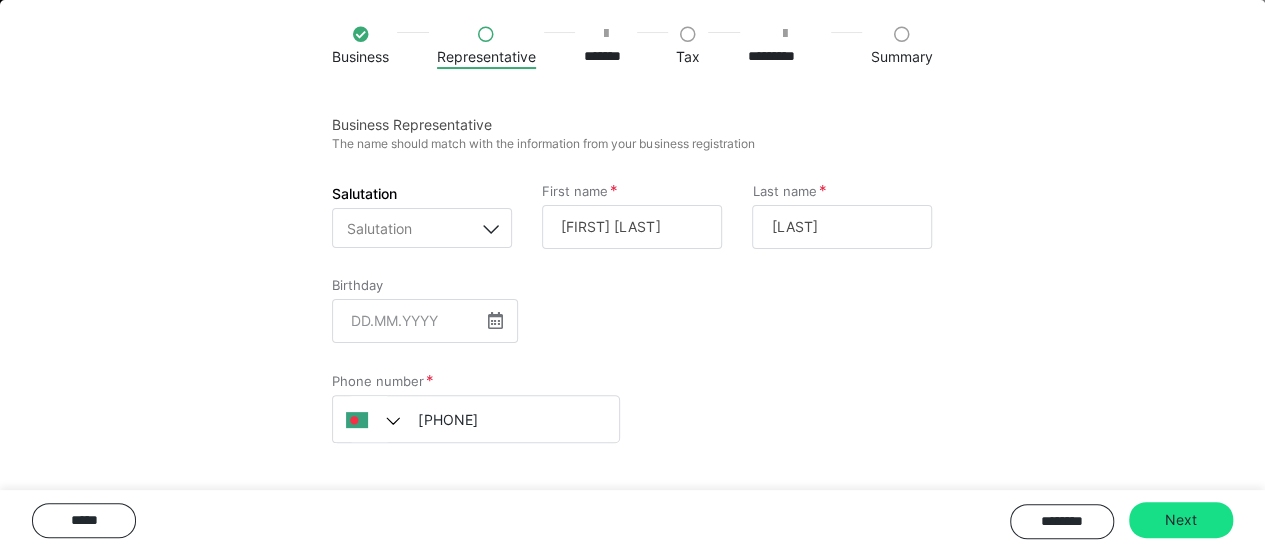 click at bounding box center [495, 320] 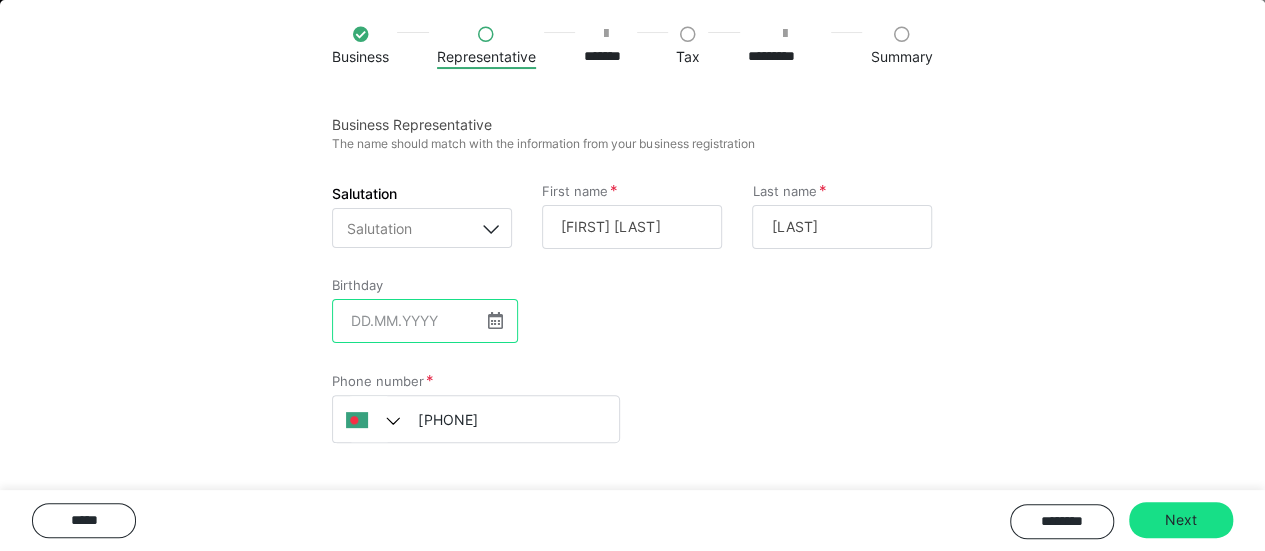 click at bounding box center [425, 321] 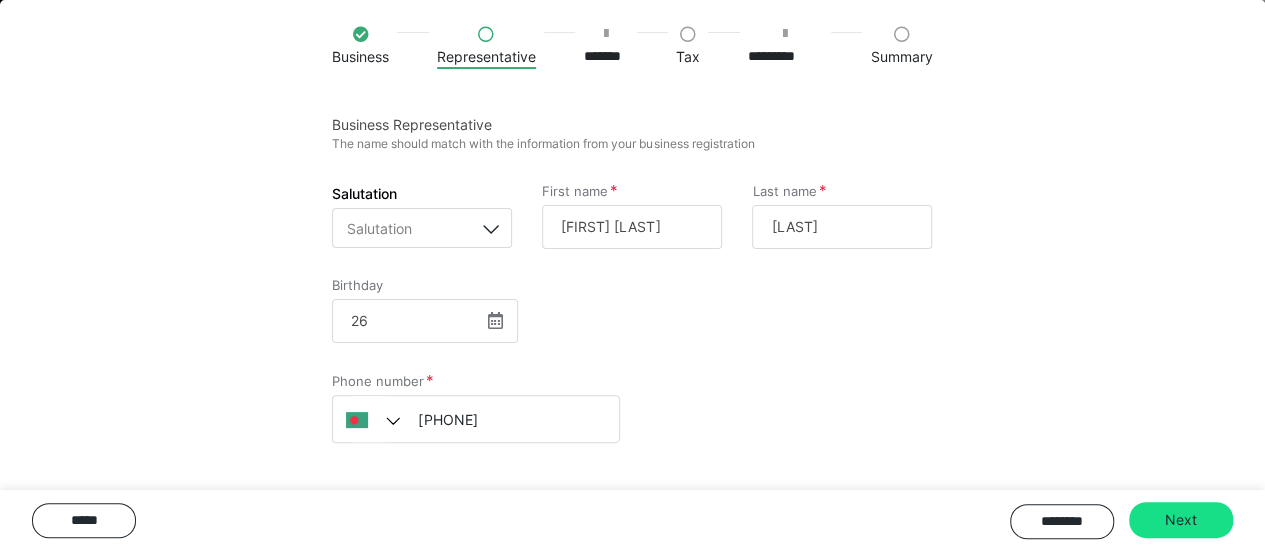 click at bounding box center (495, 320) 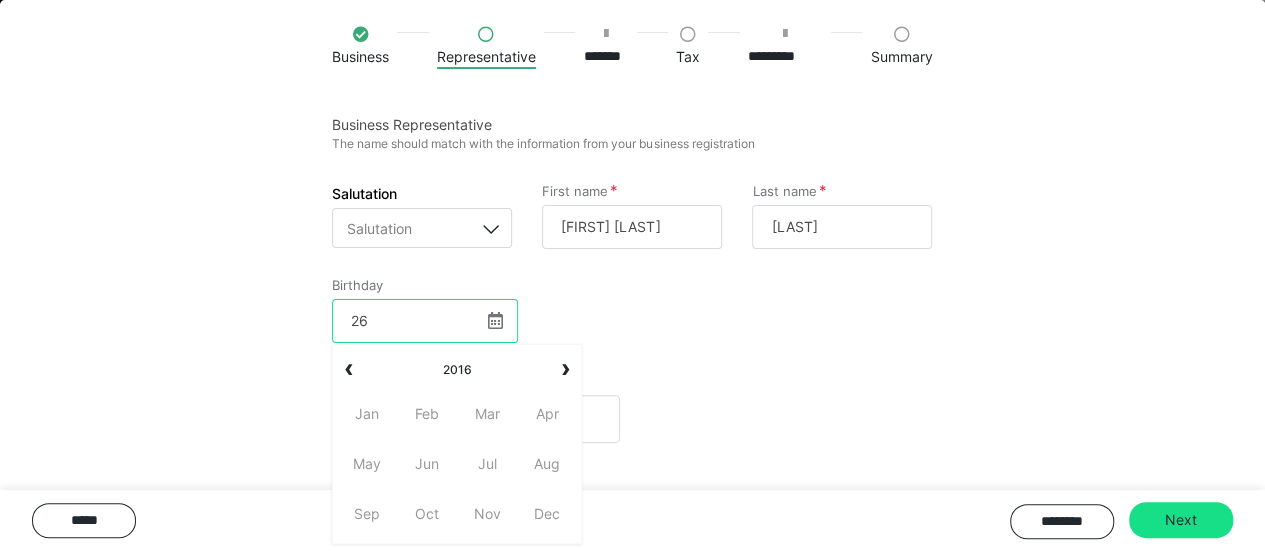 click on "26" at bounding box center (425, 321) 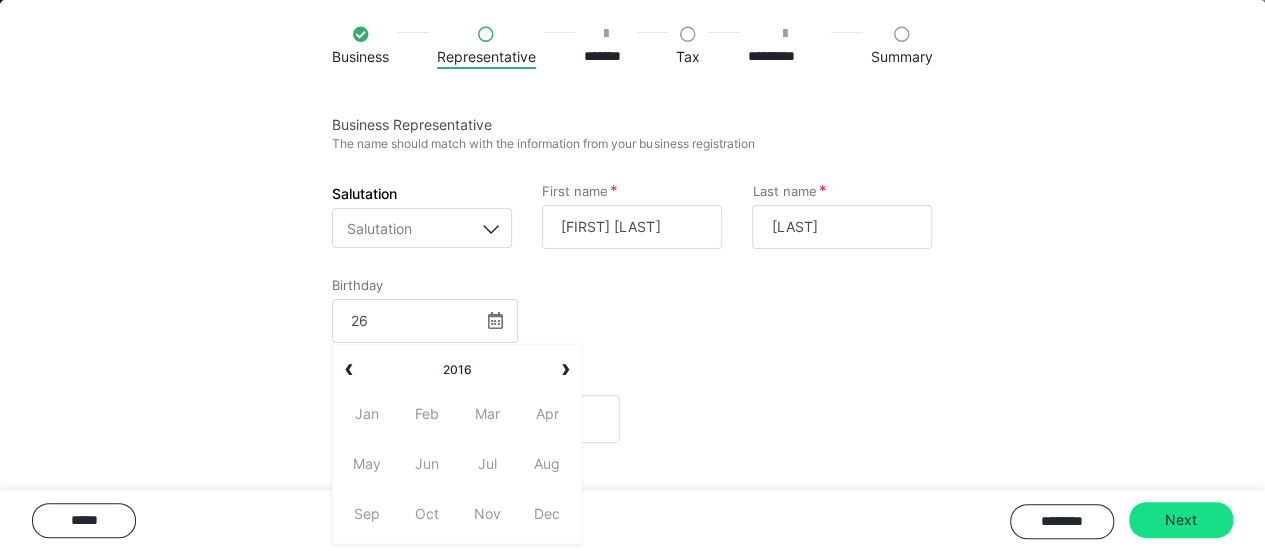 click on "Dec" at bounding box center (547, 514) 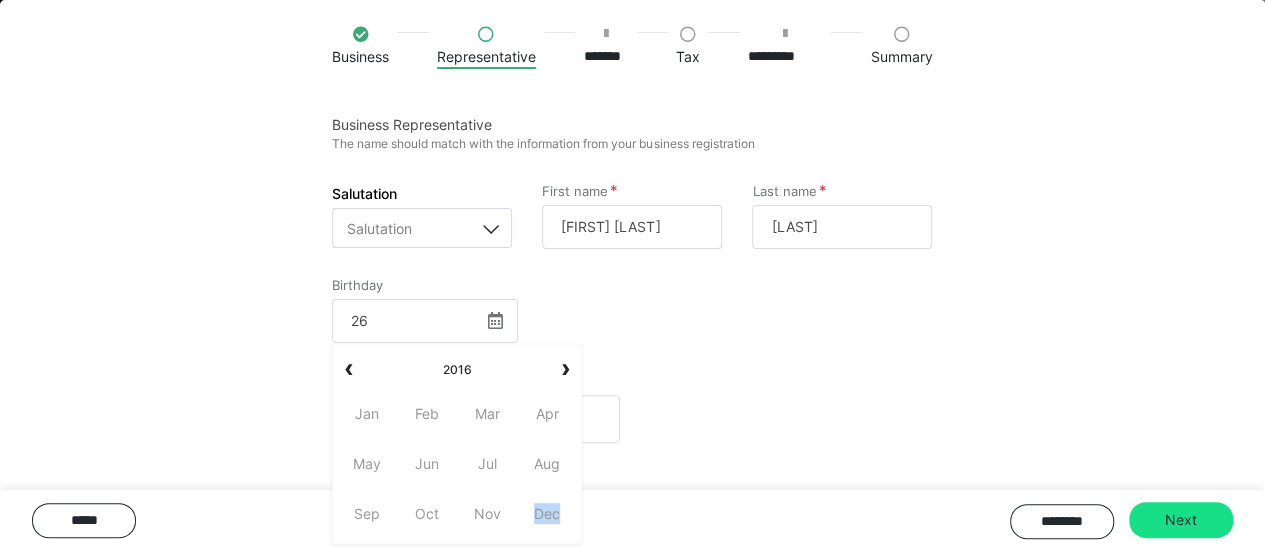 click on "Dec" at bounding box center [547, 514] 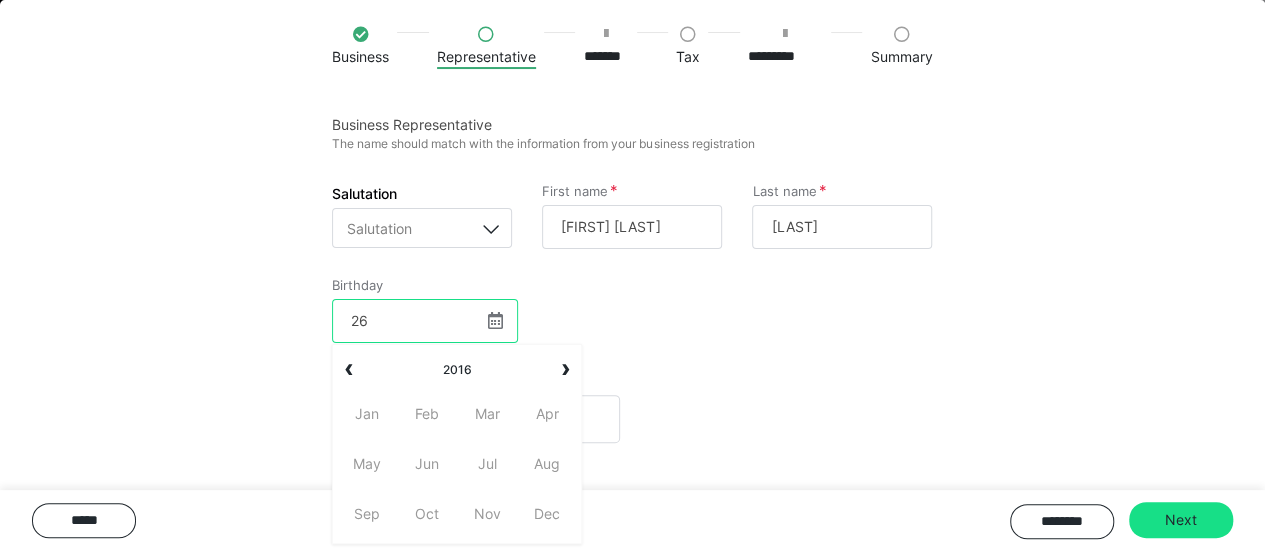 click on "26" at bounding box center (425, 321) 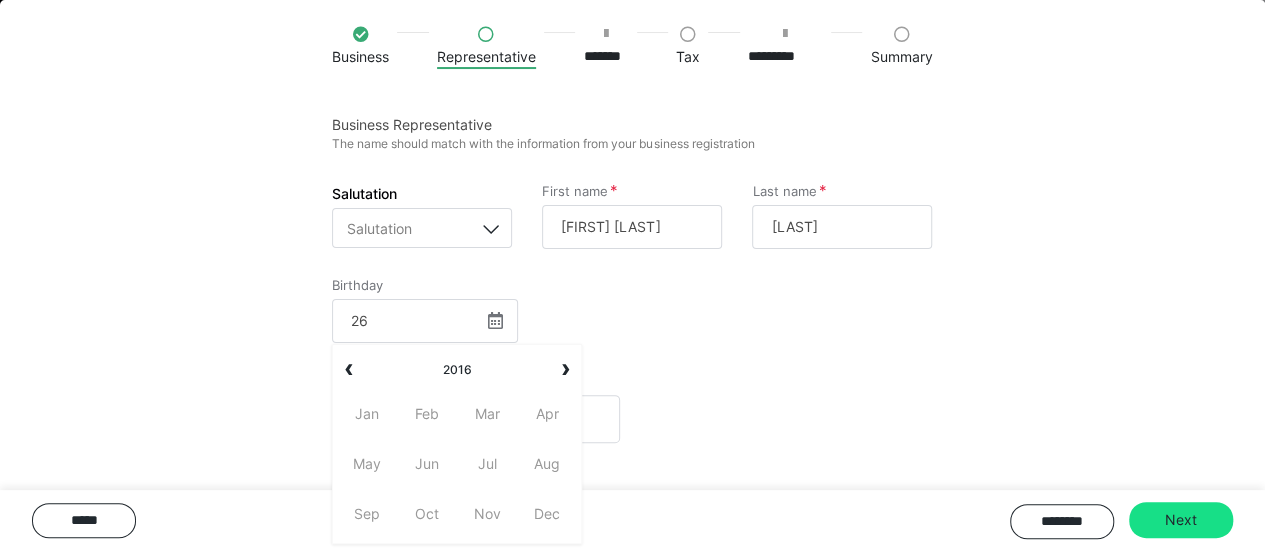 click on "Dec" at bounding box center (547, 514) 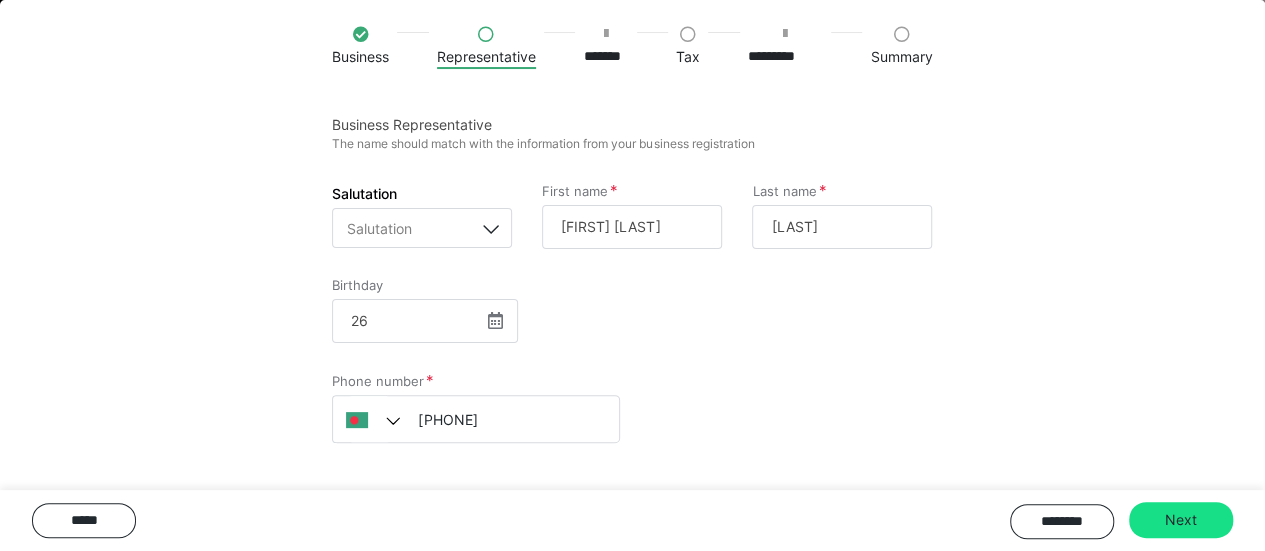 click at bounding box center [495, 320] 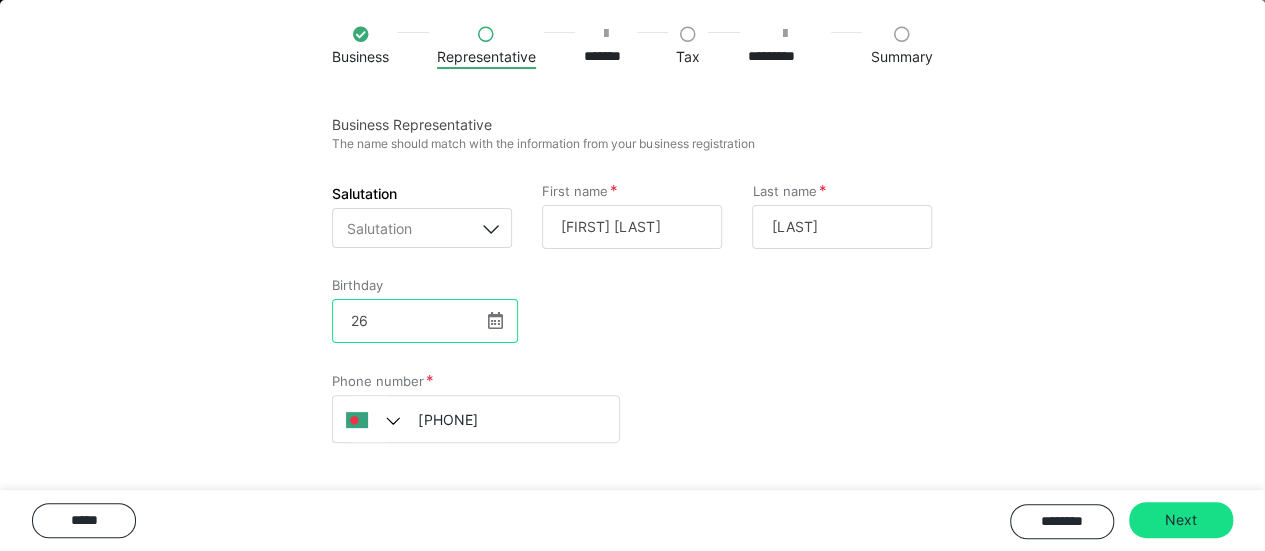click on "26" at bounding box center [425, 321] 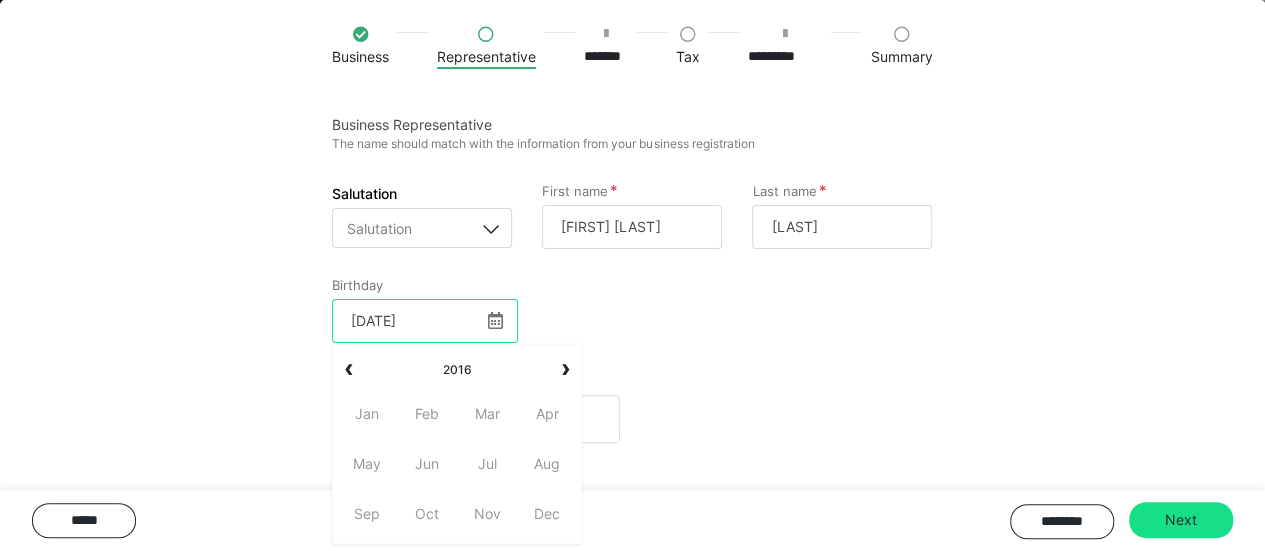 type on "26-12-1979" 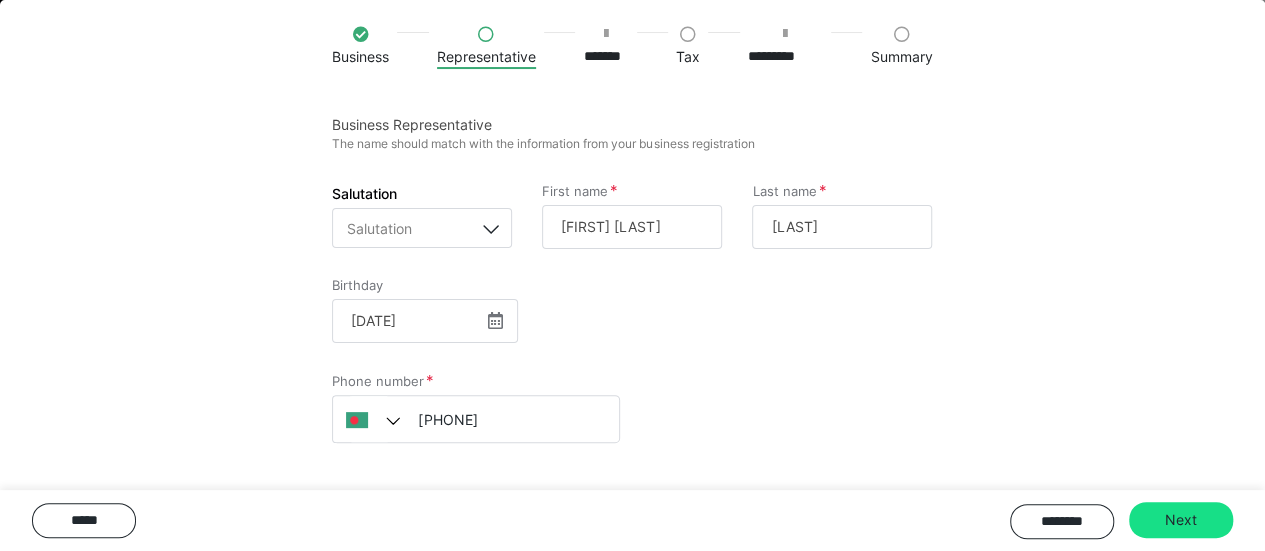 click on "Business Representative The name should match with the information from your business registration Salutation Salutation First name Muhammad Akram Last name Hossan Birthday 26-12-1979 ‹ 2016 › Jan Feb Mar Apr May Jun Jul Aug Sep Oct Nov Dec Phone number +880 171 689 030 4" at bounding box center (632, 293) 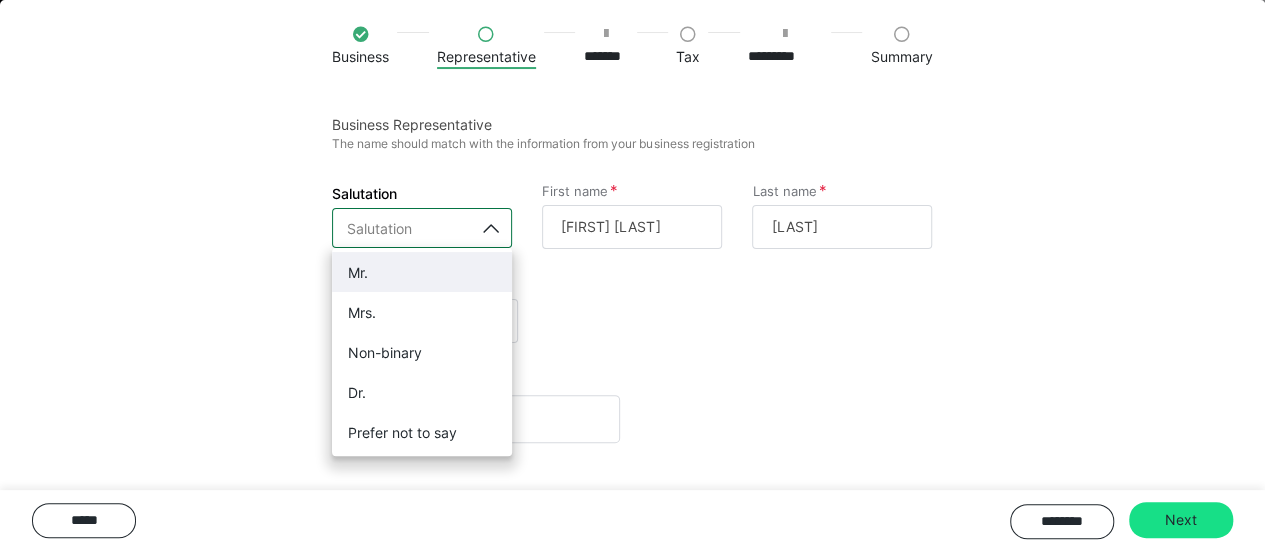 click on "Mr." at bounding box center [422, 272] 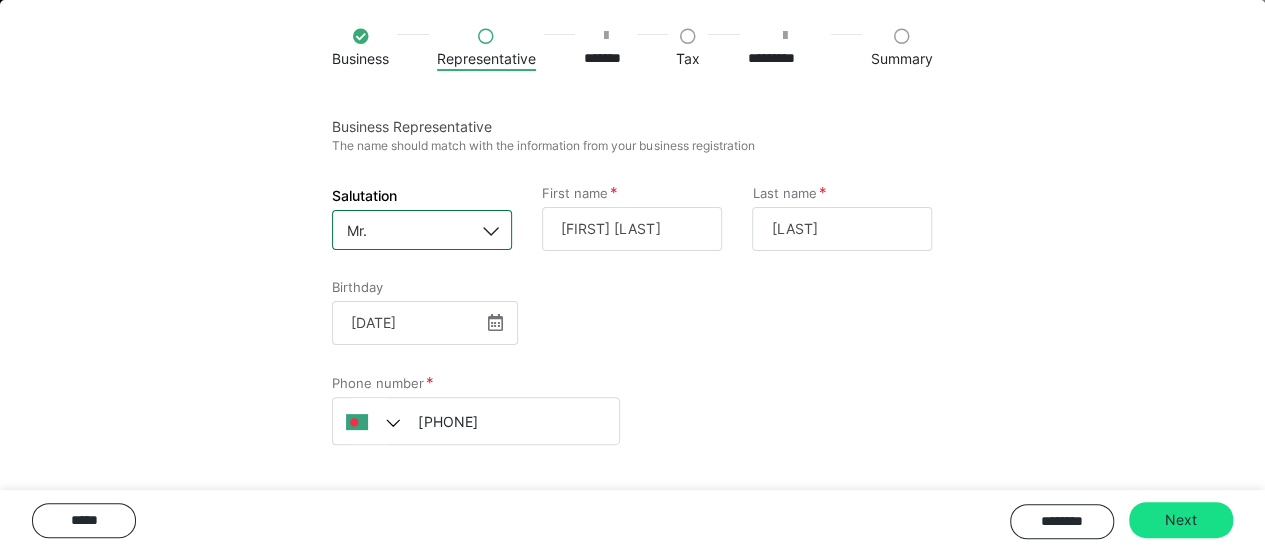 scroll, scrollTop: 114, scrollLeft: 0, axis: vertical 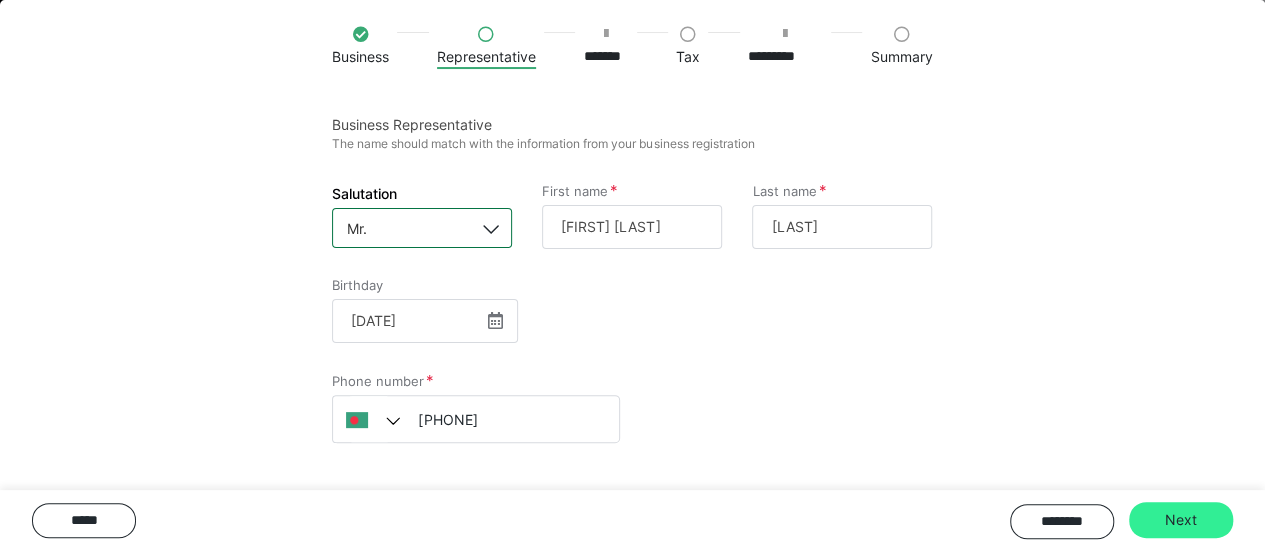 click on "Next" at bounding box center [1181, 520] 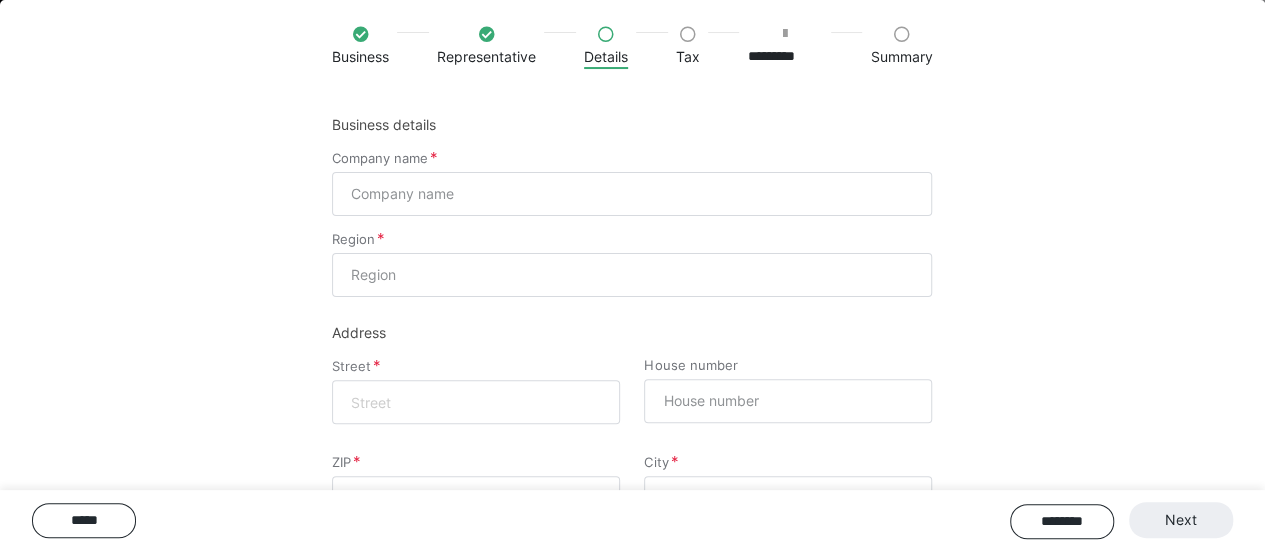 scroll, scrollTop: 1168, scrollLeft: 0, axis: vertical 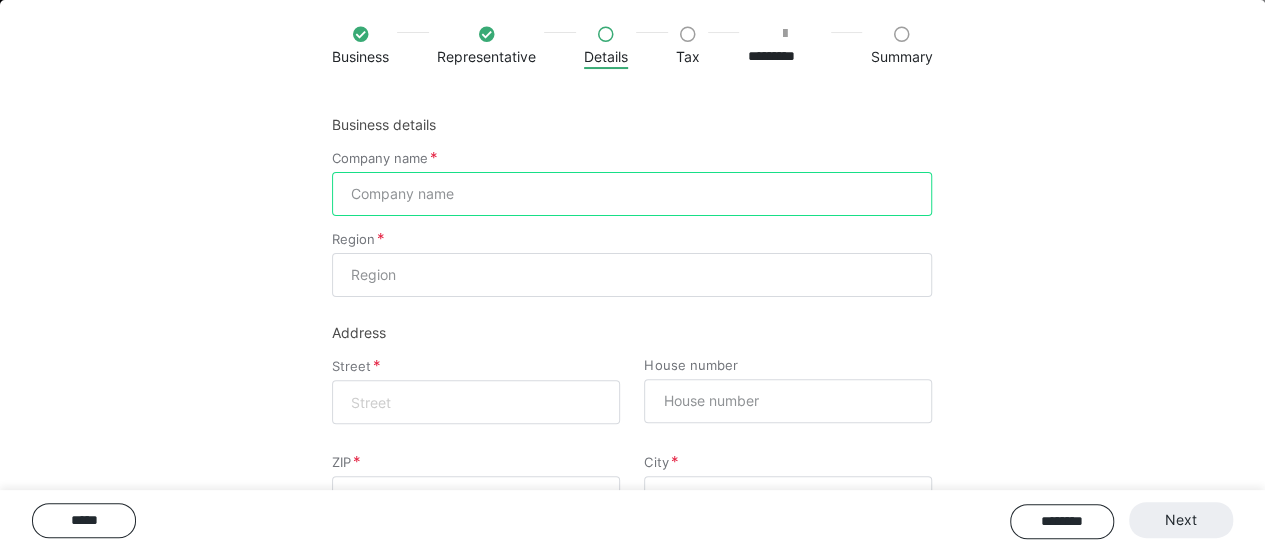 click on "Company name" at bounding box center (632, 194) 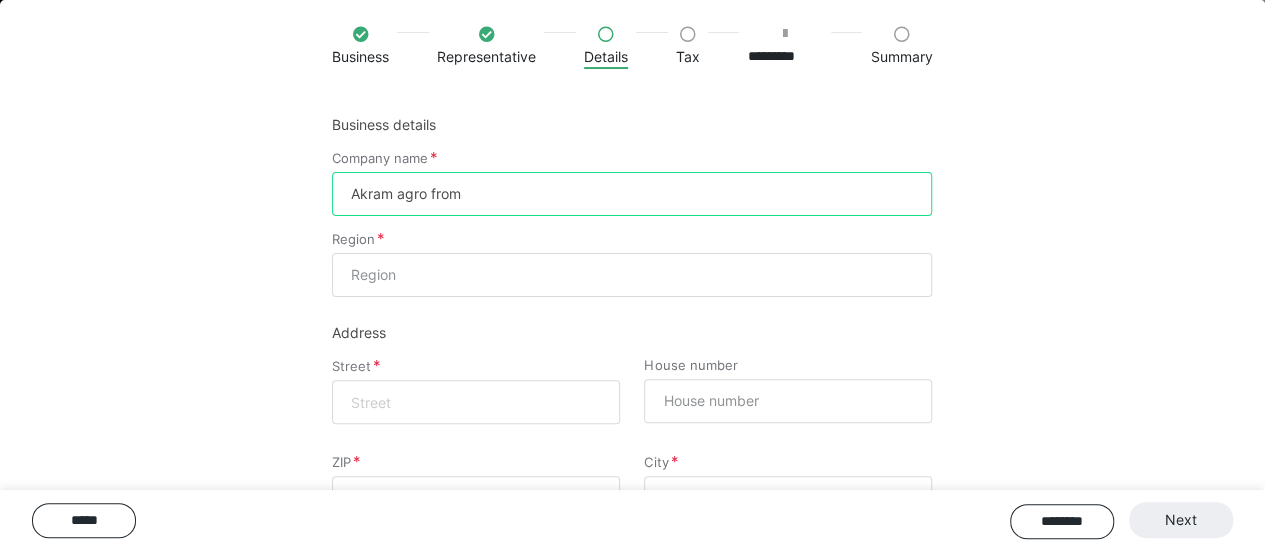 type on "Akram agro from" 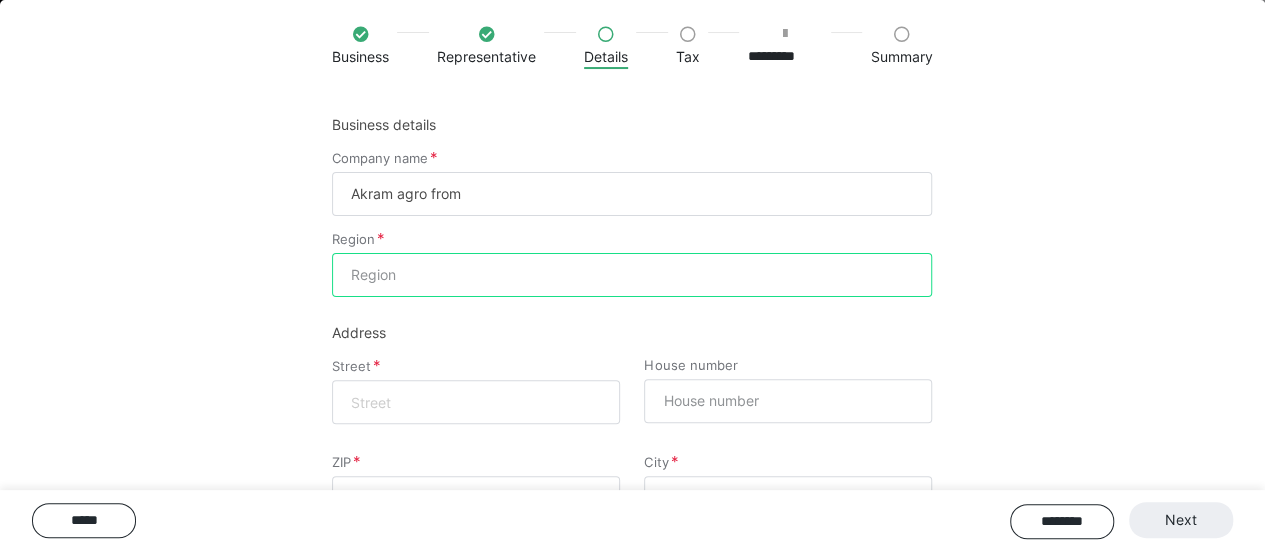 click on "Region" at bounding box center [632, 275] 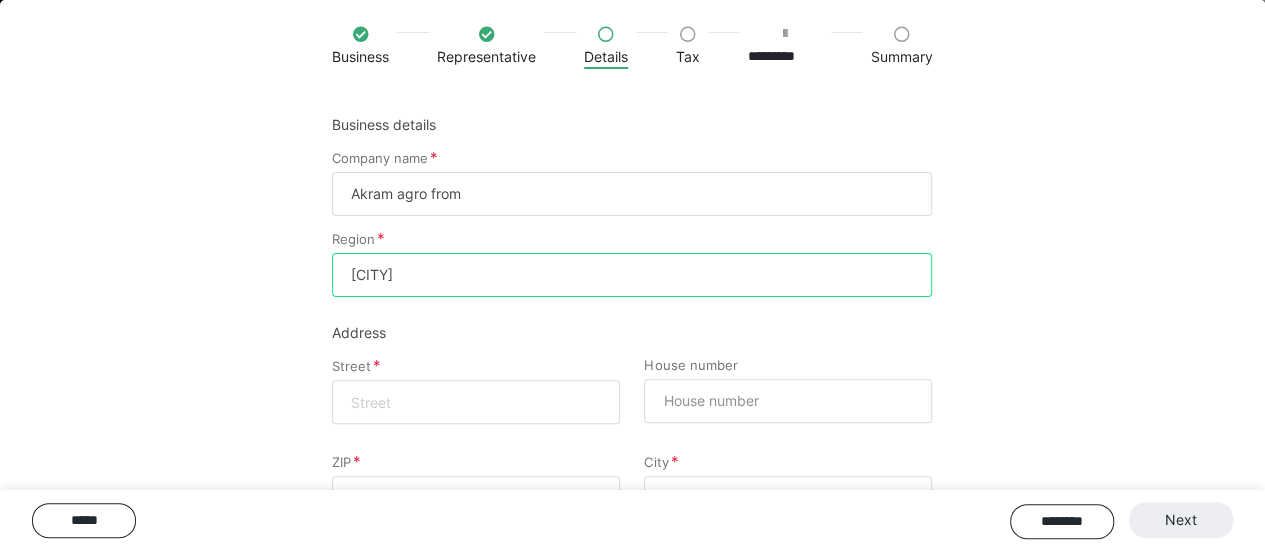 type on "Dhaka" 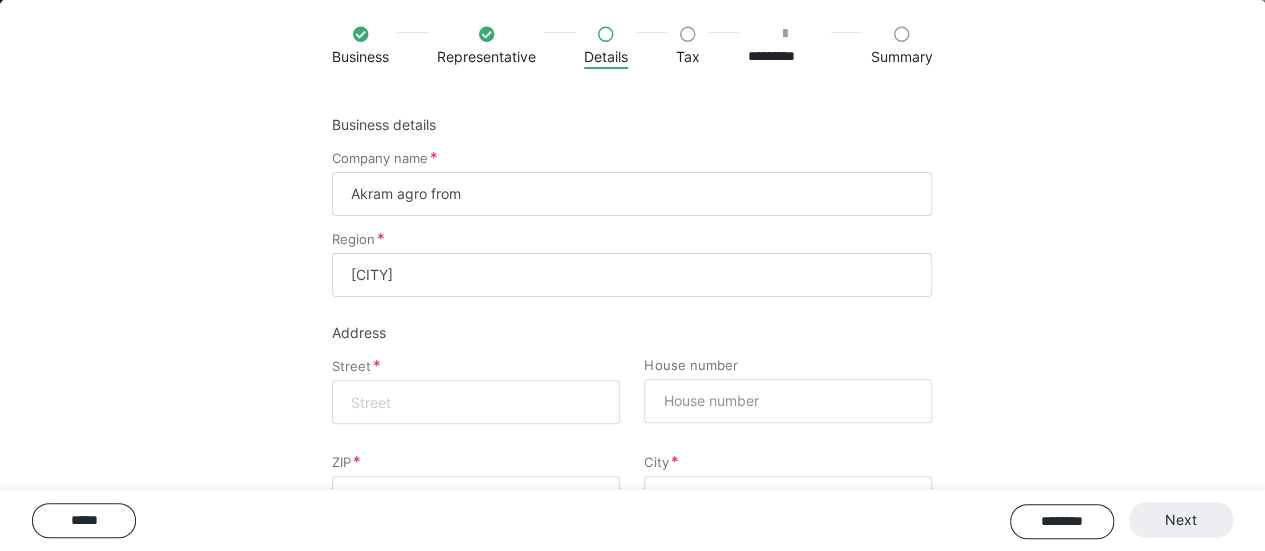 click at bounding box center [476, 402] 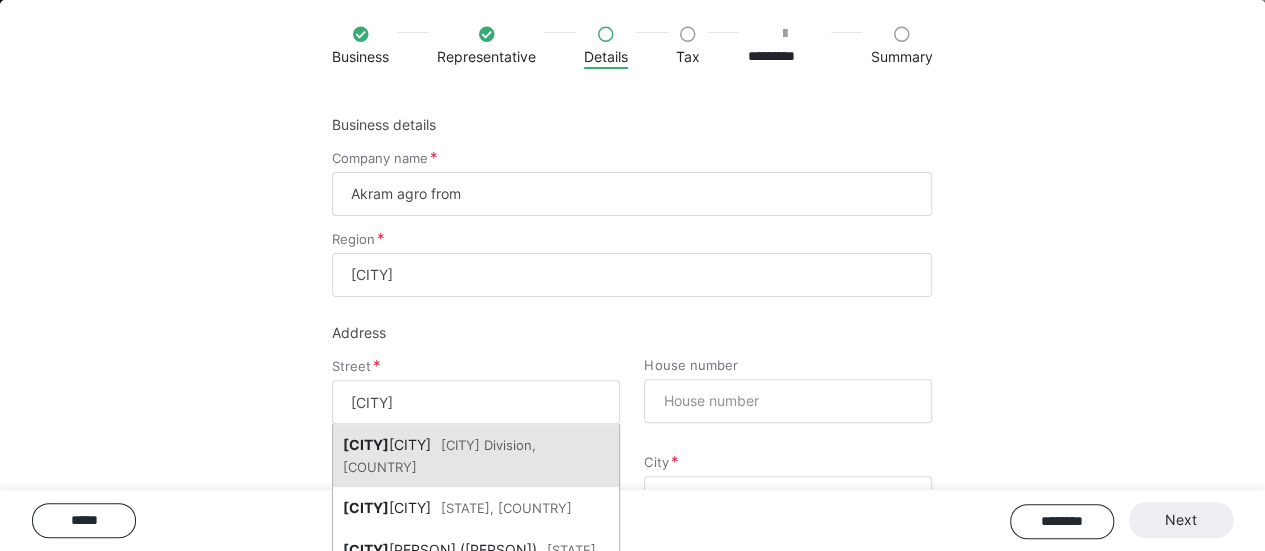 click on "Kishor eganj Dhaka Division, Bangladesh" at bounding box center (476, 455) 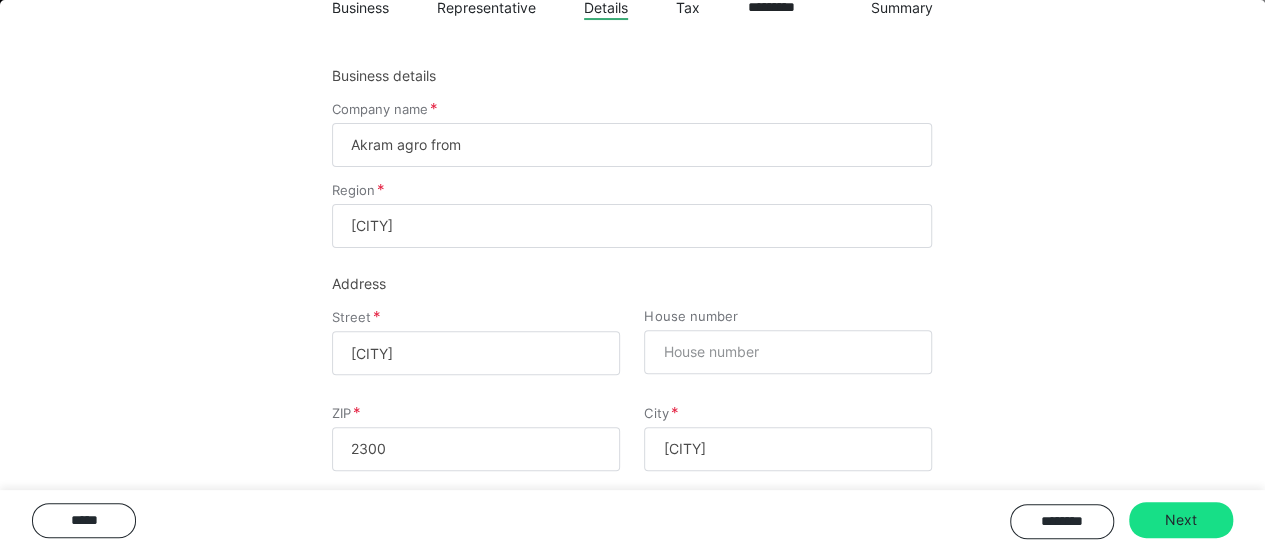scroll, scrollTop: 190, scrollLeft: 0, axis: vertical 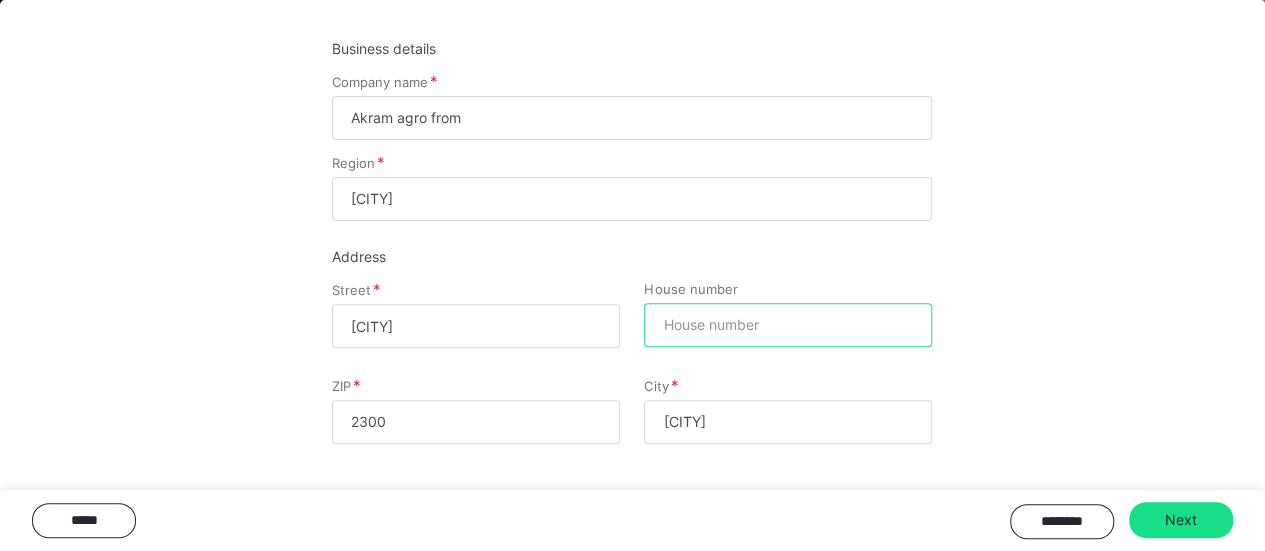 click on "House number" at bounding box center (788, 325) 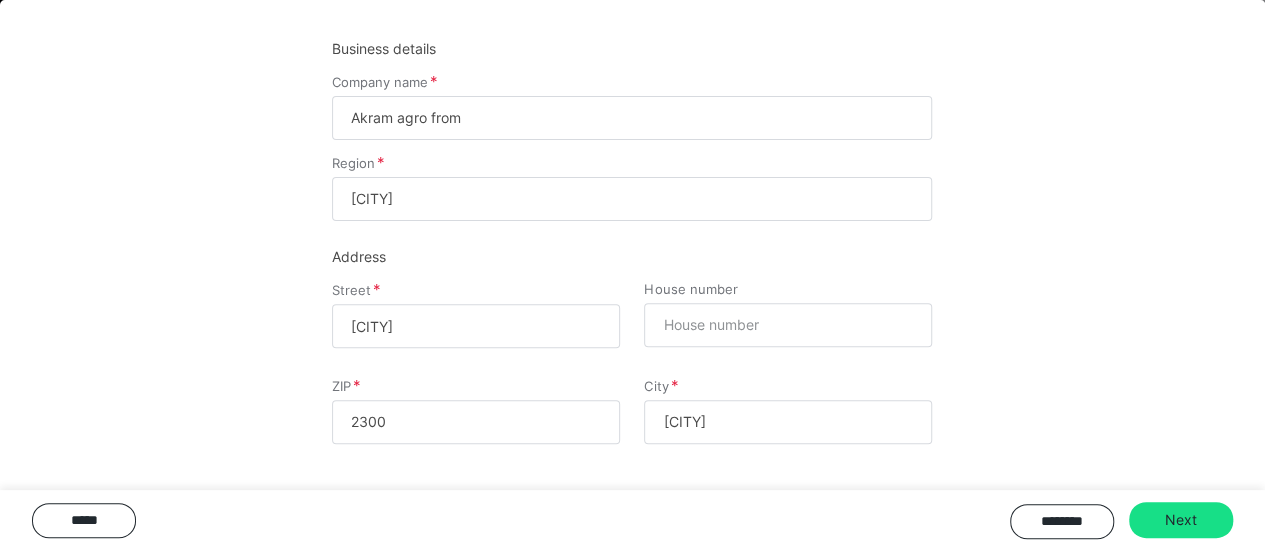 click on "Address" at bounding box center (632, 256) 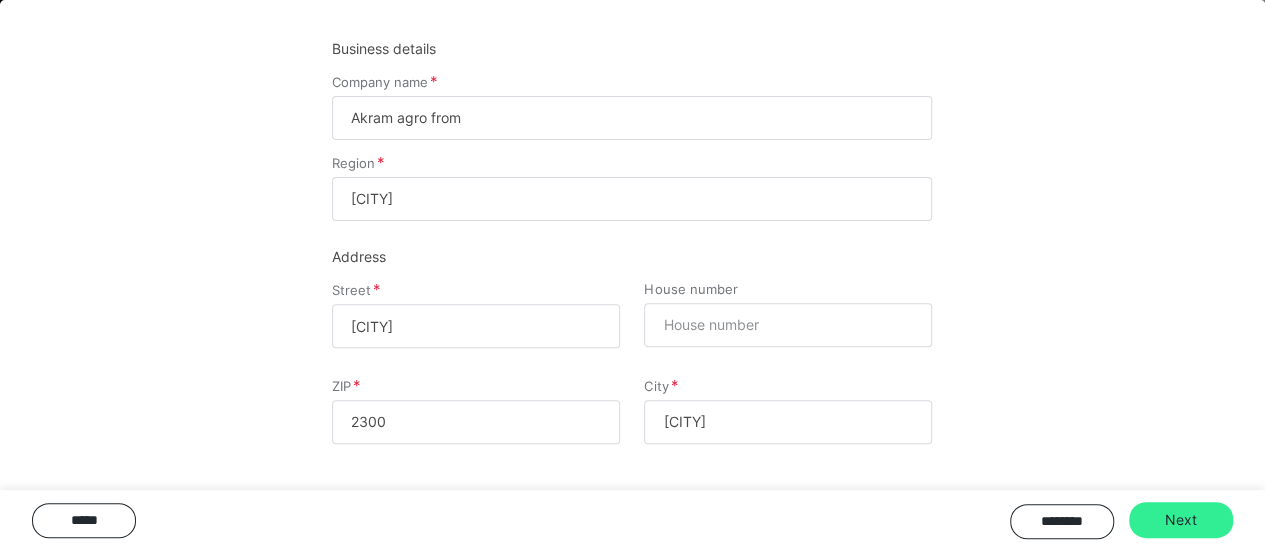 click on "Next" at bounding box center [1181, 520] 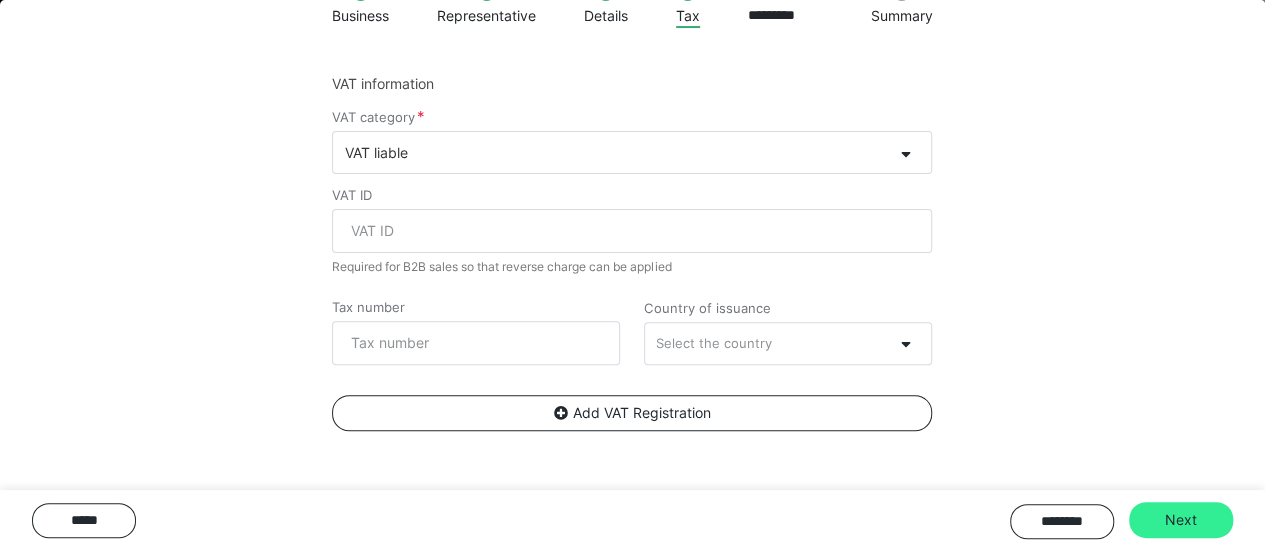 scroll, scrollTop: 795, scrollLeft: 0, axis: vertical 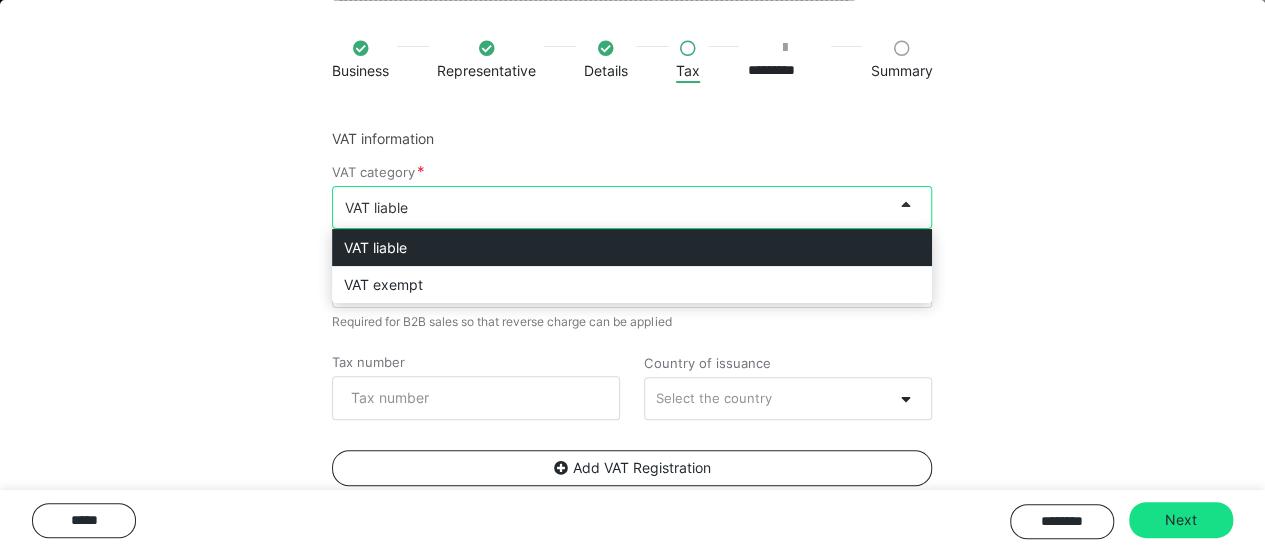 click at bounding box center [905, 204] 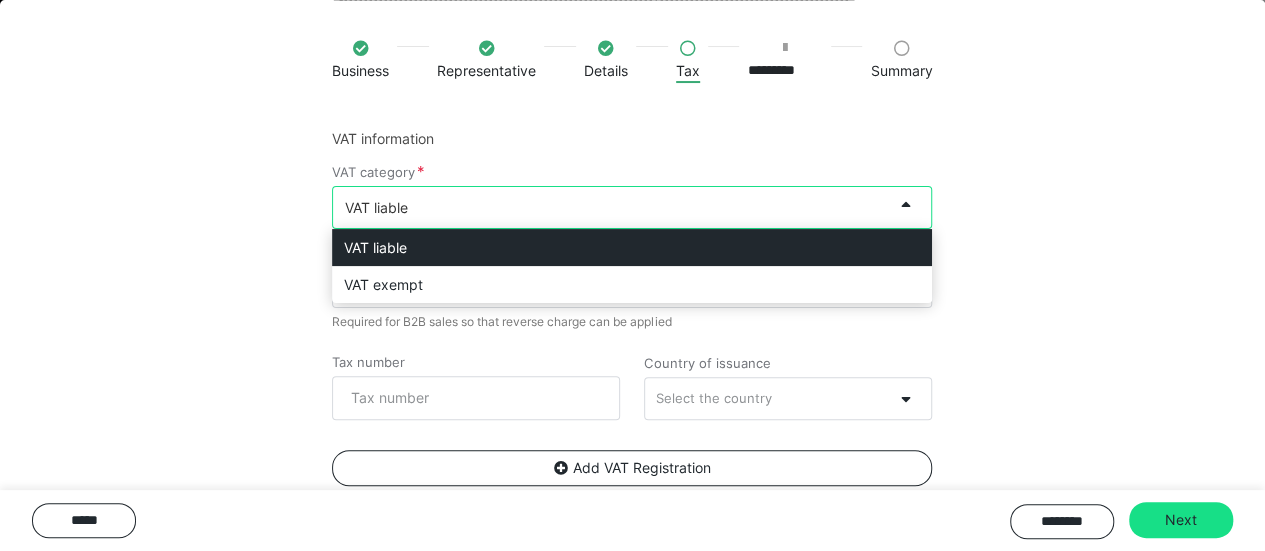 click on "VAT liable" at bounding box center [632, 247] 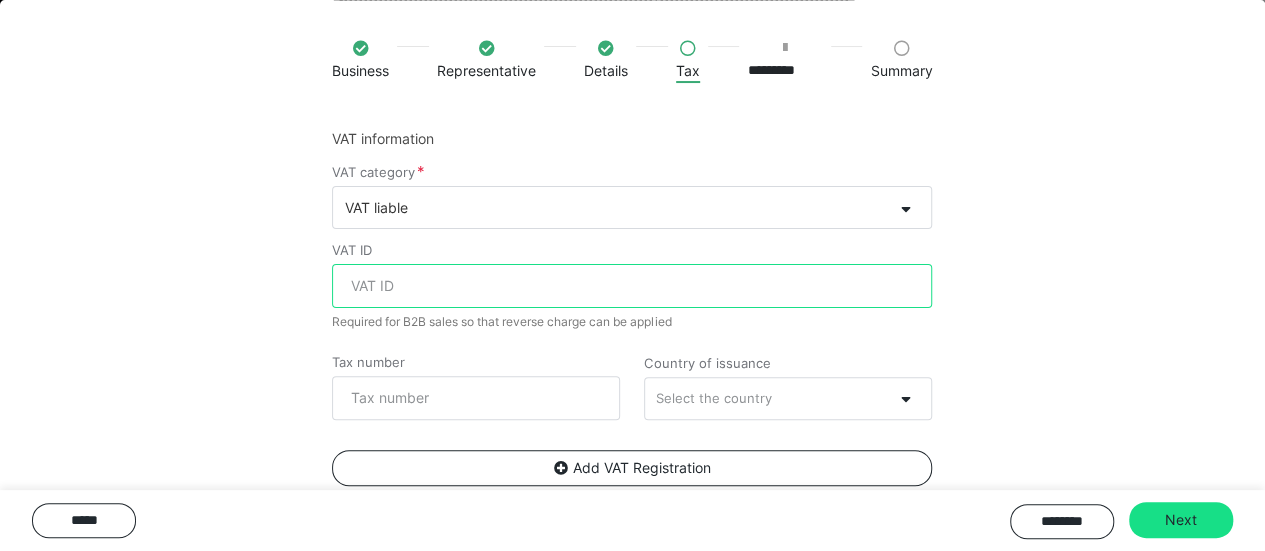 click on "VAT ID" at bounding box center [632, 286] 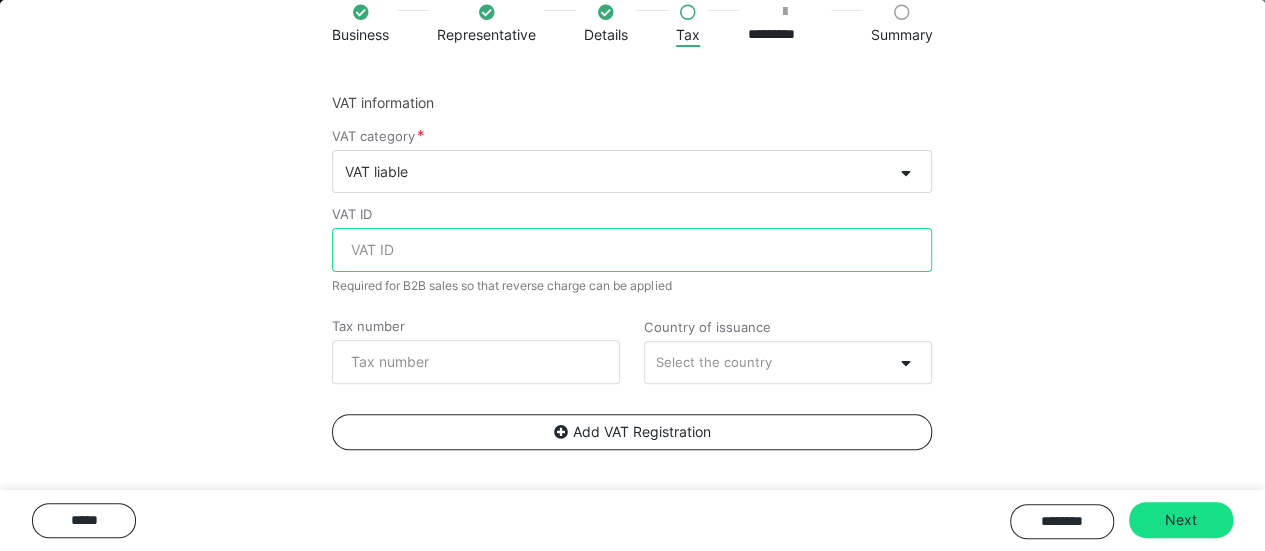 scroll, scrollTop: 152, scrollLeft: 0, axis: vertical 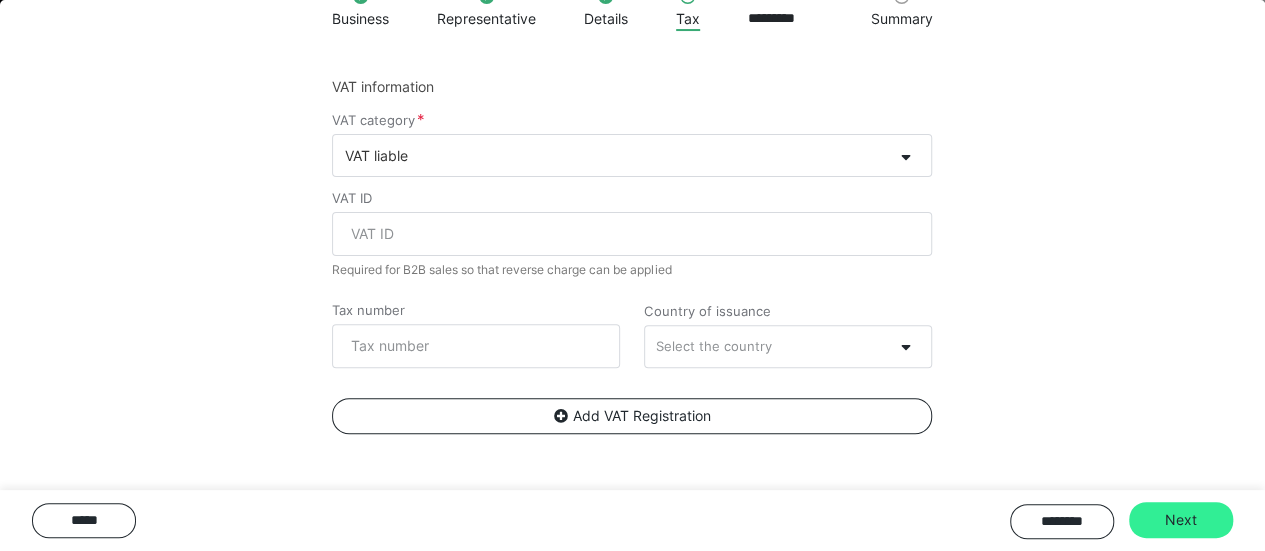 click on "Next" at bounding box center [1181, 520] 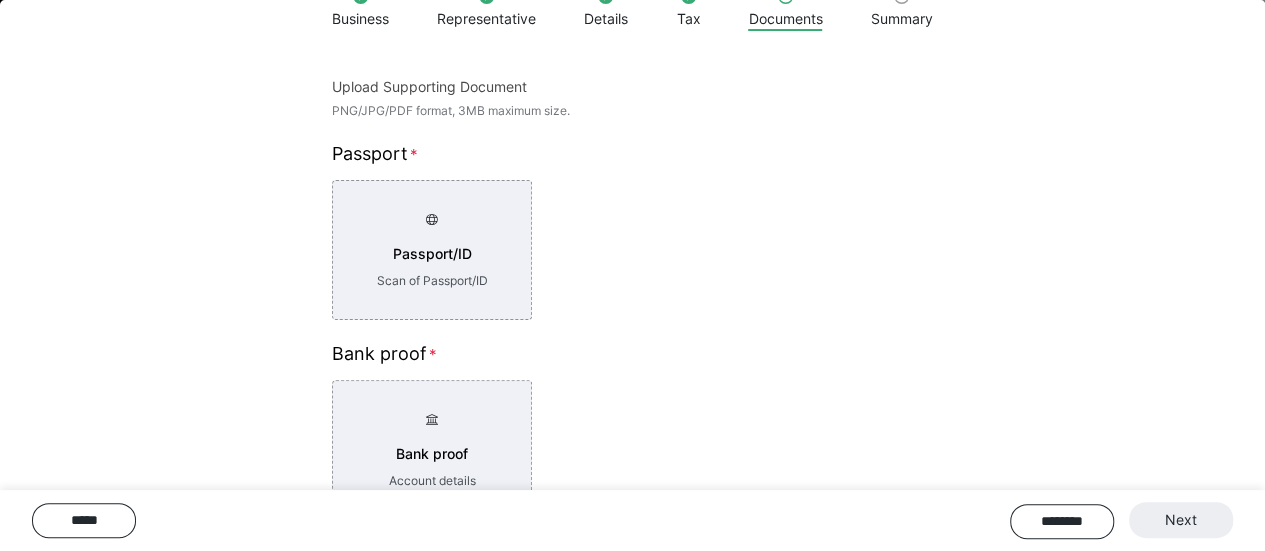 scroll, scrollTop: 1094, scrollLeft: 0, axis: vertical 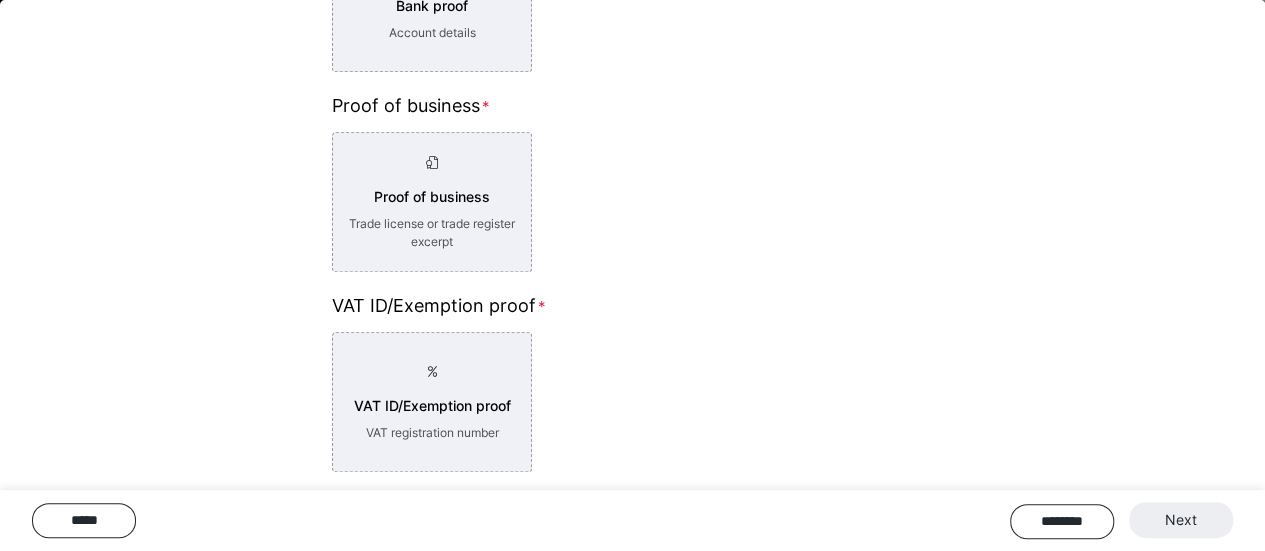 click on "******** Next" at bounding box center [1121, 520] 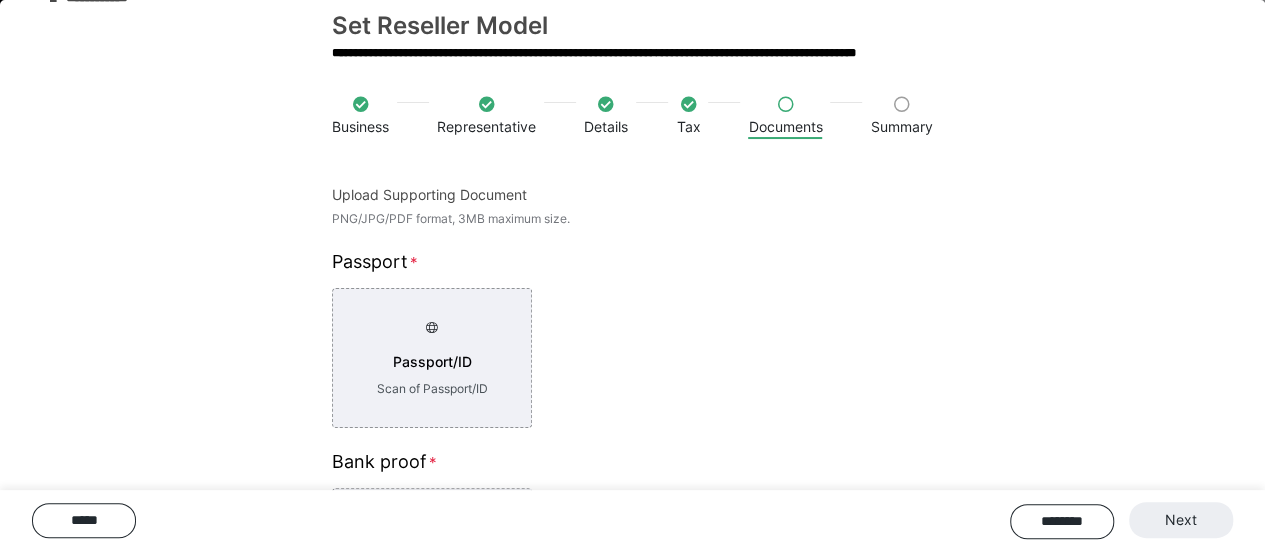 scroll, scrollTop: 0, scrollLeft: 0, axis: both 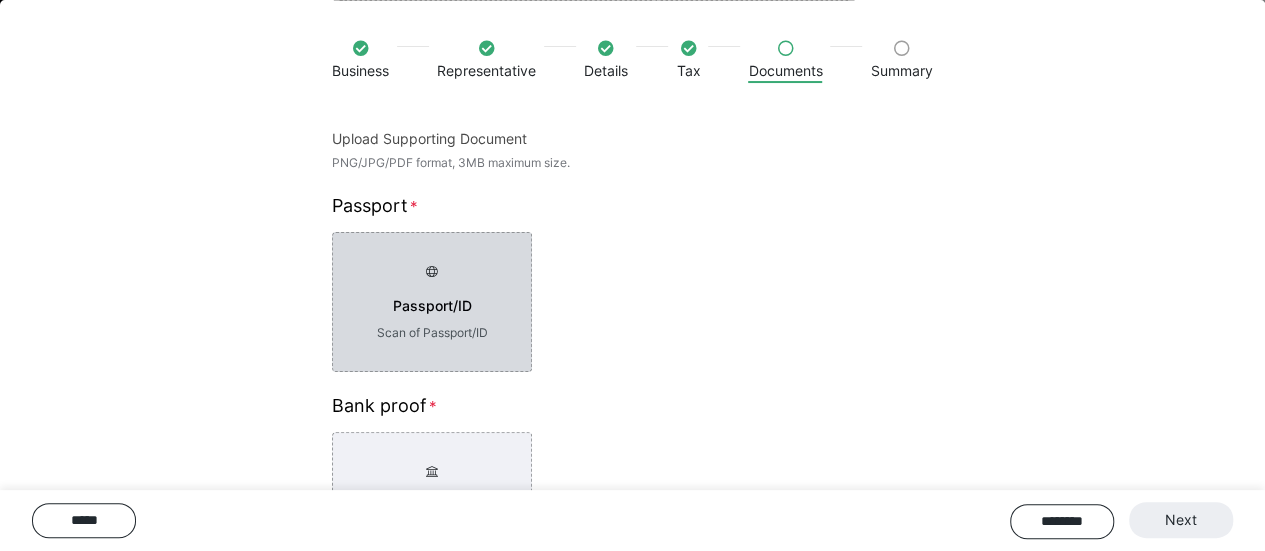 click on "Scan of Passport/ID" at bounding box center [432, 333] 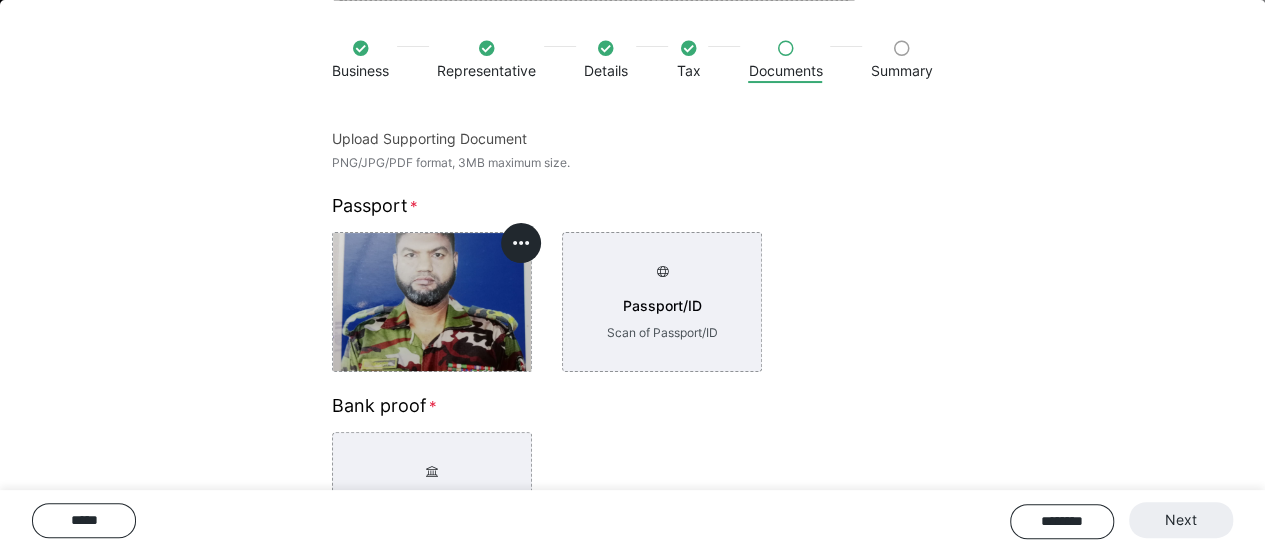 click on "Upload Supporting Document PNG/JPG/PDF format, 3MB maximum size. Passport Passport/ID Scan of Passport/ID  Bank proof Bank proof Account details Proof of business Proof of business Trade license or trade register excerpt VAT ID/Exemption proof VAT ID/Exemption proof VAT registration number" at bounding box center (632, 550) 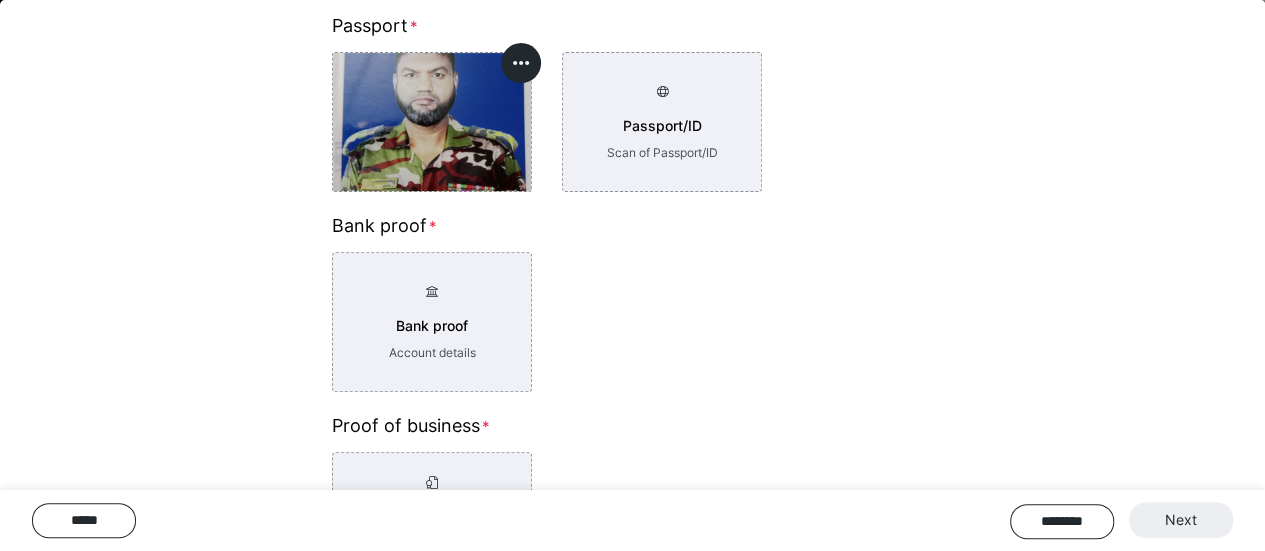scroll, scrollTop: 300, scrollLeft: 0, axis: vertical 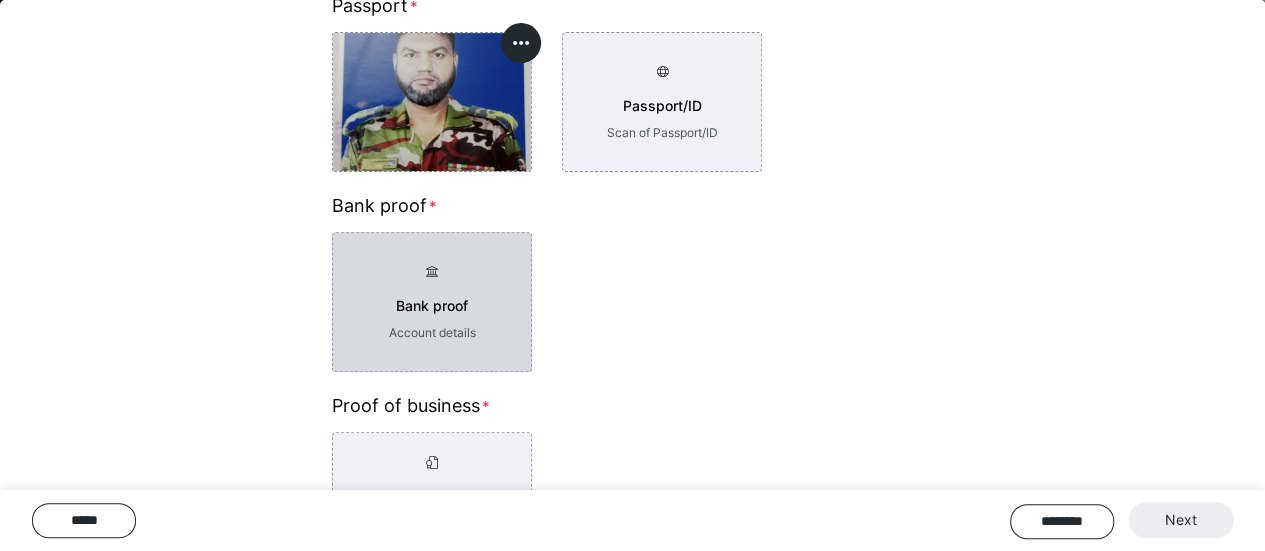 click on "Account details" at bounding box center (432, 333) 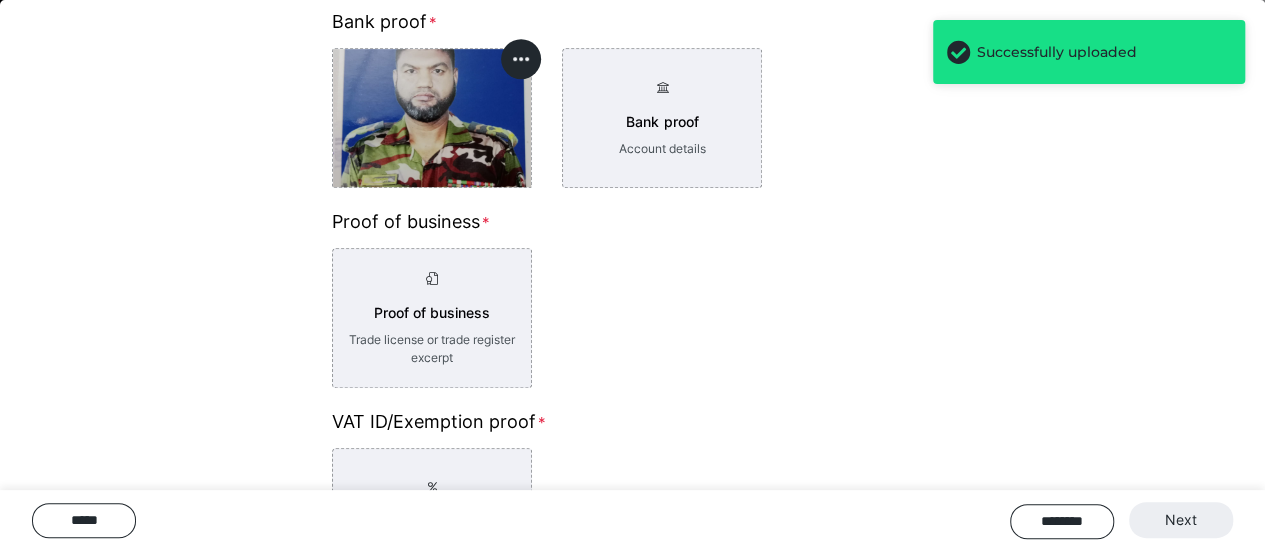 scroll, scrollTop: 500, scrollLeft: 0, axis: vertical 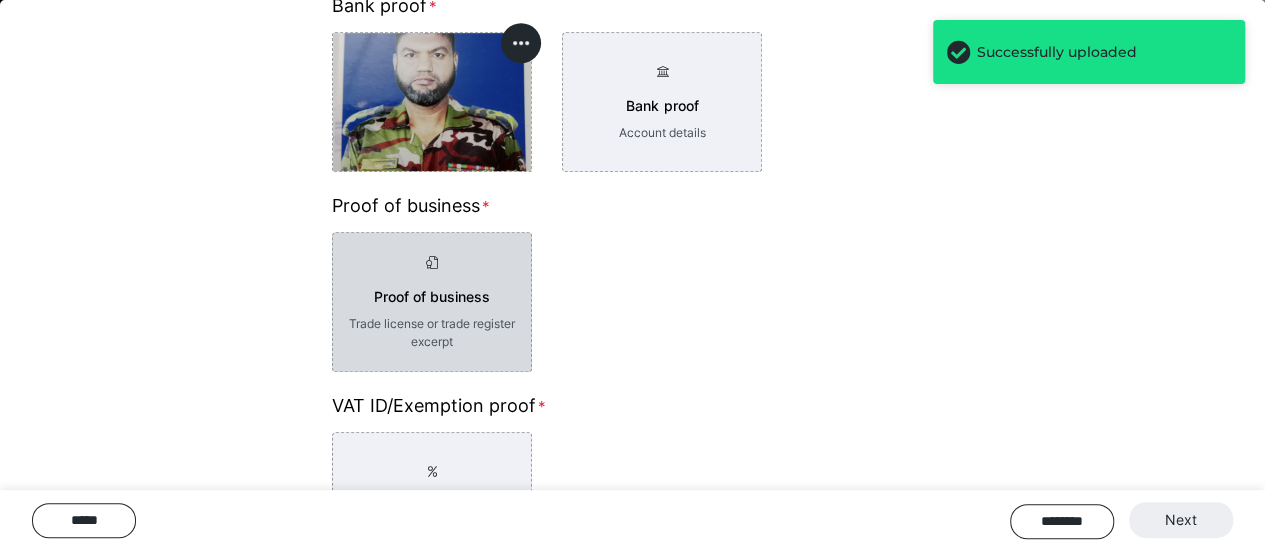 click on "Proof of business Trade license or trade register excerpt" at bounding box center (432, 302) 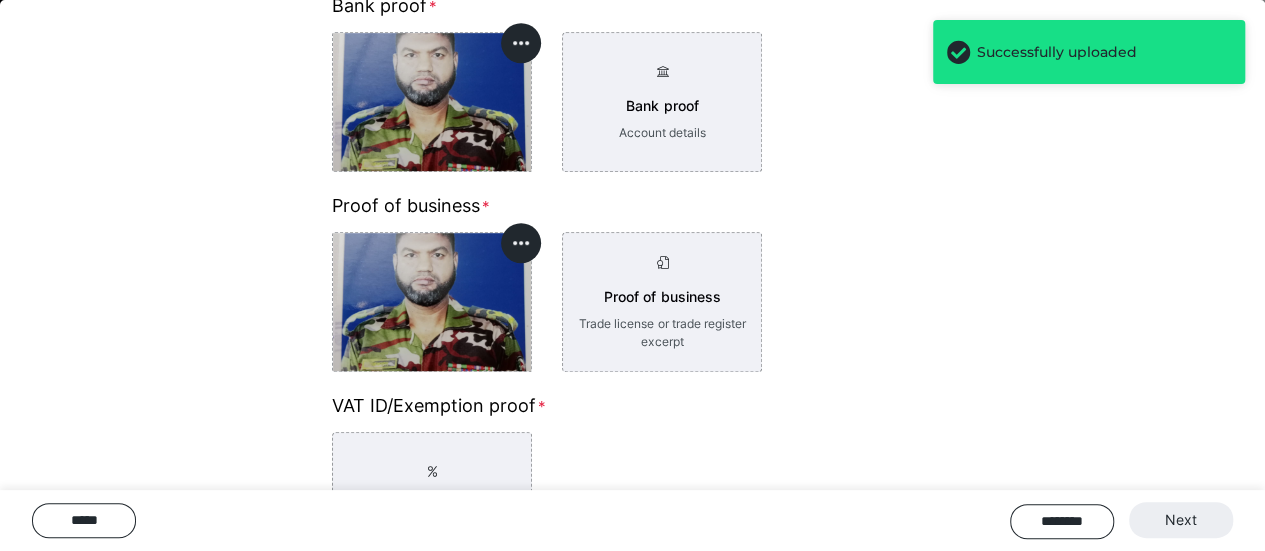 scroll, scrollTop: 600, scrollLeft: 0, axis: vertical 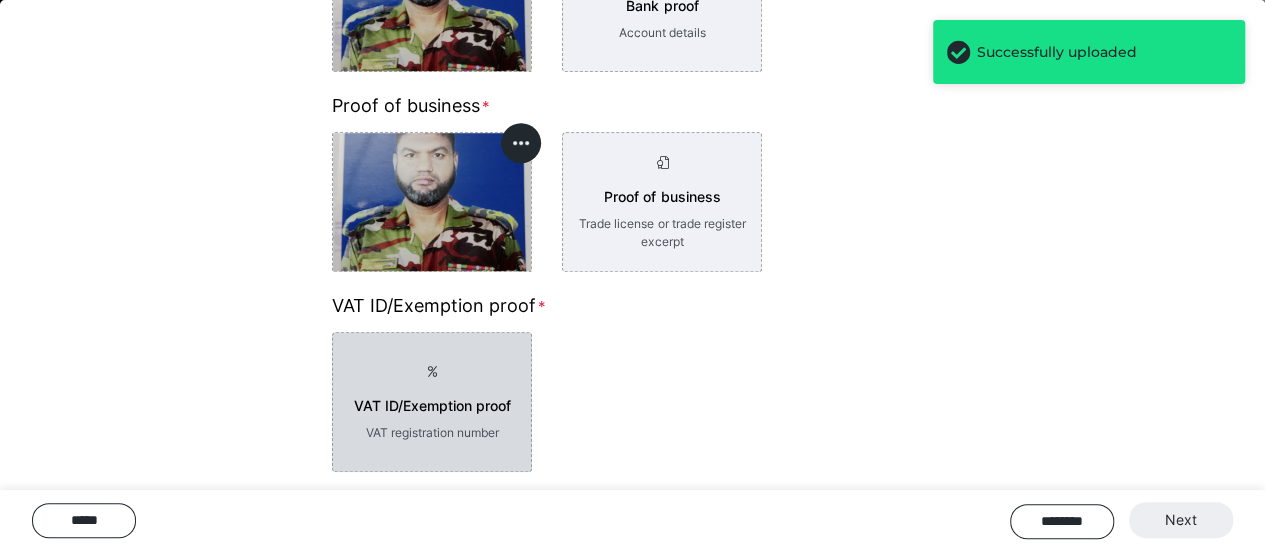 click on "VAT ID/Exemption proof VAT registration number" at bounding box center (432, 402) 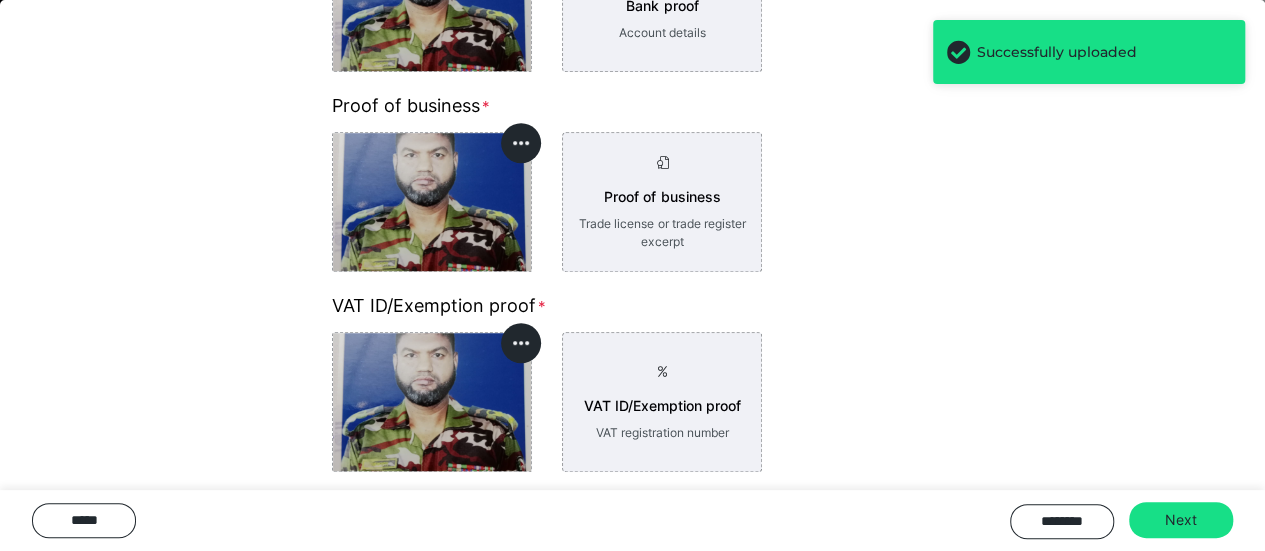 scroll, scrollTop: 1094, scrollLeft: 0, axis: vertical 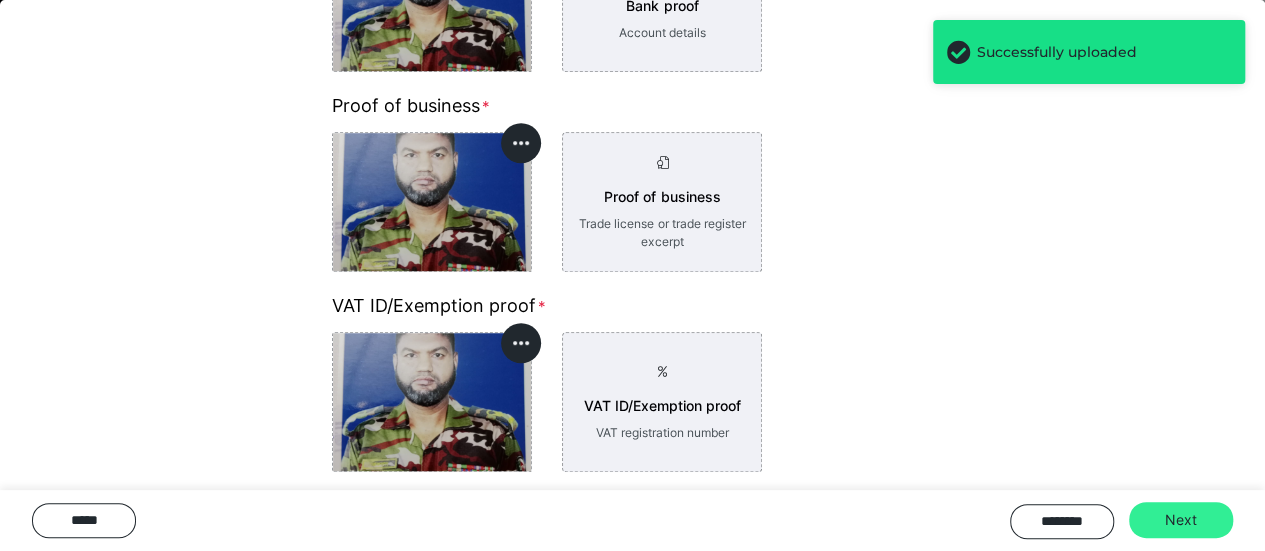 click on "Next" at bounding box center (1181, 520) 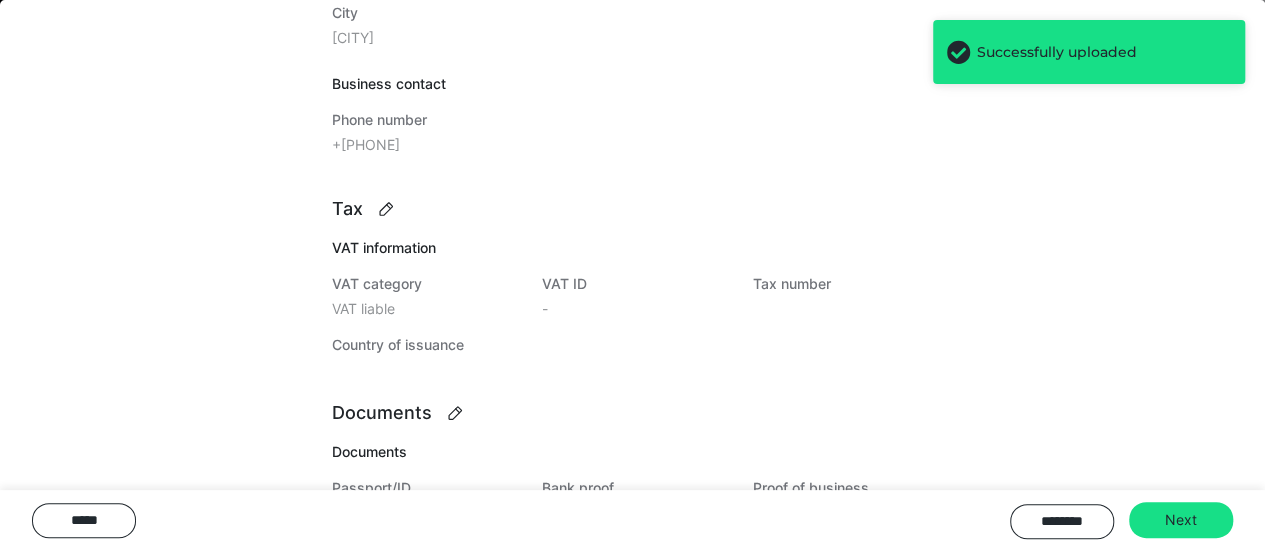 scroll, scrollTop: 1094, scrollLeft: 0, axis: vertical 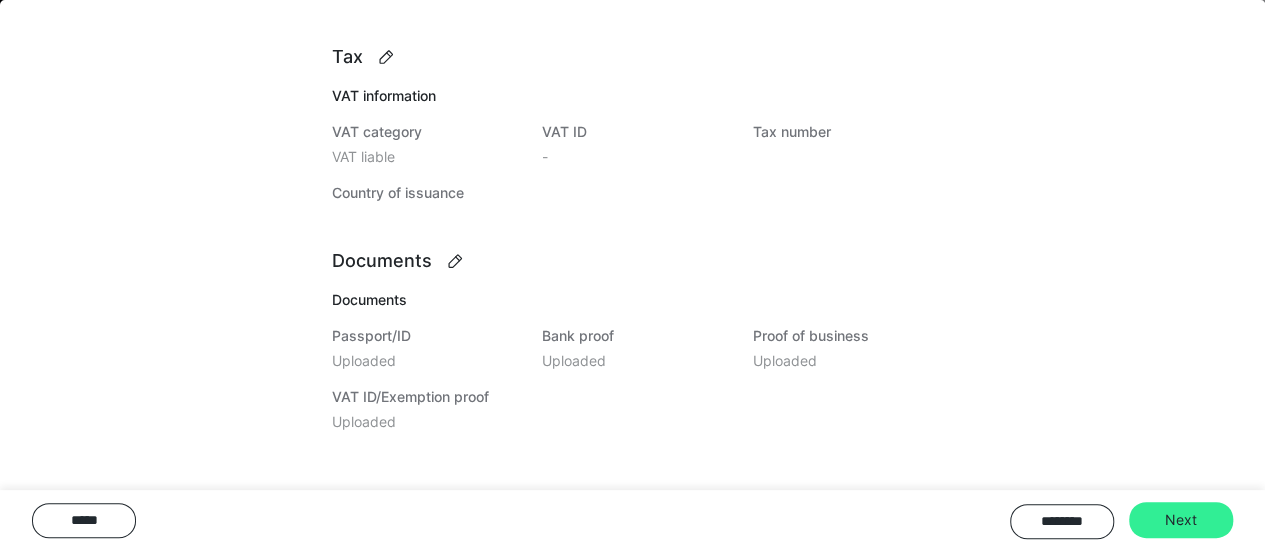 click on "Next" at bounding box center [1181, 520] 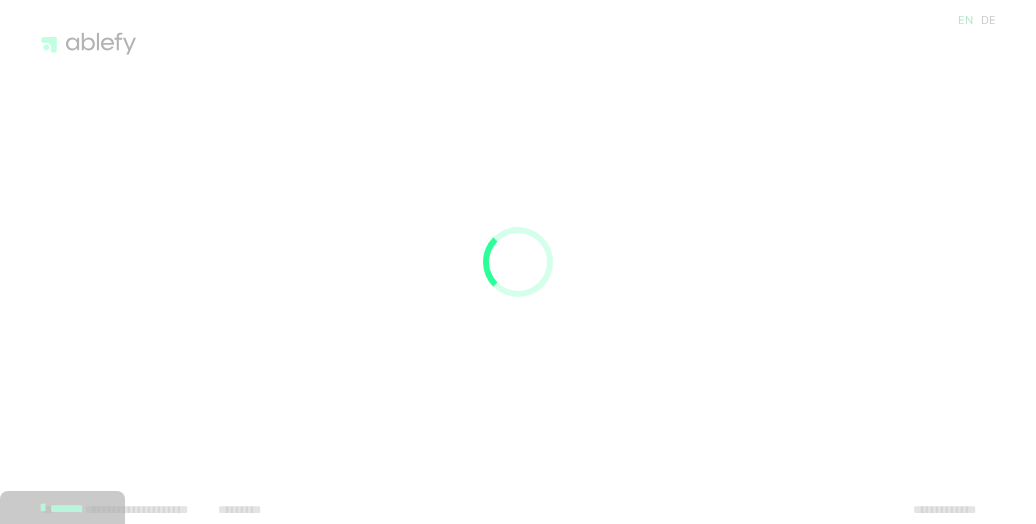 scroll, scrollTop: 0, scrollLeft: 0, axis: both 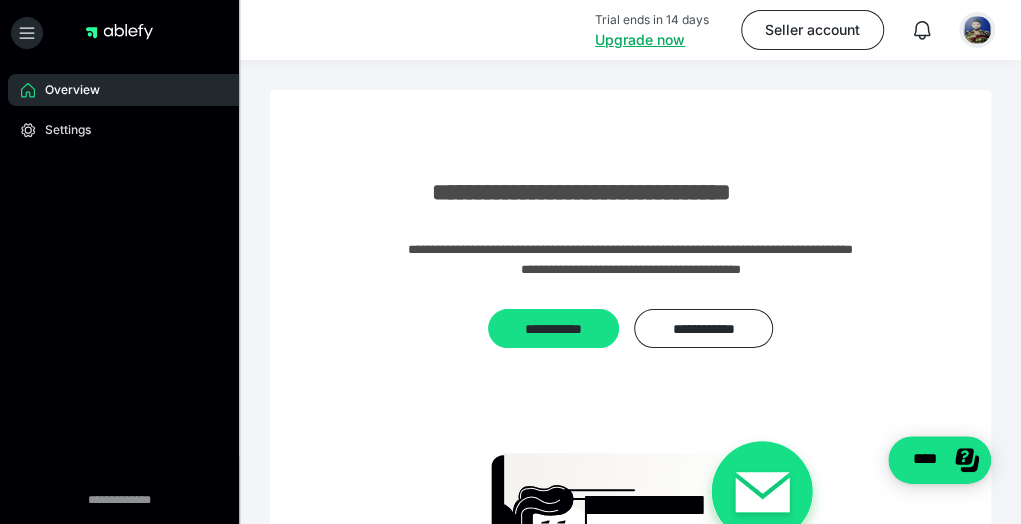 click at bounding box center (977, 30) 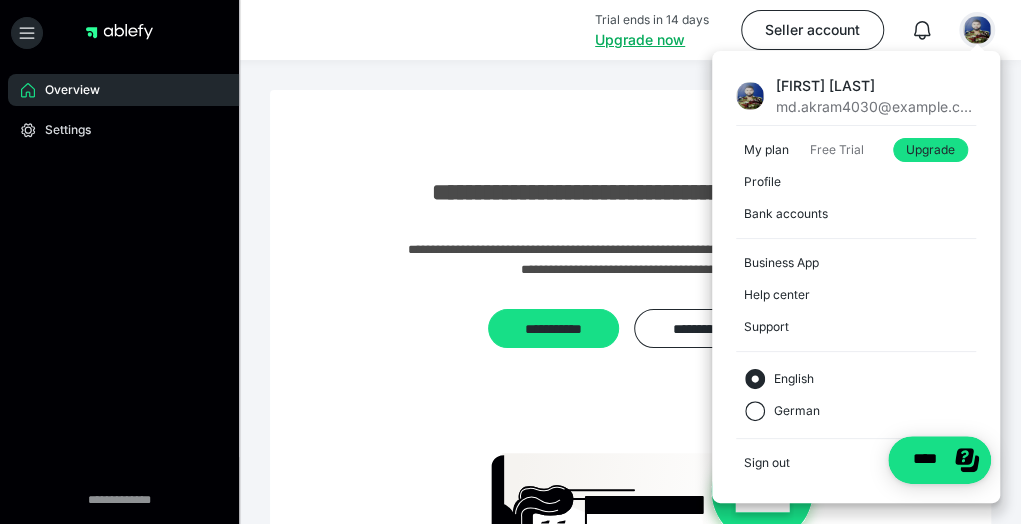 click on "**********" at bounding box center [631, 444] 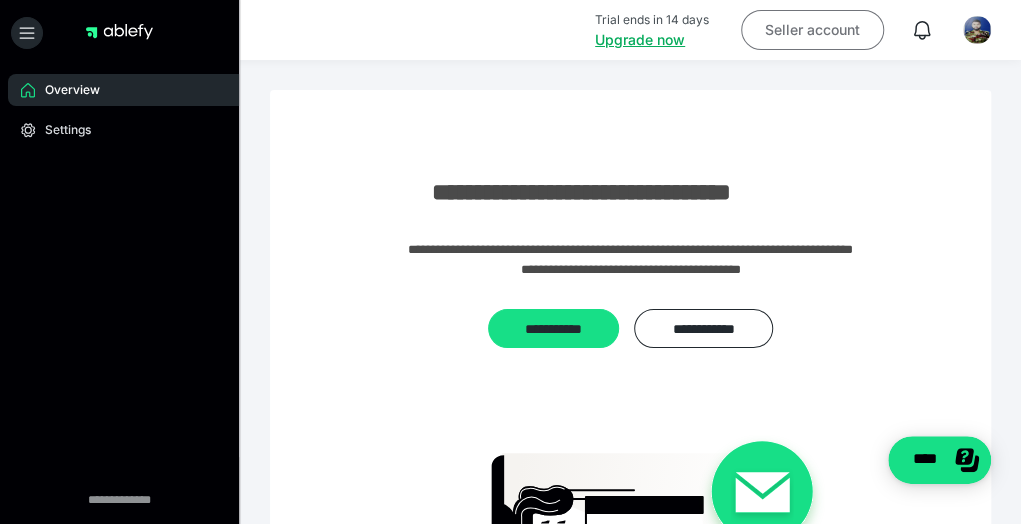 click on "Seller account" at bounding box center (812, 30) 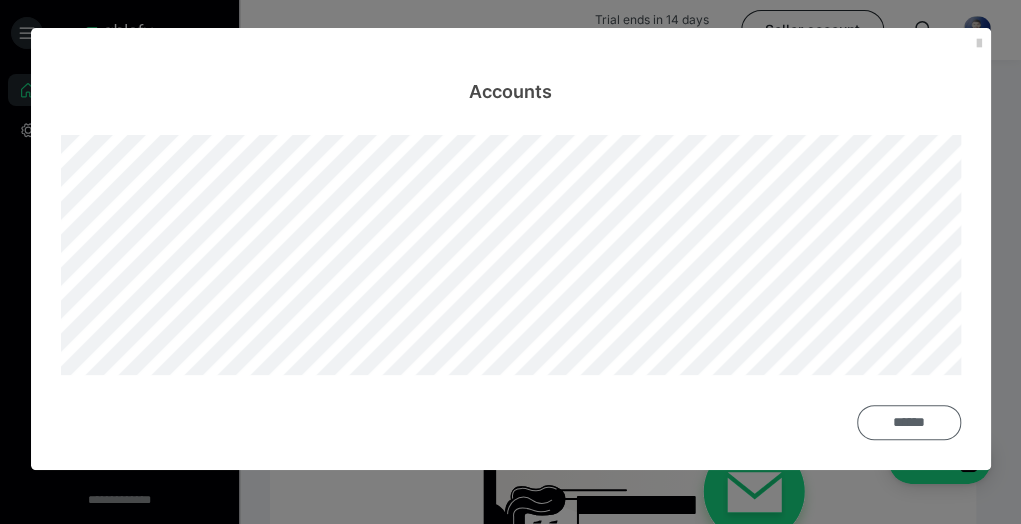click on "******" at bounding box center [909, 422] 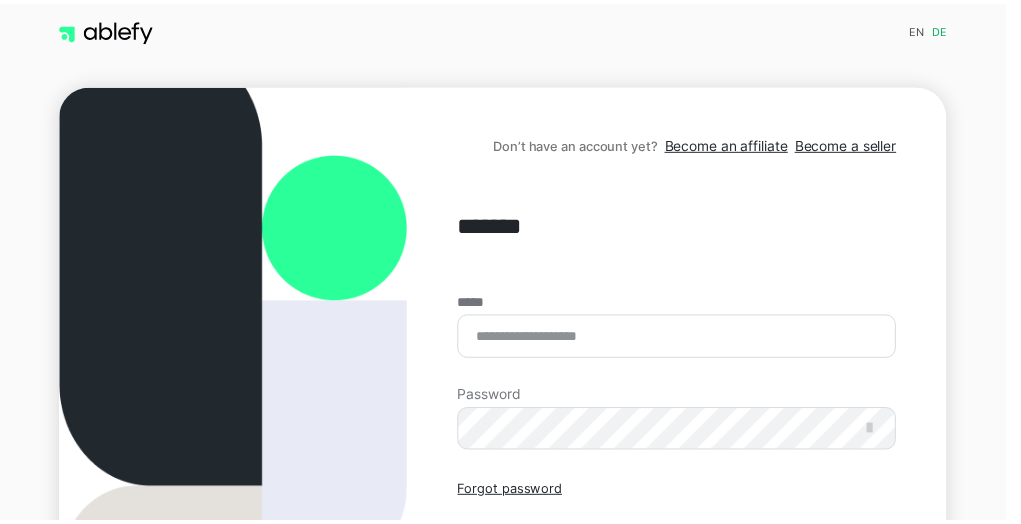 scroll, scrollTop: 0, scrollLeft: 0, axis: both 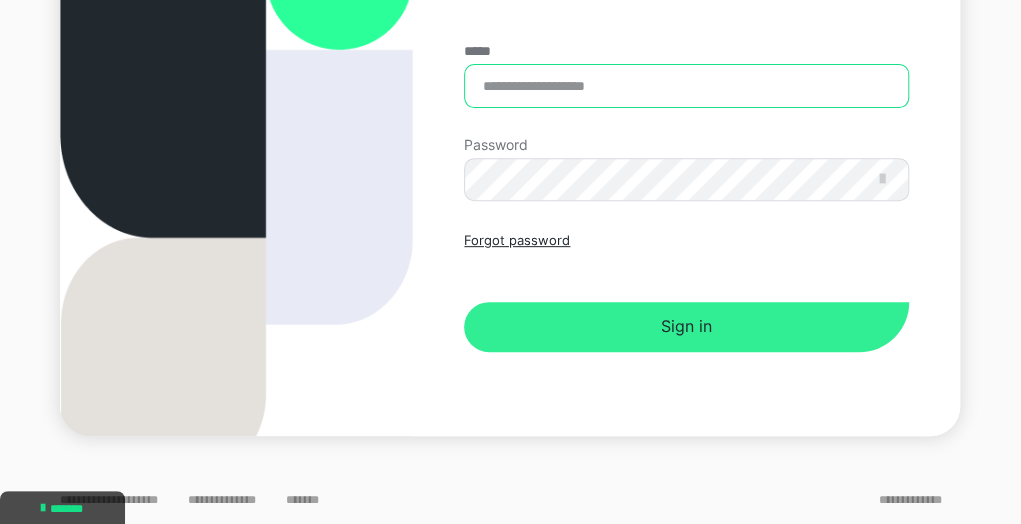 type on "**********" 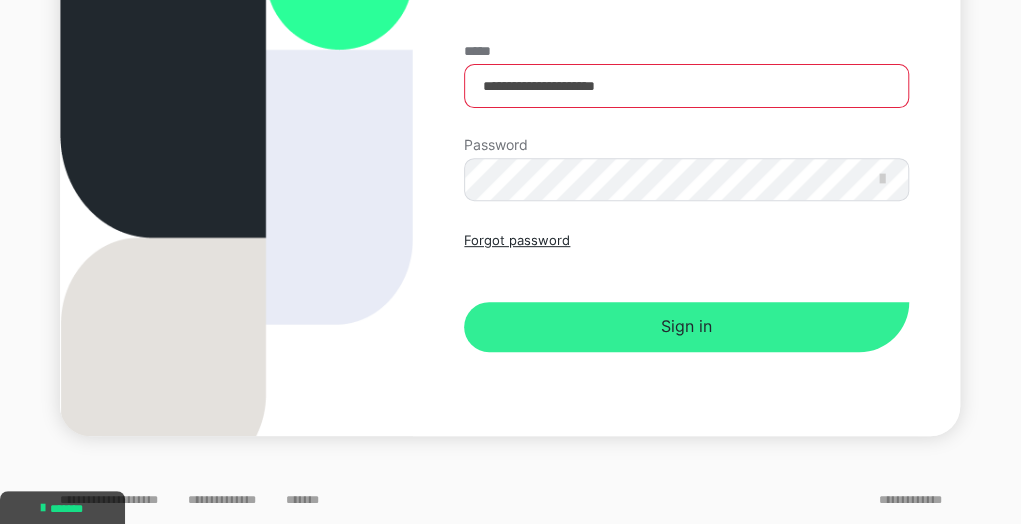 click on "Sign in" at bounding box center (686, 327) 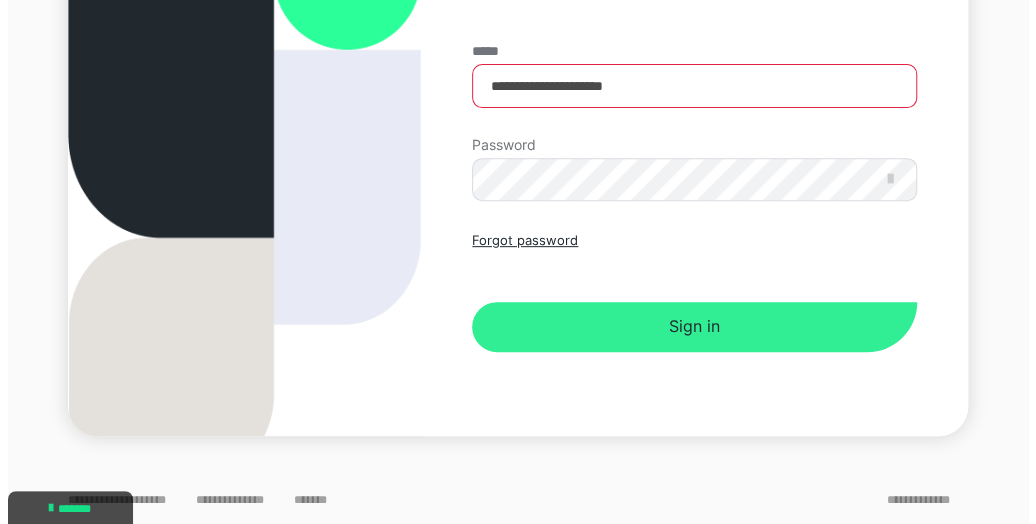 scroll, scrollTop: 0, scrollLeft: 0, axis: both 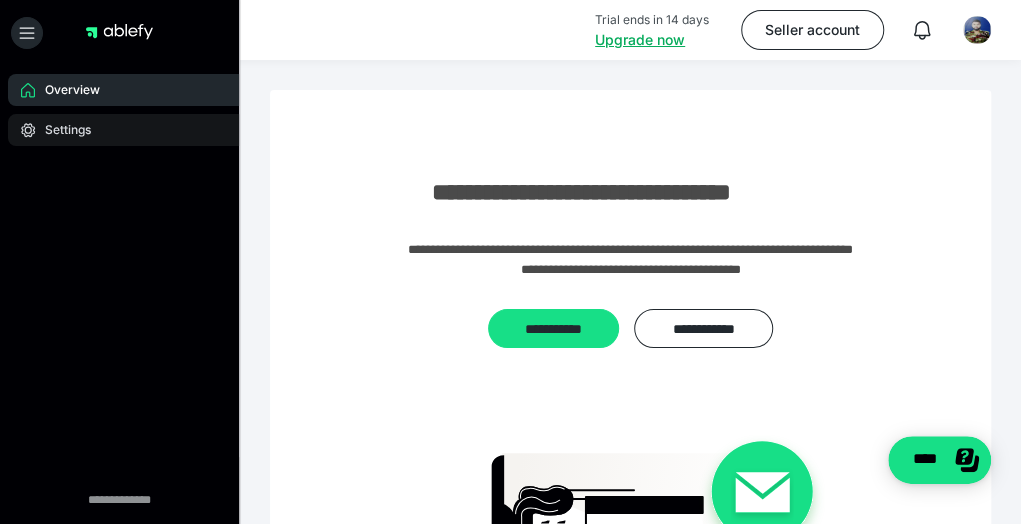 click on "Settings" at bounding box center [61, 130] 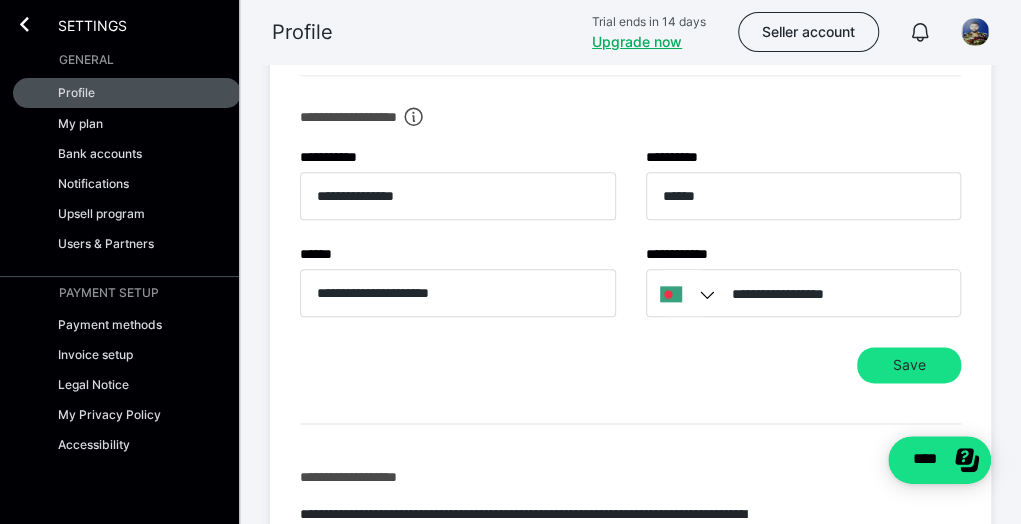 scroll, scrollTop: 829, scrollLeft: 0, axis: vertical 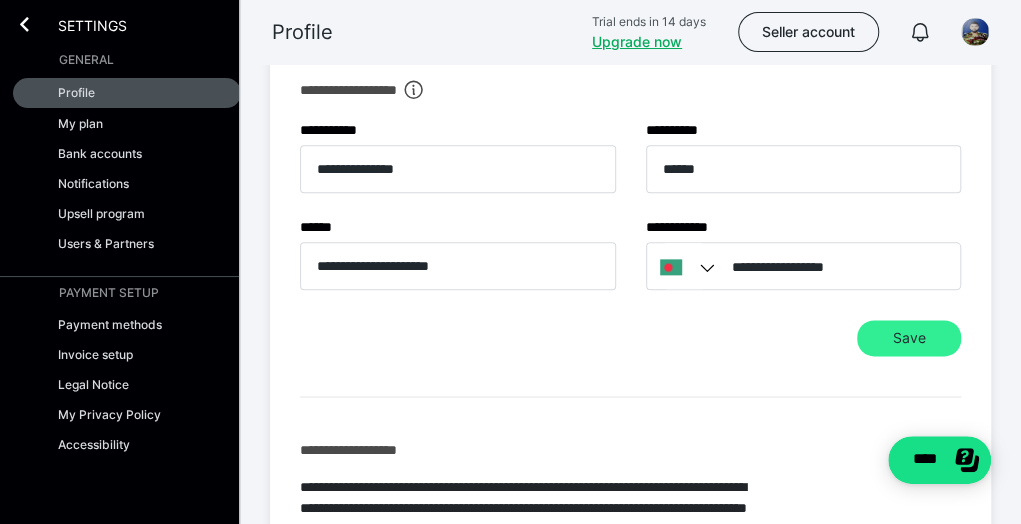 click on "Save" at bounding box center [909, 338] 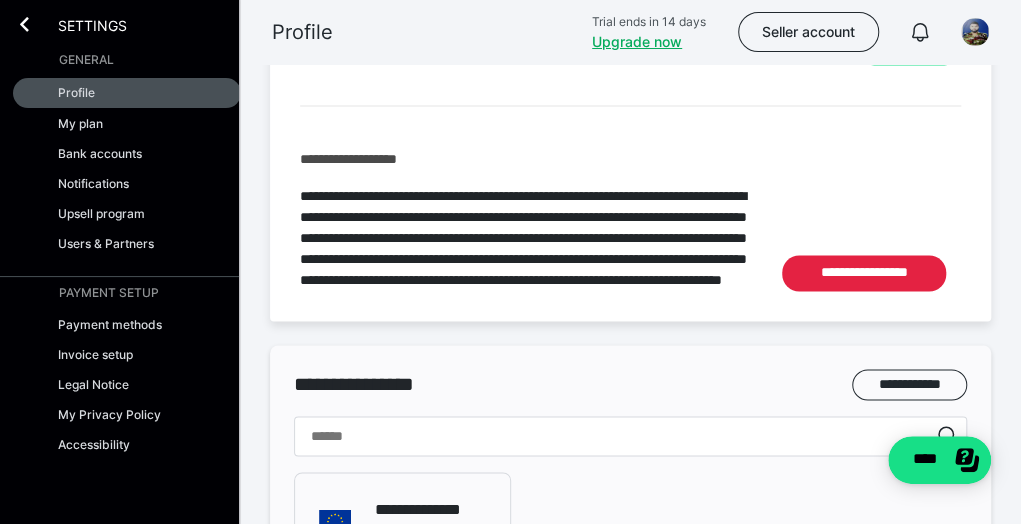 scroll, scrollTop: 1129, scrollLeft: 0, axis: vertical 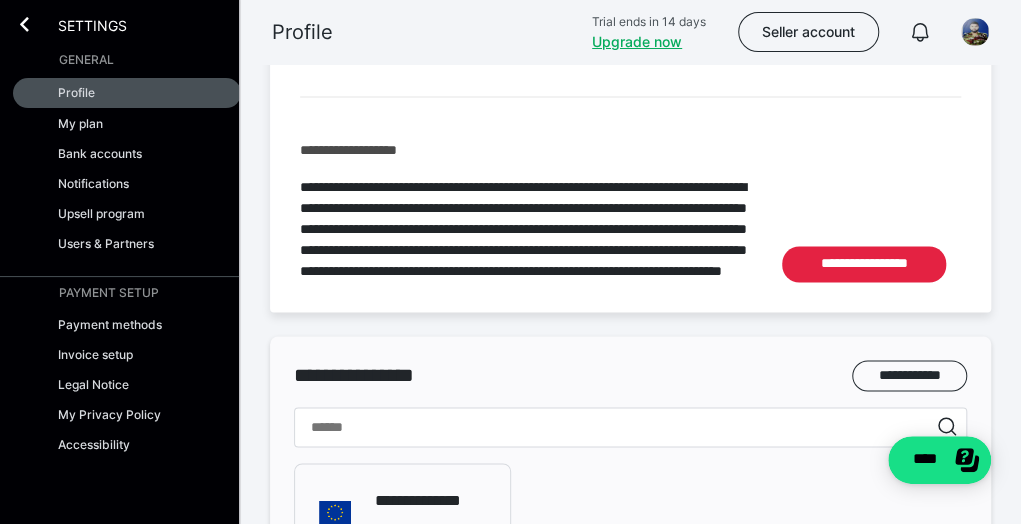 drag, startPoint x: 321, startPoint y: 139, endPoint x: 322, endPoint y: 150, distance: 11.045361 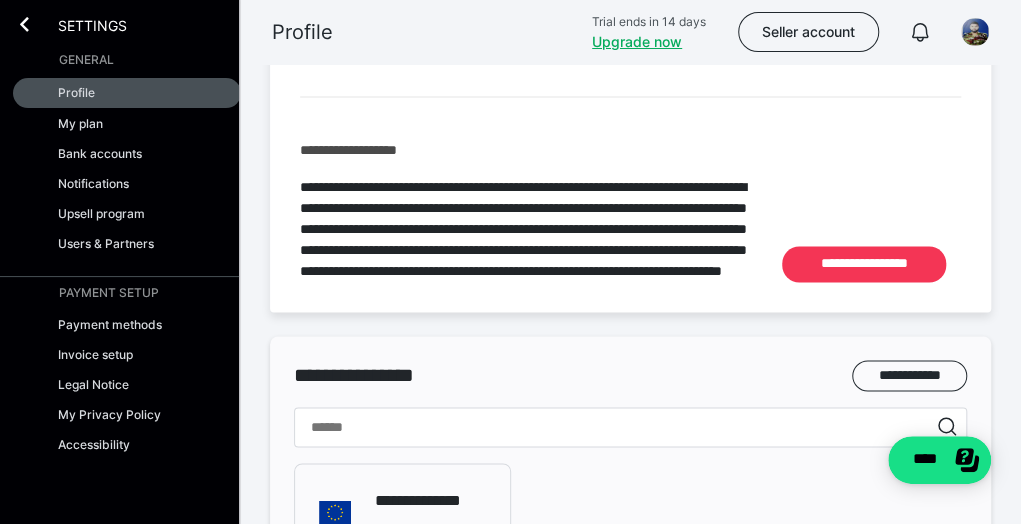 click on "**********" at bounding box center [864, 264] 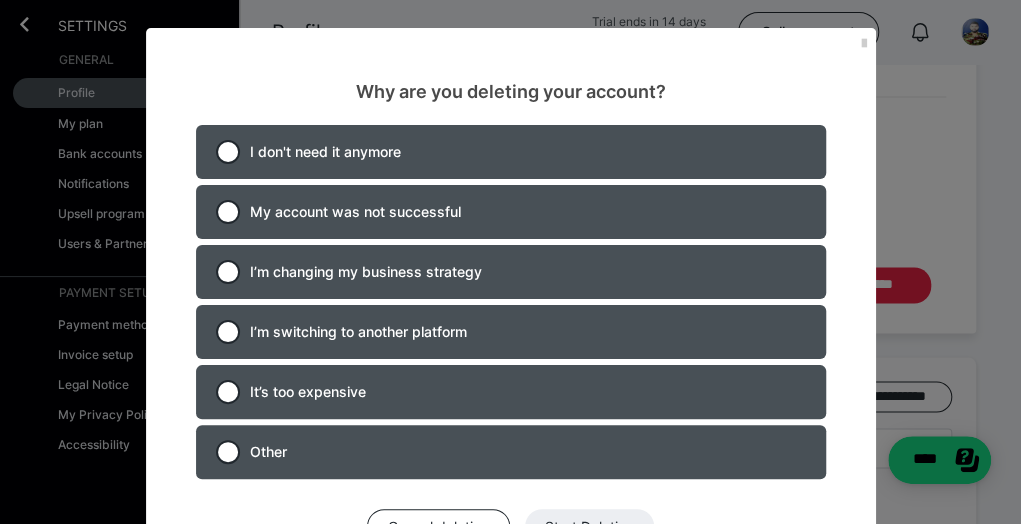 click on "Why are you deleting your account?" at bounding box center [511, 66] 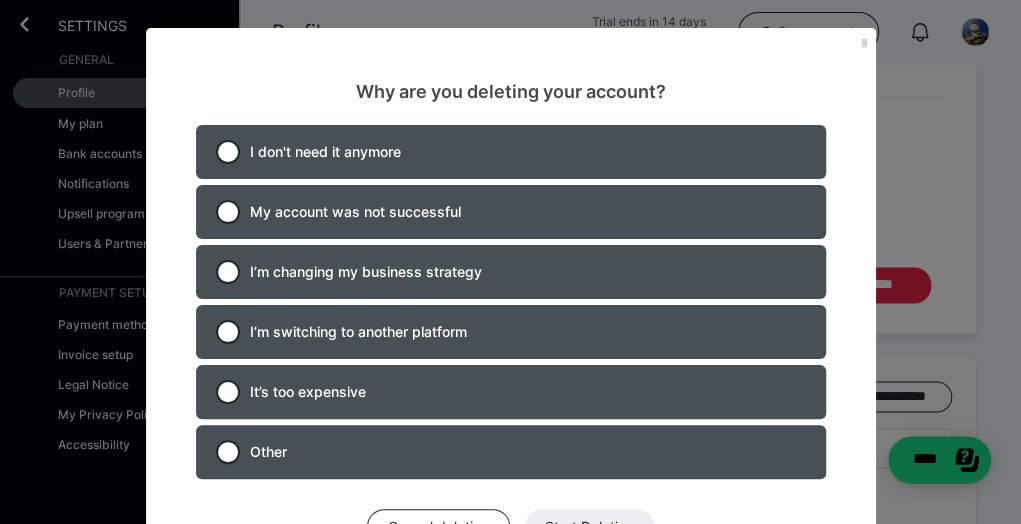 click at bounding box center (864, 44) 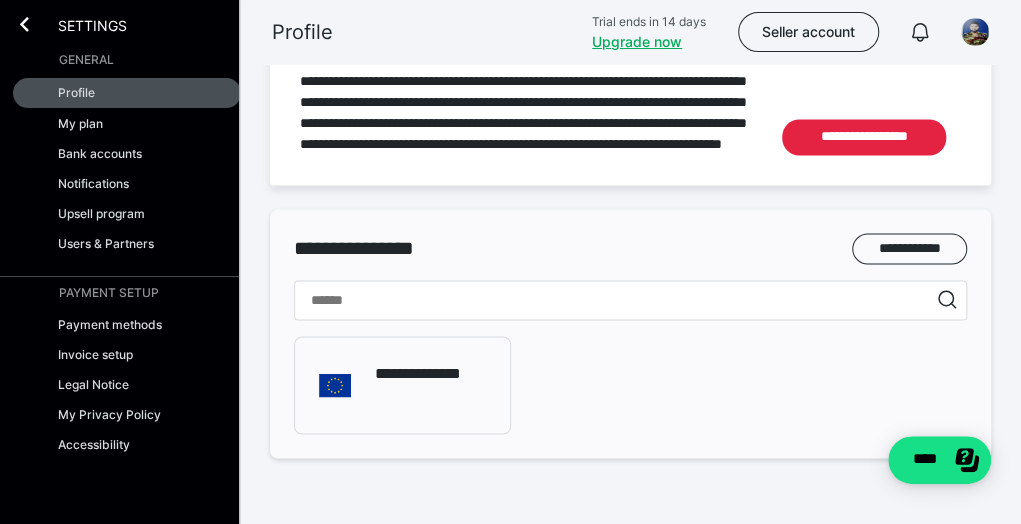 scroll, scrollTop: 1329, scrollLeft: 0, axis: vertical 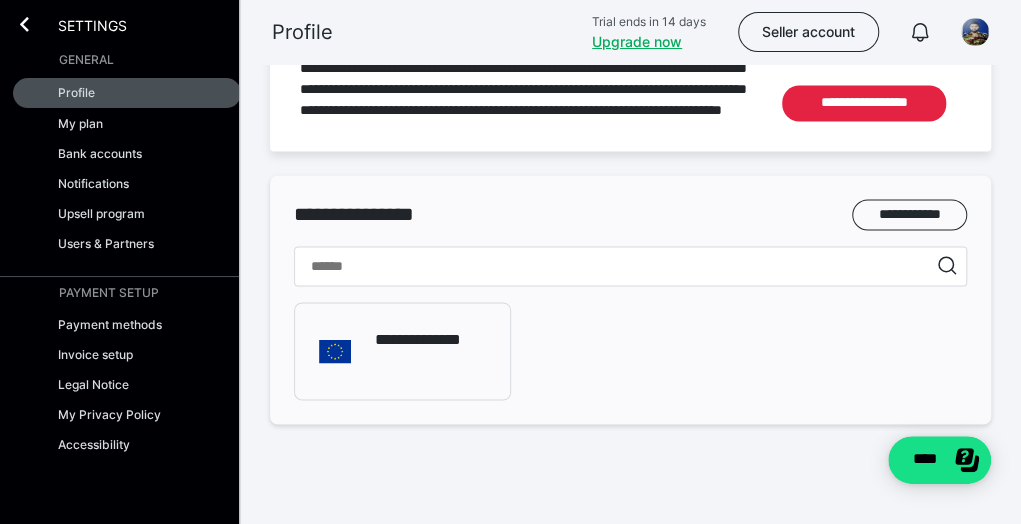 click on "**********" at bounding box center (430, 351) 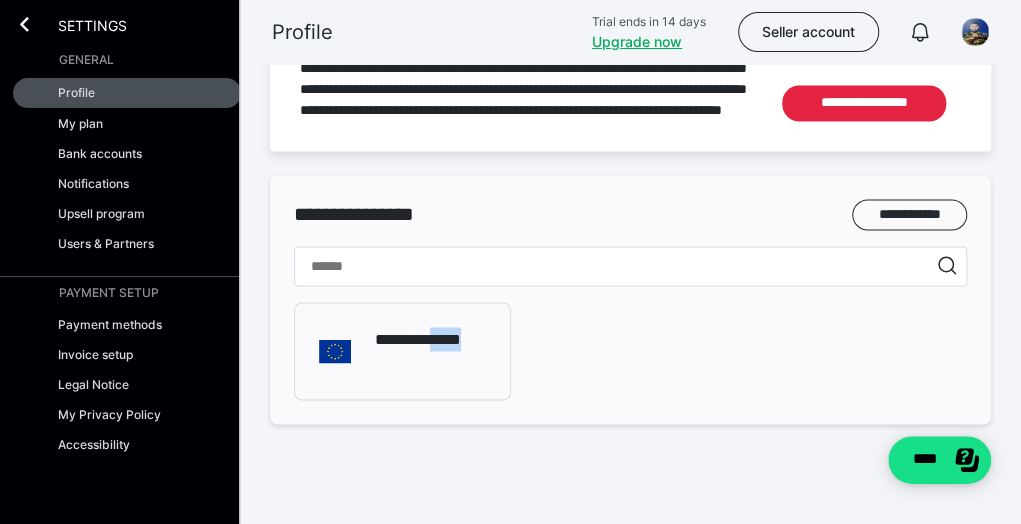click on "**********" at bounding box center [430, 351] 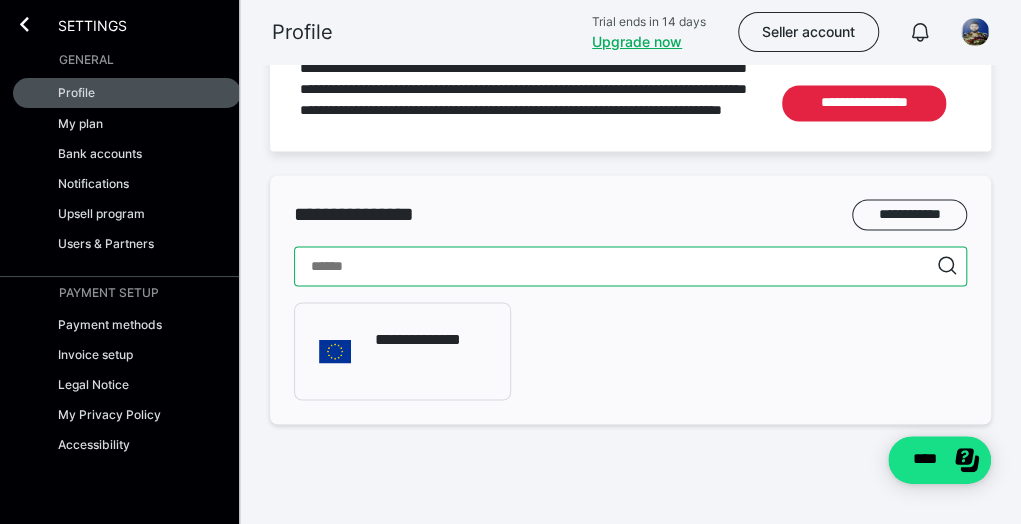 drag, startPoint x: 638, startPoint y: 273, endPoint x: 671, endPoint y: 273, distance: 33 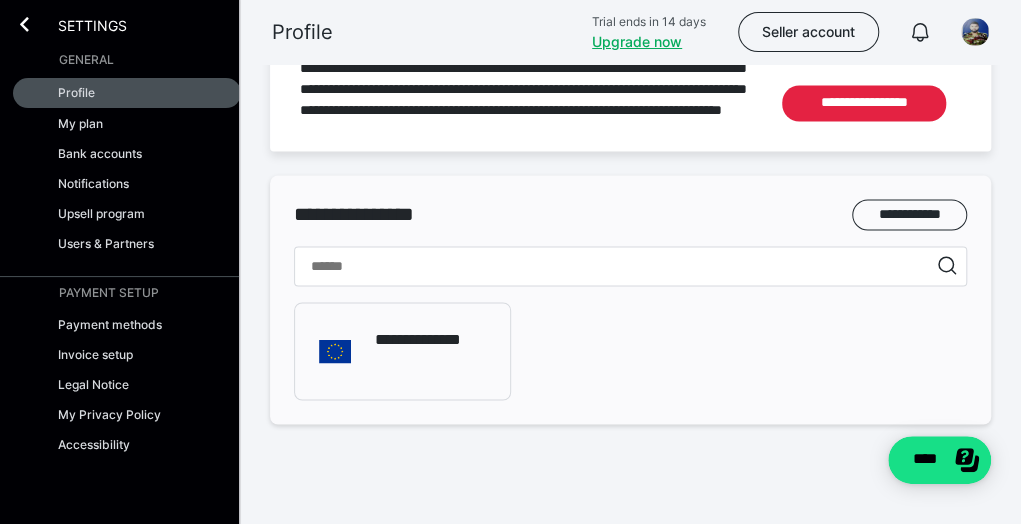 click on "**********" at bounding box center (630, 351) 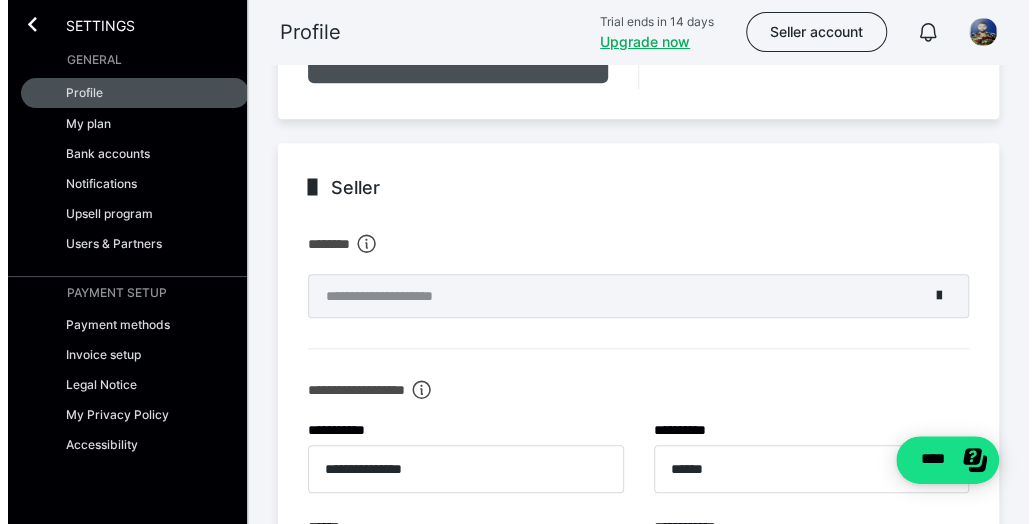 scroll, scrollTop: 29, scrollLeft: 0, axis: vertical 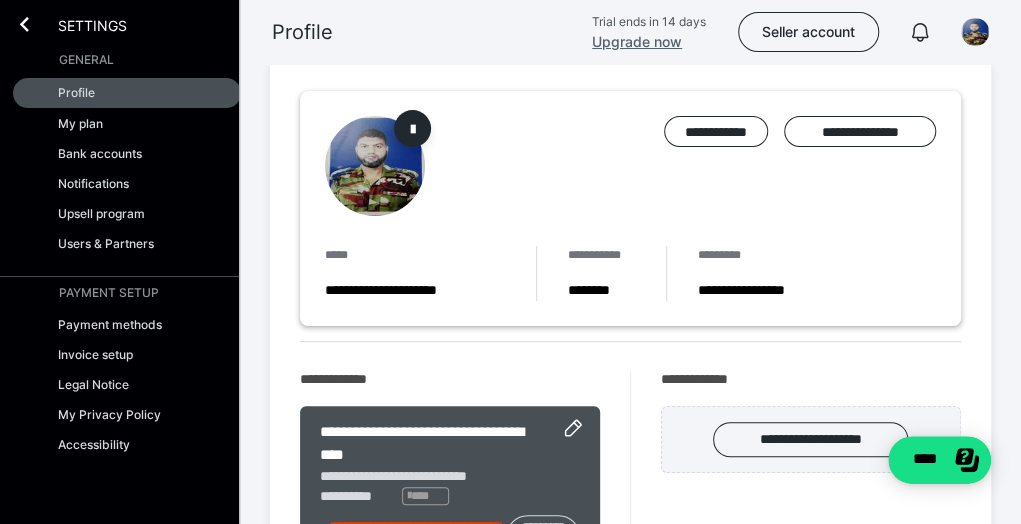 click on "Upgrade now" at bounding box center (637, 41) 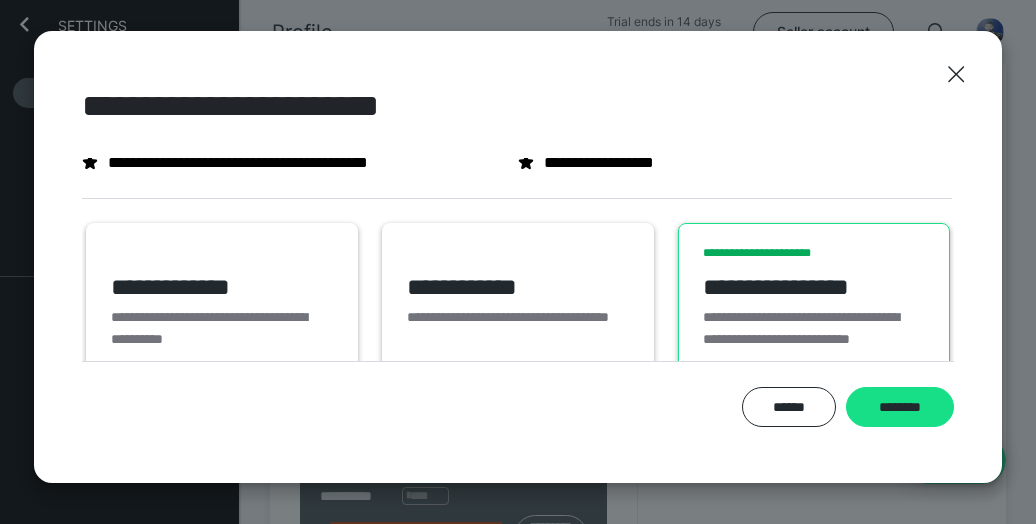 scroll, scrollTop: 0, scrollLeft: 0, axis: both 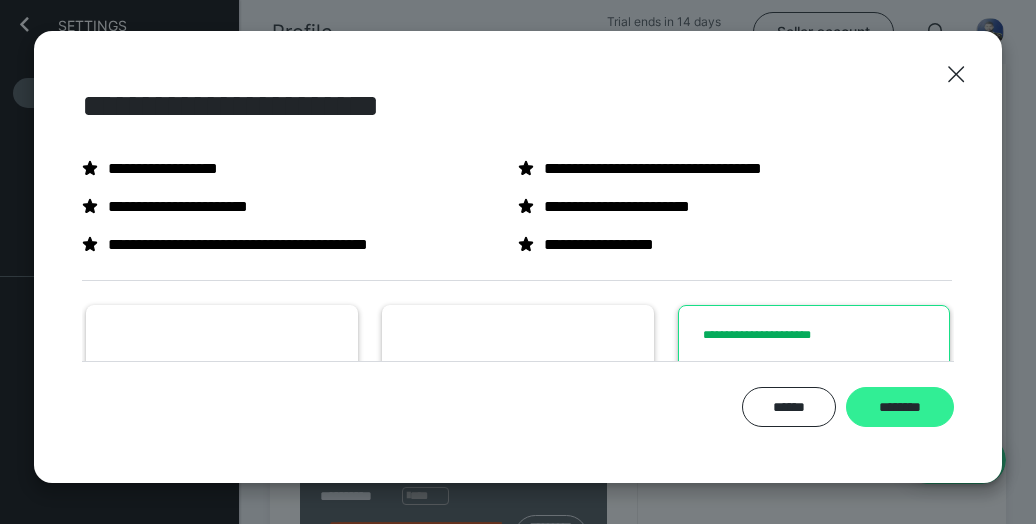 click on "********" at bounding box center (900, 406) 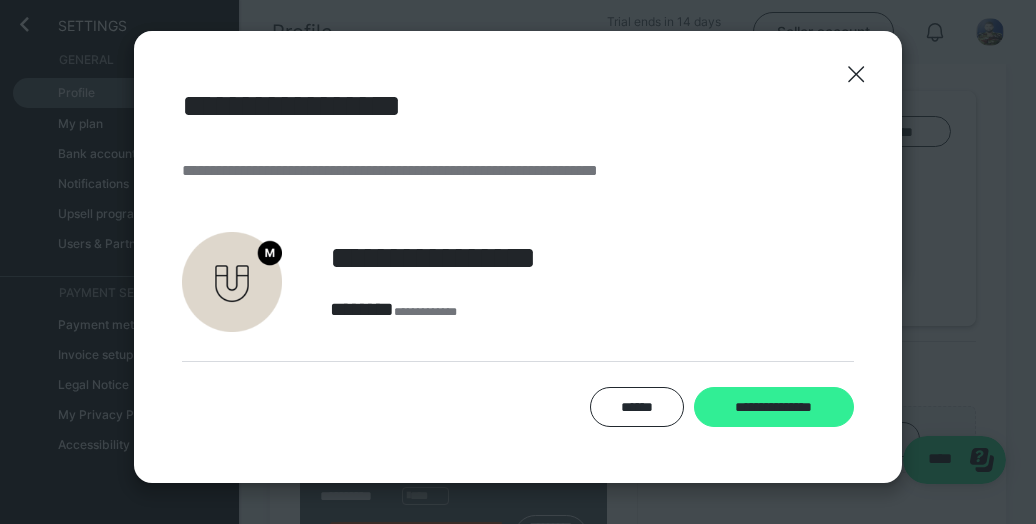 click on "**********" at bounding box center (774, 406) 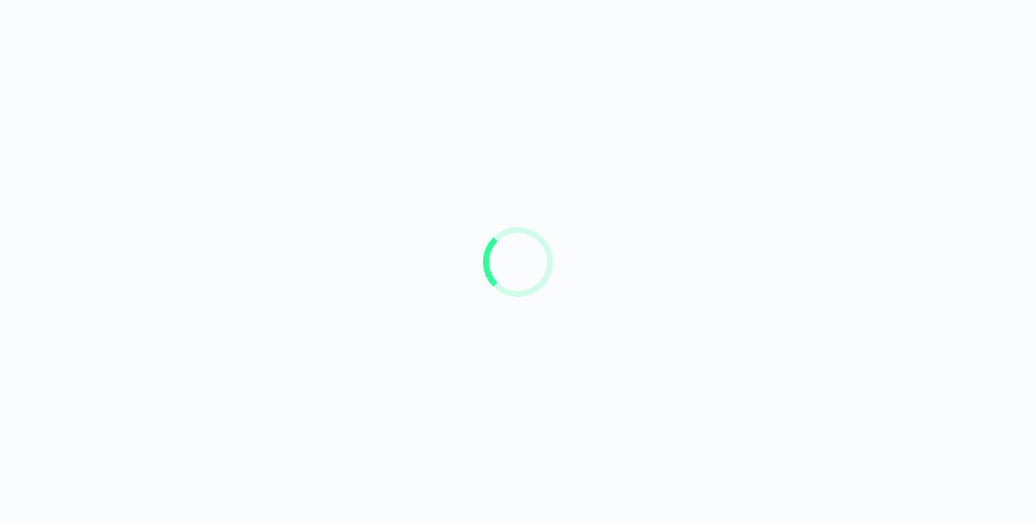 scroll, scrollTop: 0, scrollLeft: 0, axis: both 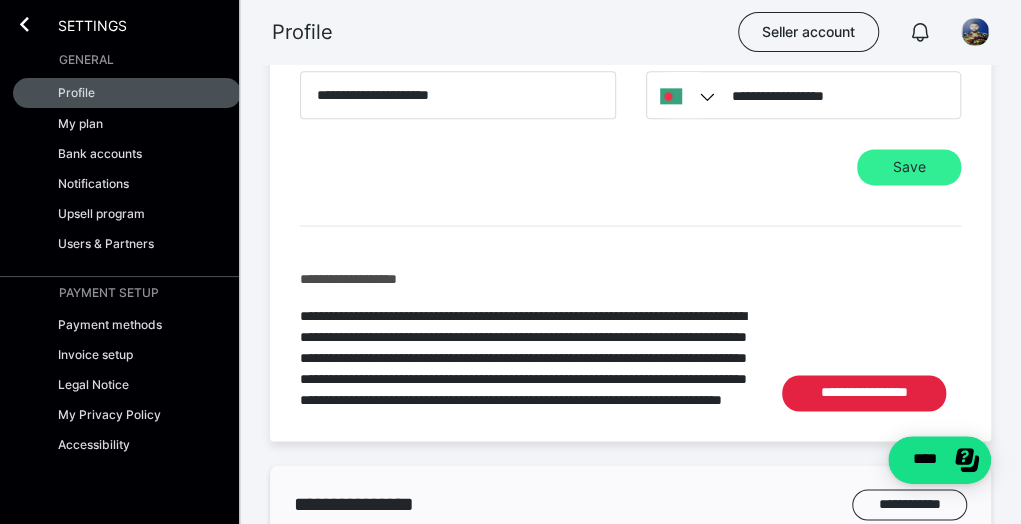 click on "Save" at bounding box center [909, 167] 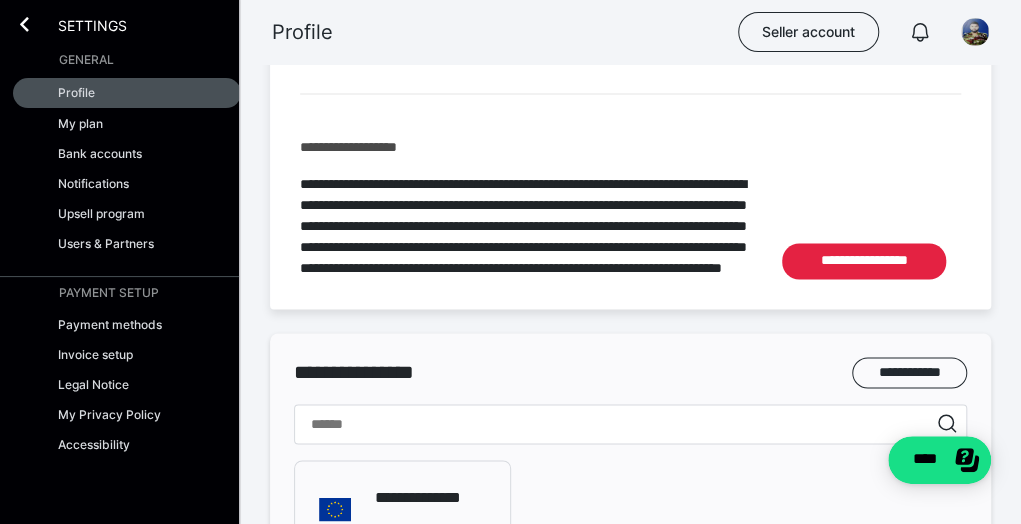 scroll, scrollTop: 1329, scrollLeft: 0, axis: vertical 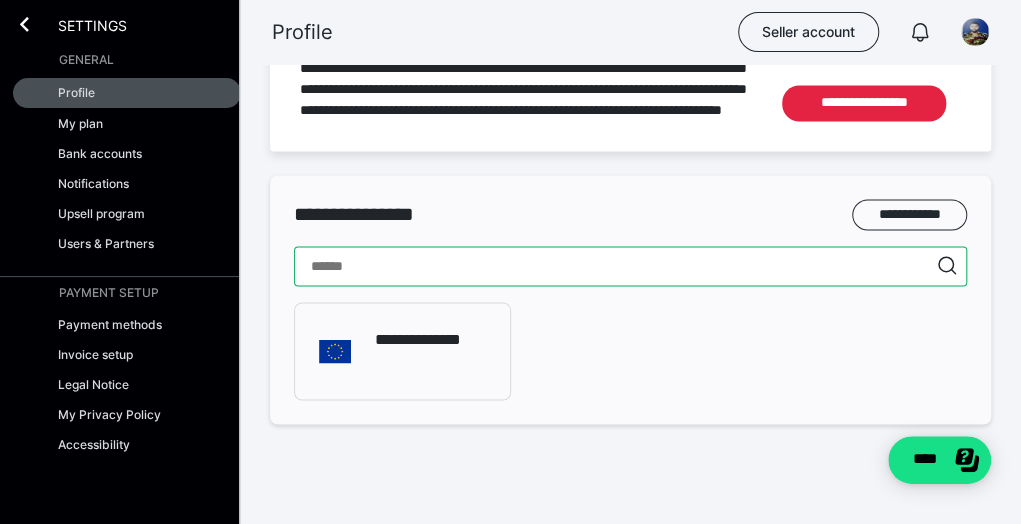 click at bounding box center [630, 266] 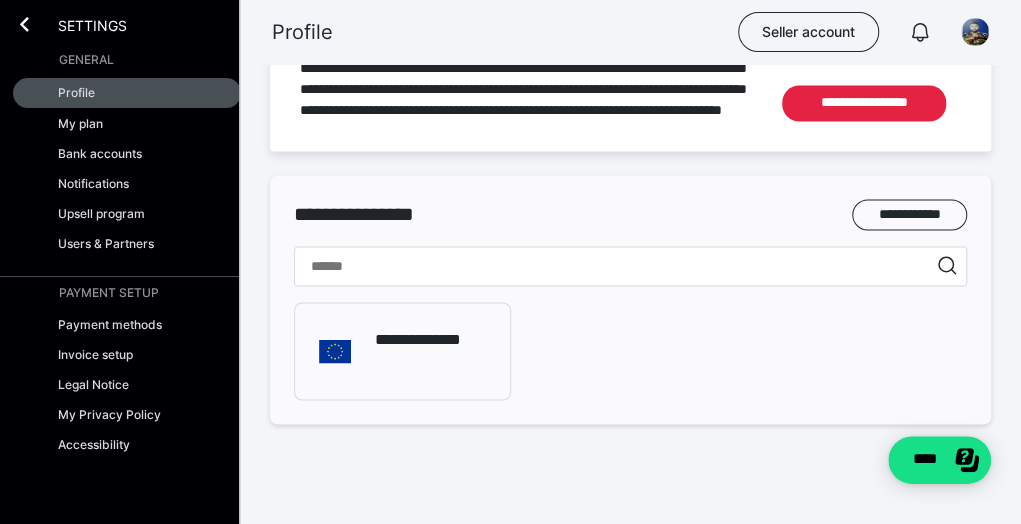 click on "**********" at bounding box center (630, 351) 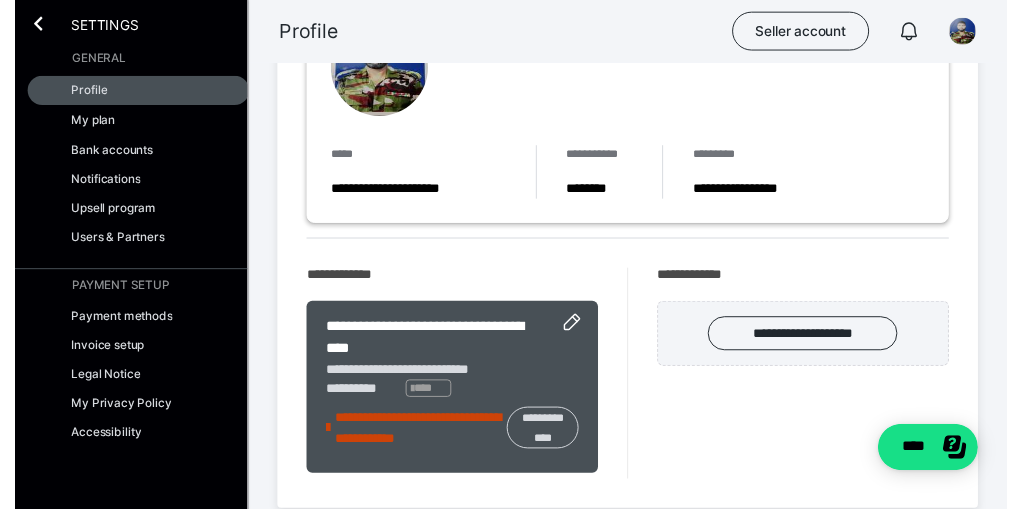 scroll, scrollTop: 0, scrollLeft: 0, axis: both 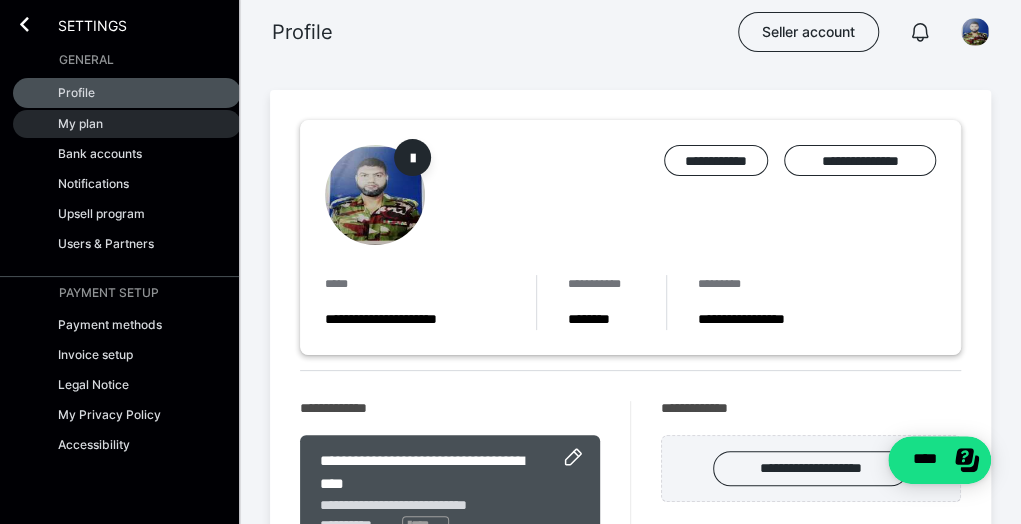 click on "My plan" at bounding box center (80, 123) 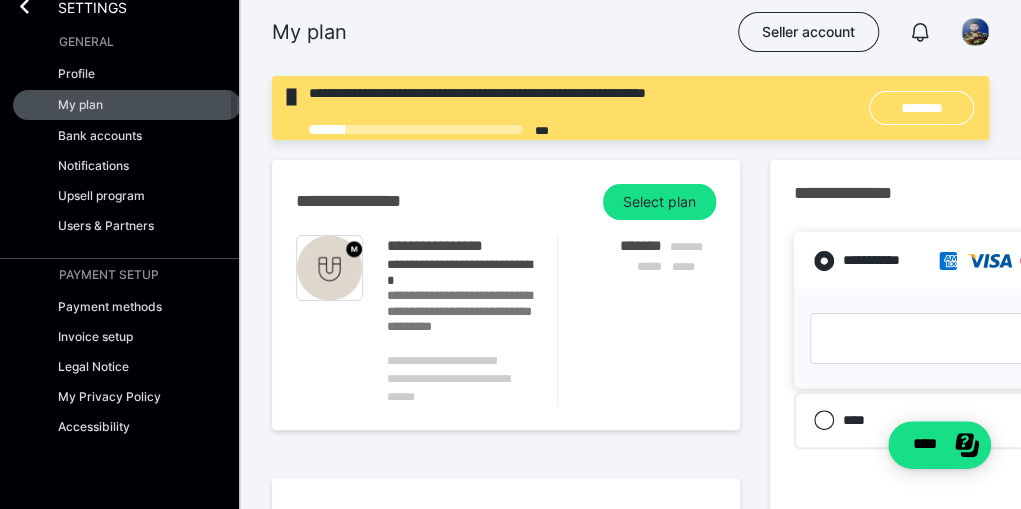 scroll, scrollTop: 0, scrollLeft: 0, axis: both 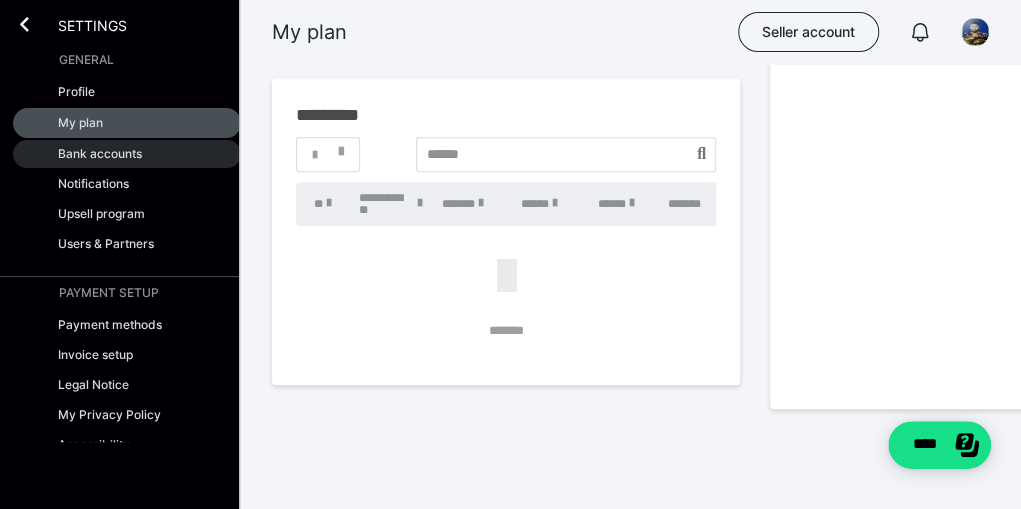 click on "Bank accounts" at bounding box center [100, 153] 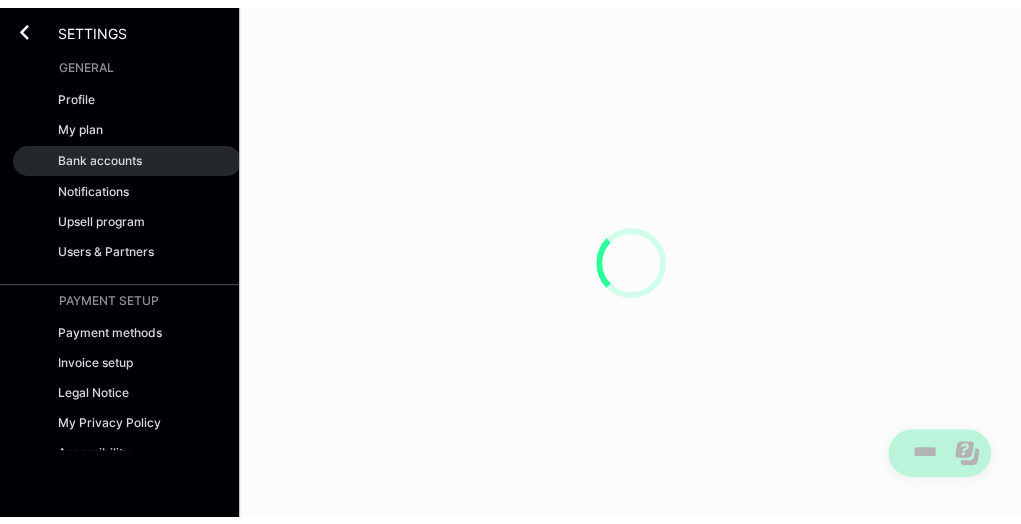 scroll, scrollTop: 0, scrollLeft: 0, axis: both 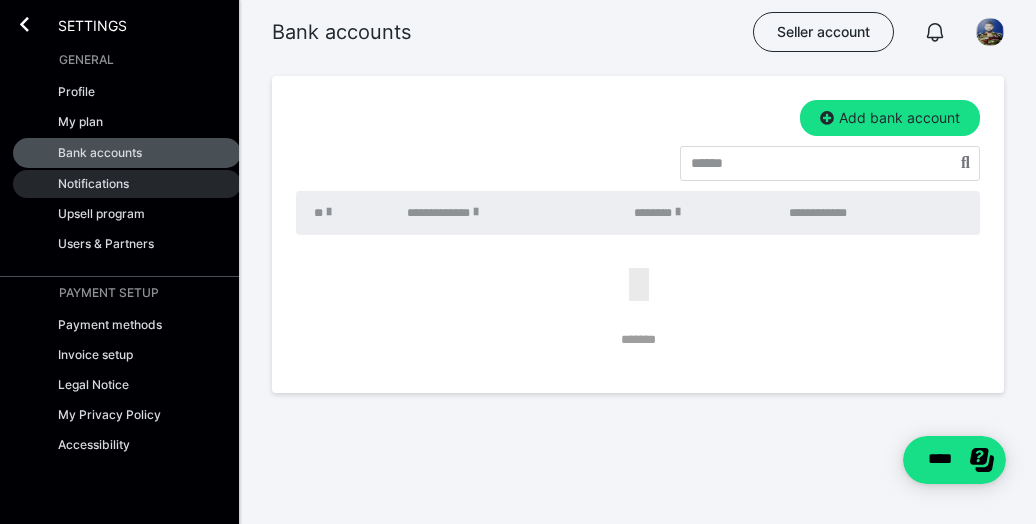 click on "Notifications" at bounding box center (93, 183) 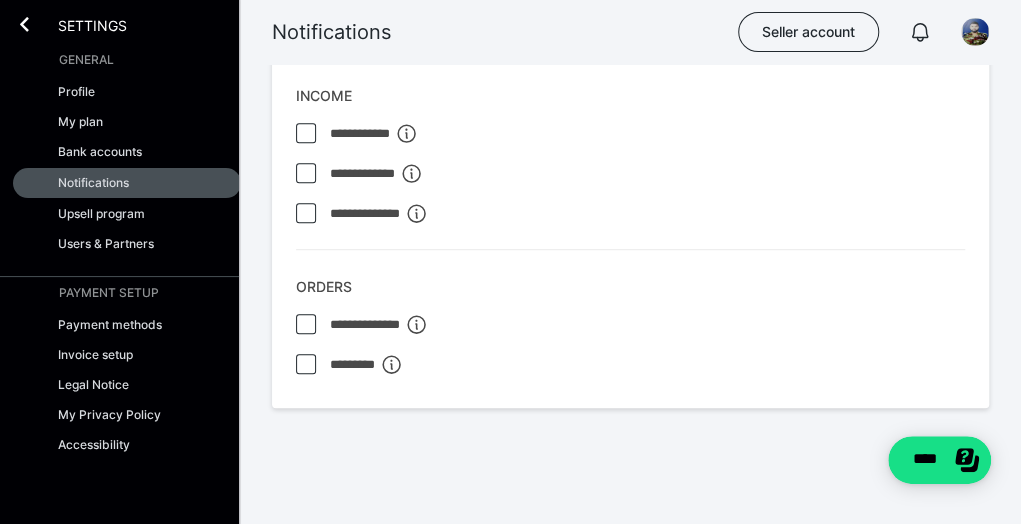 scroll, scrollTop: 375, scrollLeft: 0, axis: vertical 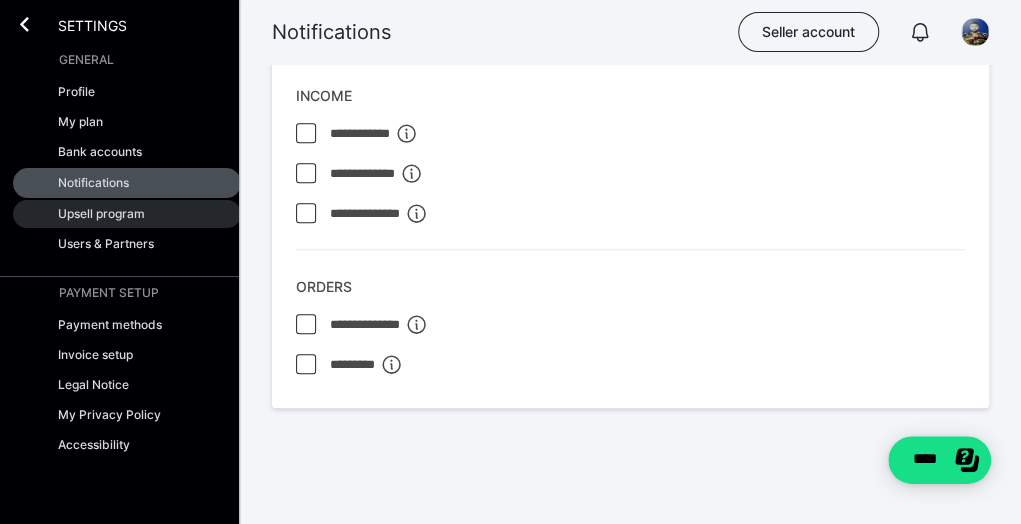 click on "Upsell program" at bounding box center (101, 213) 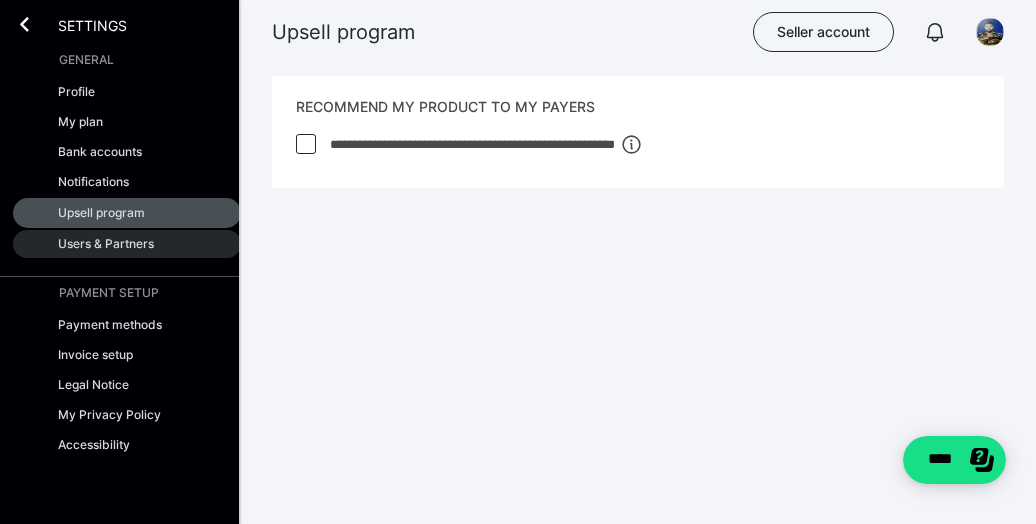 click on "Users & Partners" at bounding box center [106, 243] 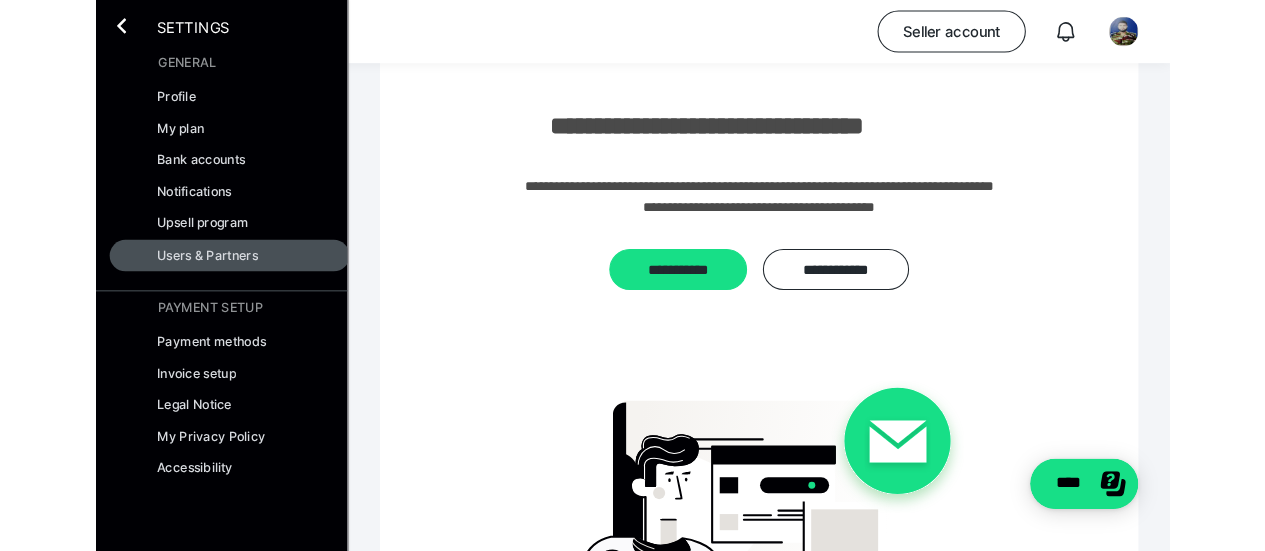 scroll, scrollTop: 100, scrollLeft: 0, axis: vertical 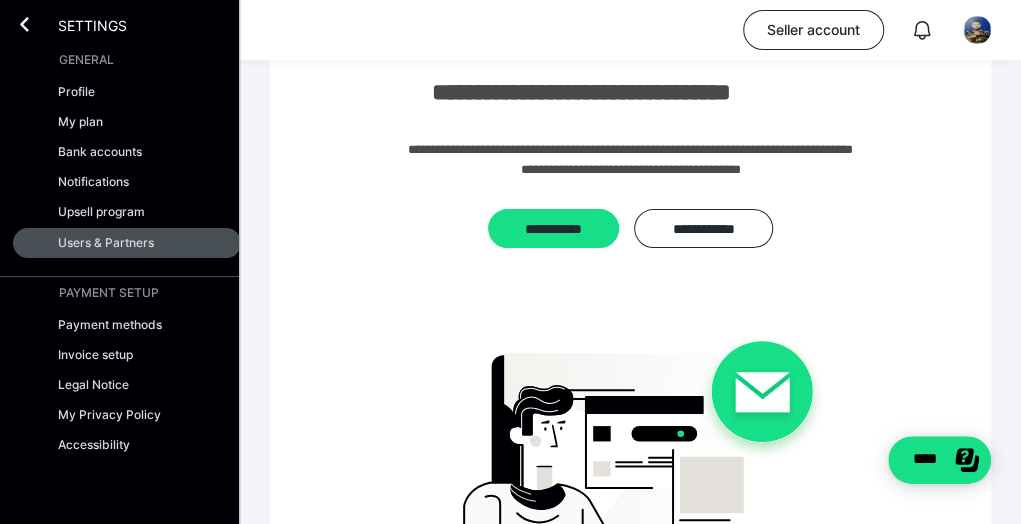 click at bounding box center (631, 456) 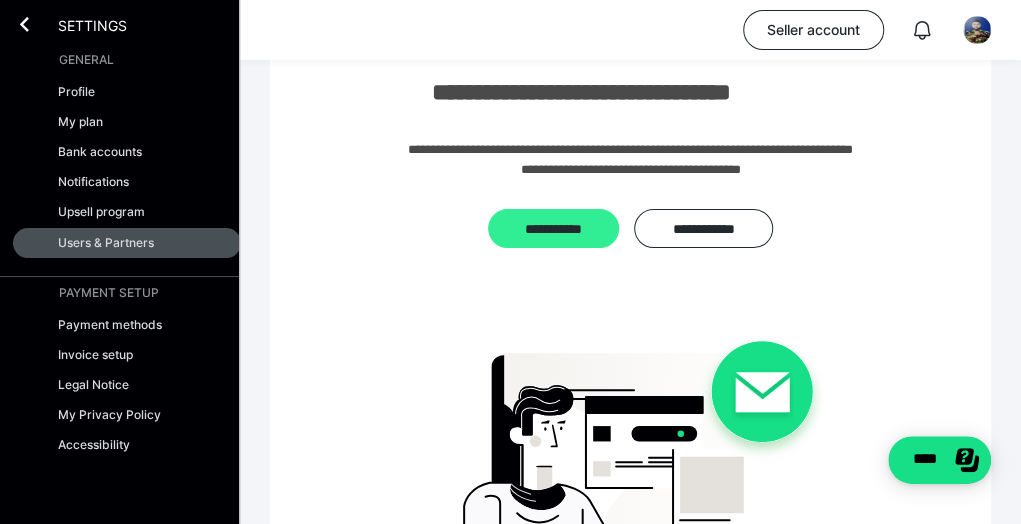 click on "**********" at bounding box center (553, 228) 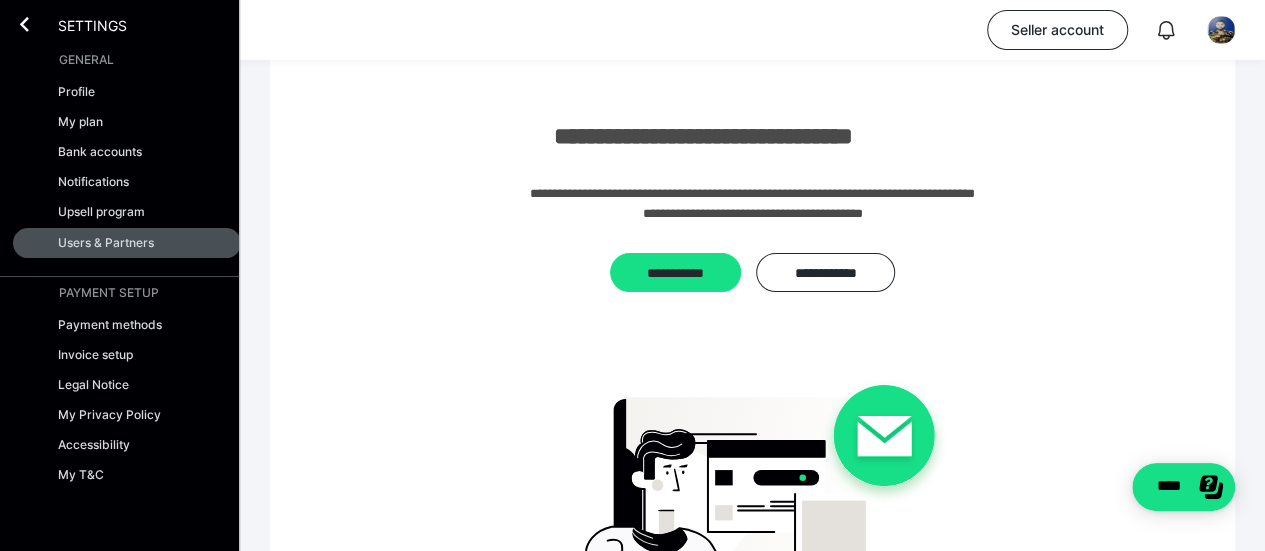 scroll, scrollTop: 0, scrollLeft: 0, axis: both 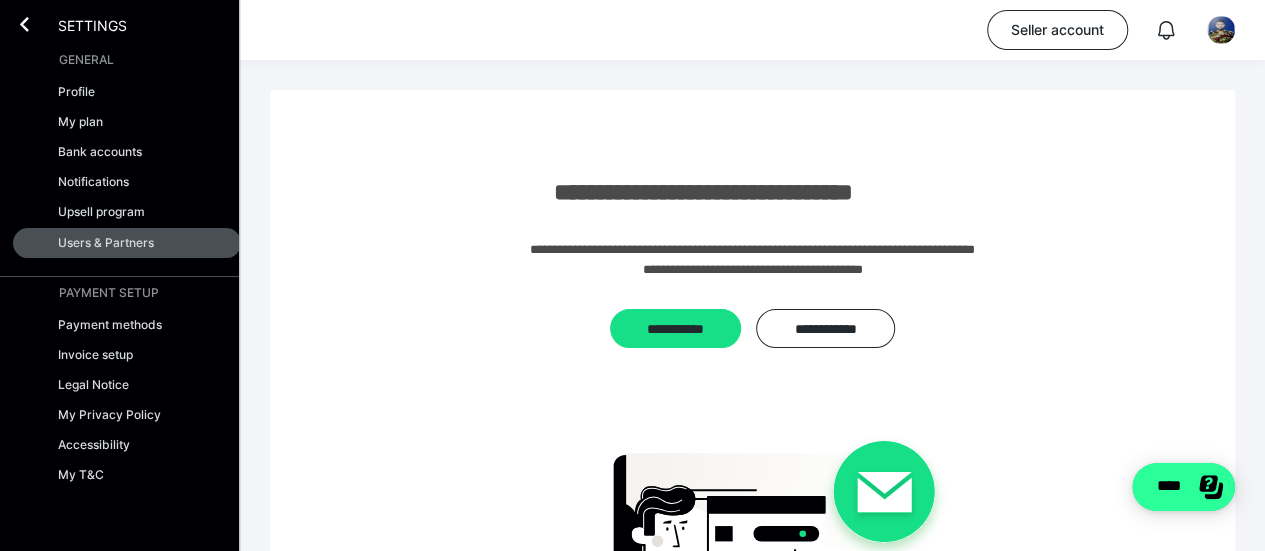 click on "****" 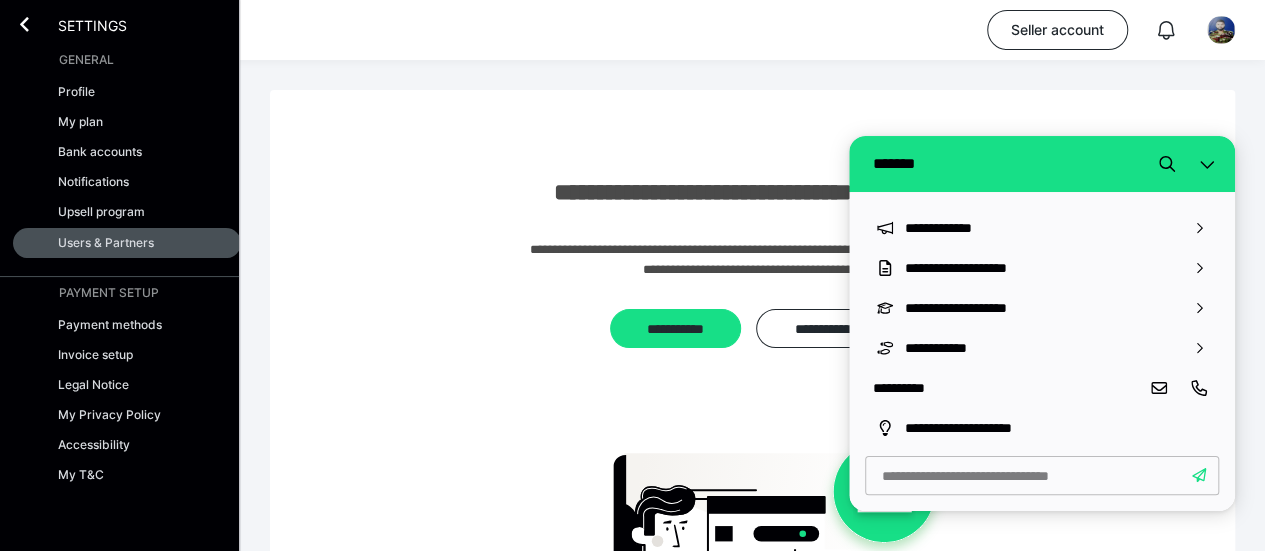 click at bounding box center (1042, 475) 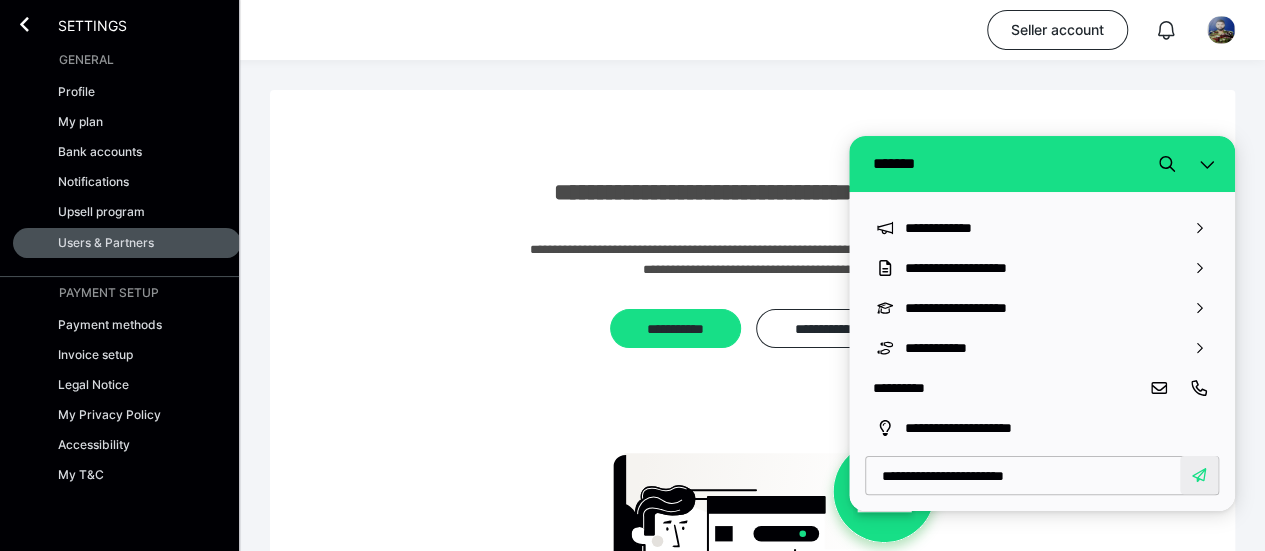 type on "**********" 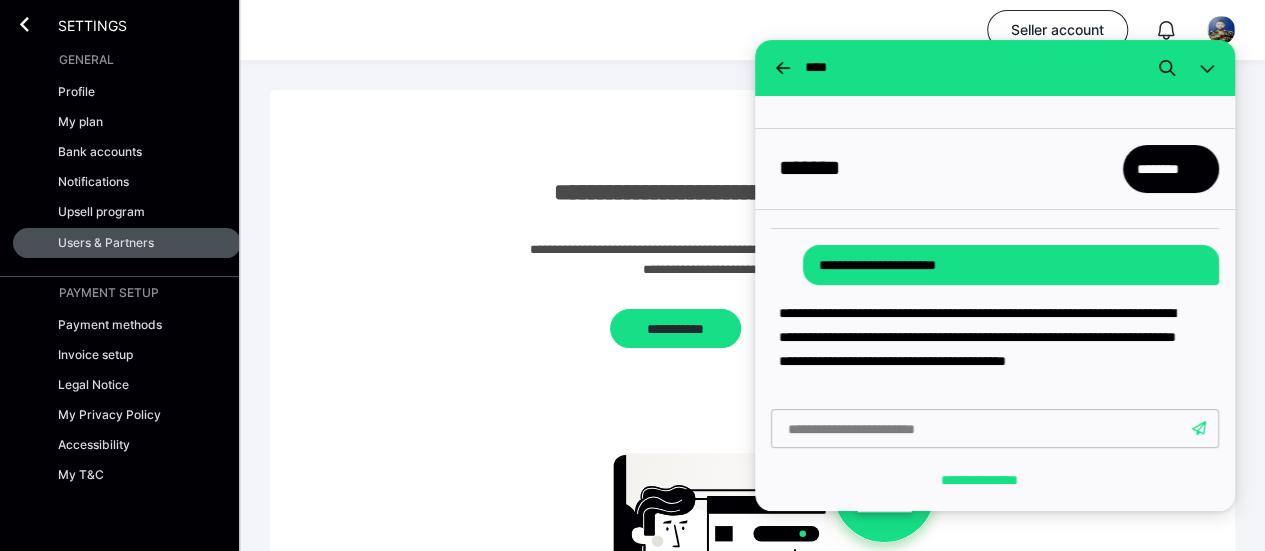 scroll, scrollTop: 161, scrollLeft: 0, axis: vertical 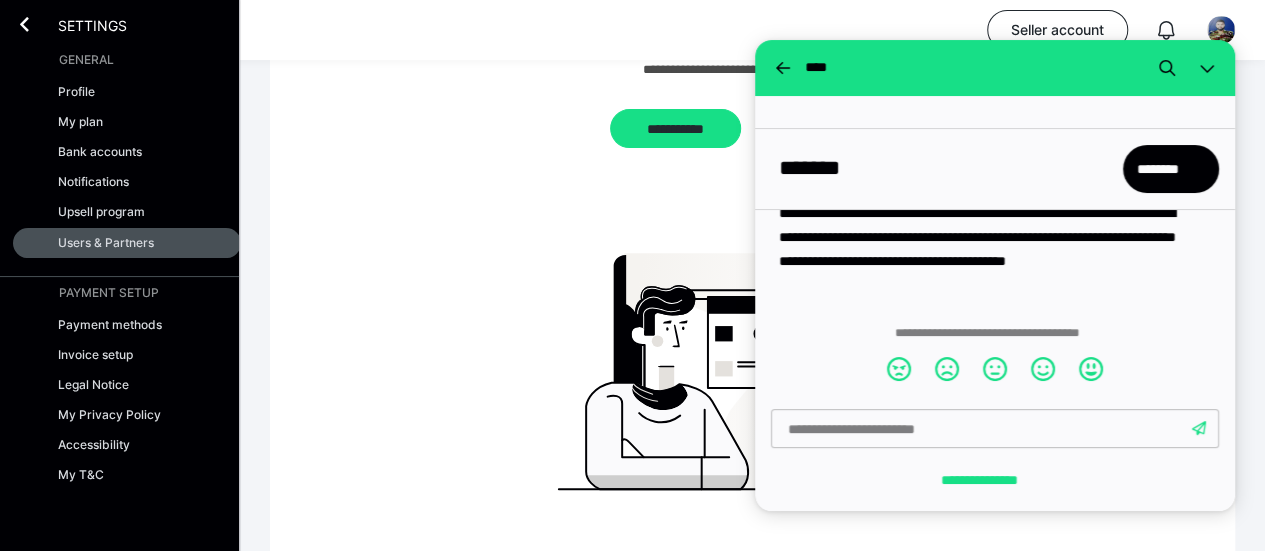 click at bounding box center [995, 428] 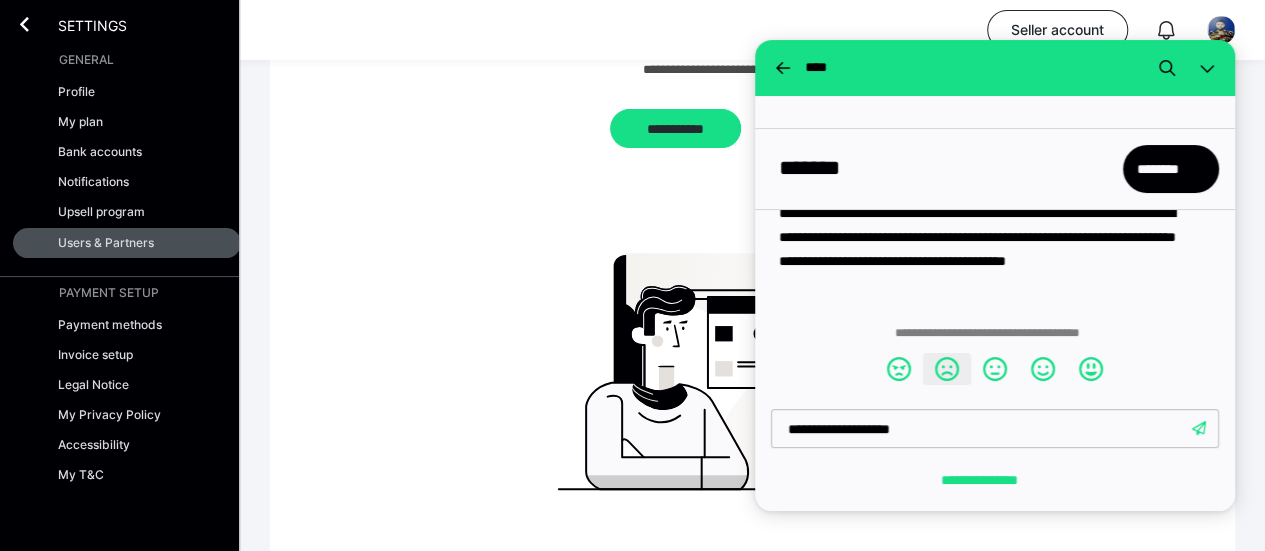 scroll, scrollTop: 61, scrollLeft: 0, axis: vertical 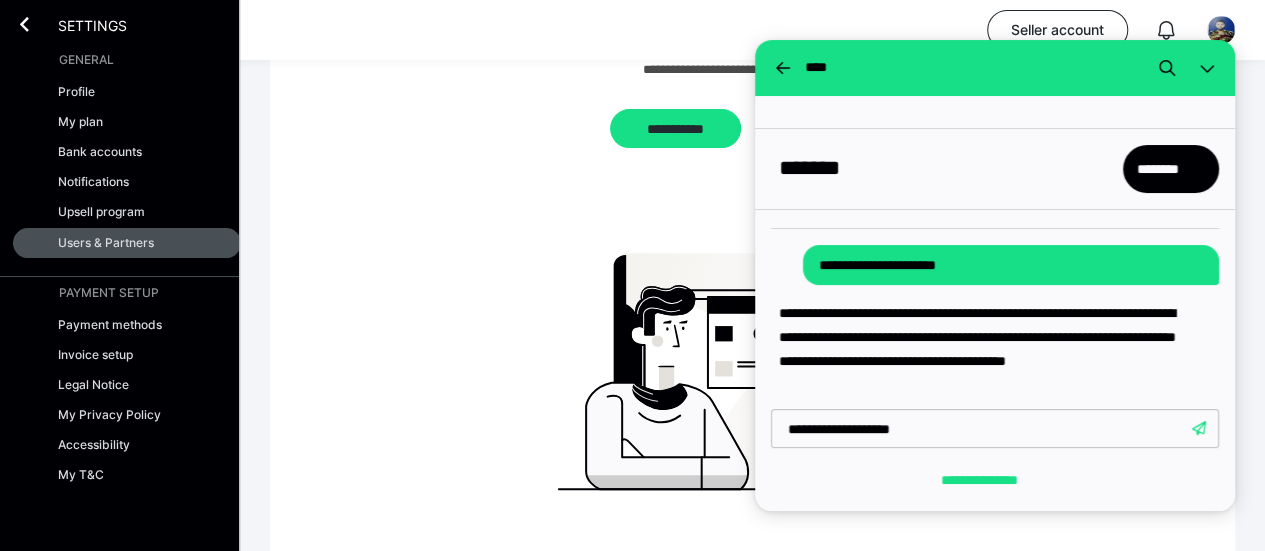 click on "**********" at bounding box center [987, 349] 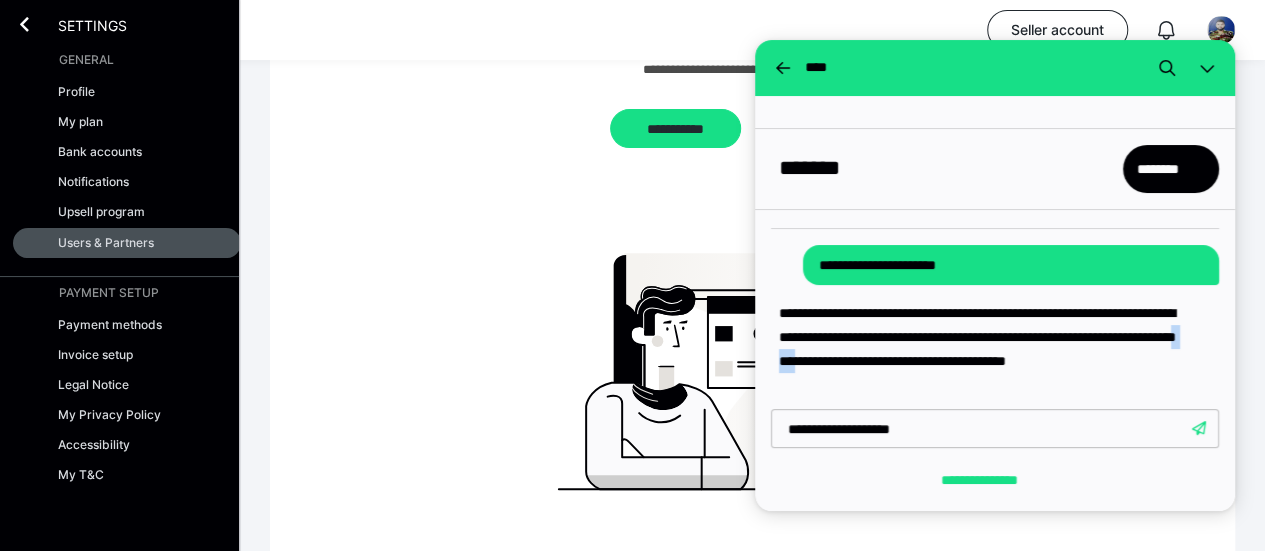 click on "**********" at bounding box center [987, 349] 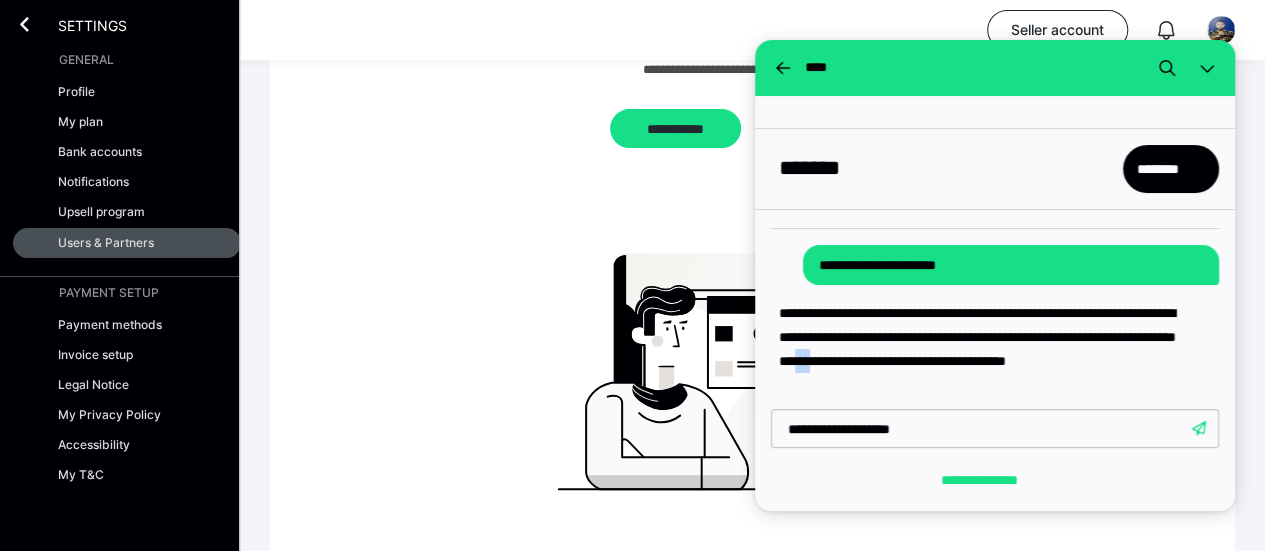 click on "**********" at bounding box center [987, 349] 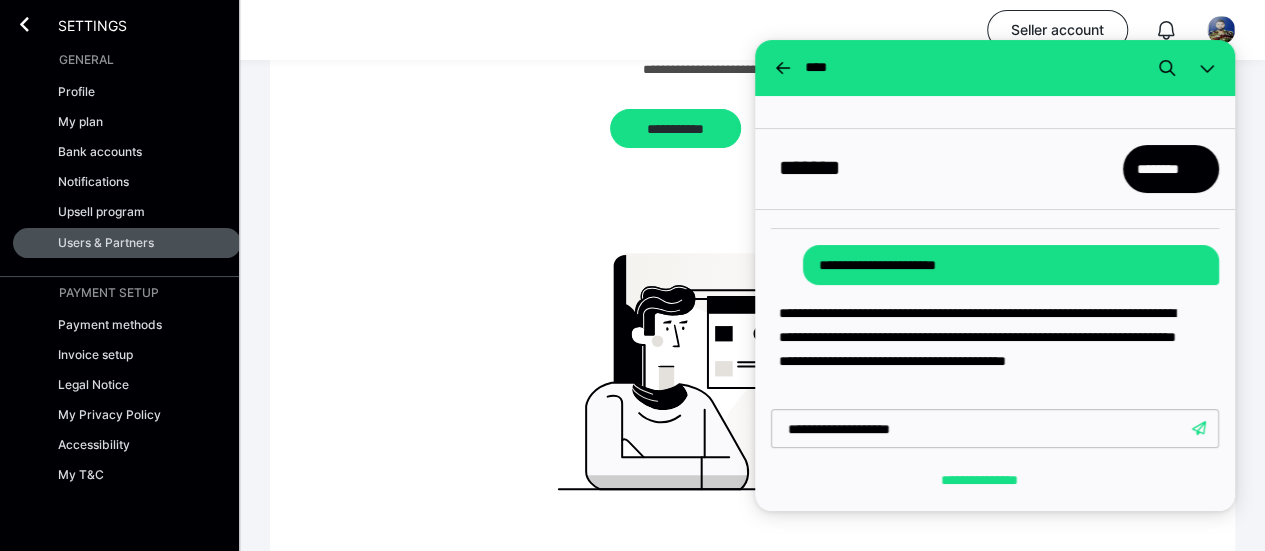 click on "**********" at bounding box center (987, 349) 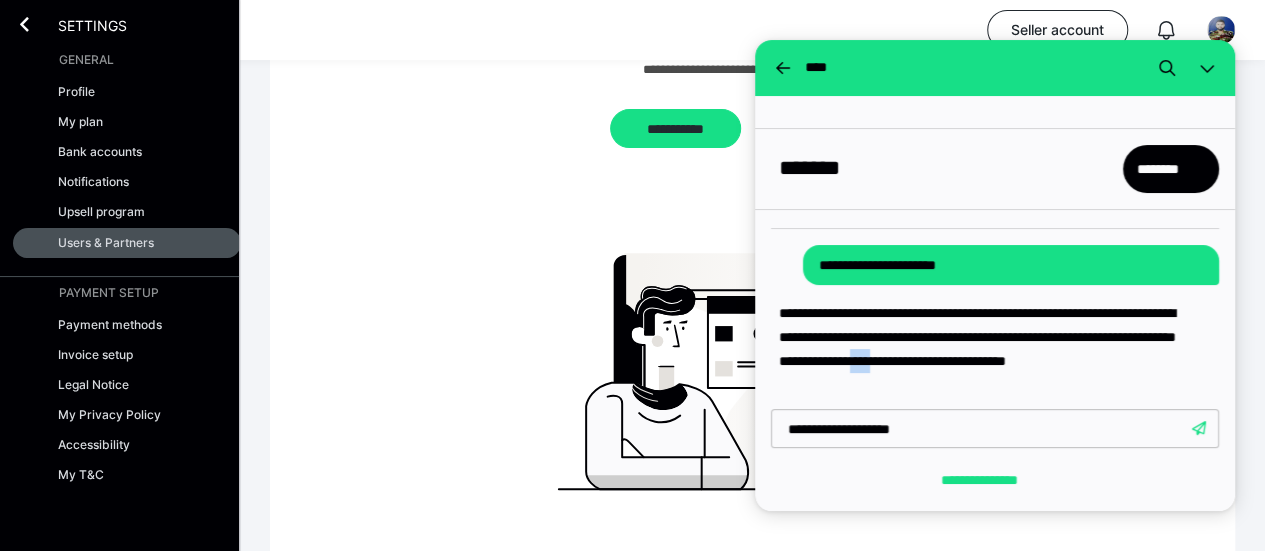 click on "**********" at bounding box center [987, 349] 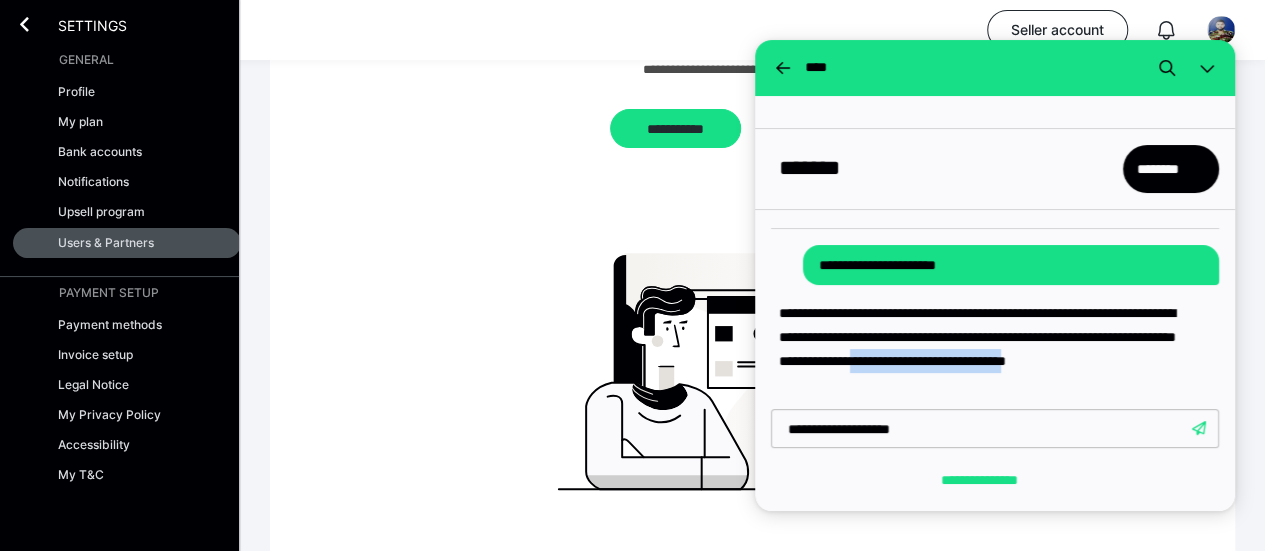 copy on "**********" 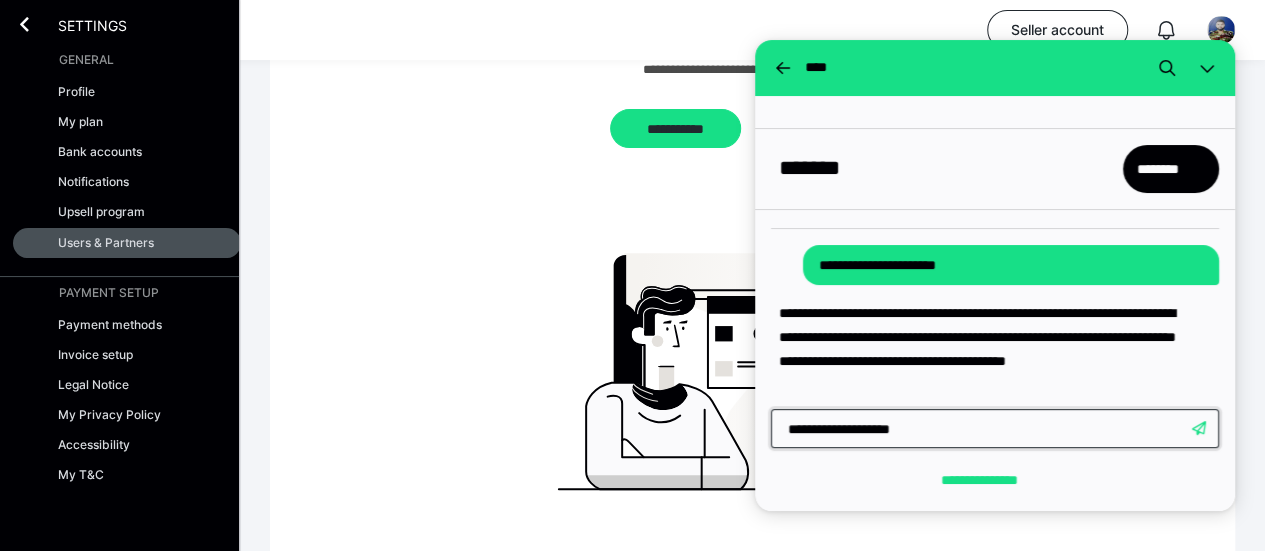 click on "**********" at bounding box center (995, 428) 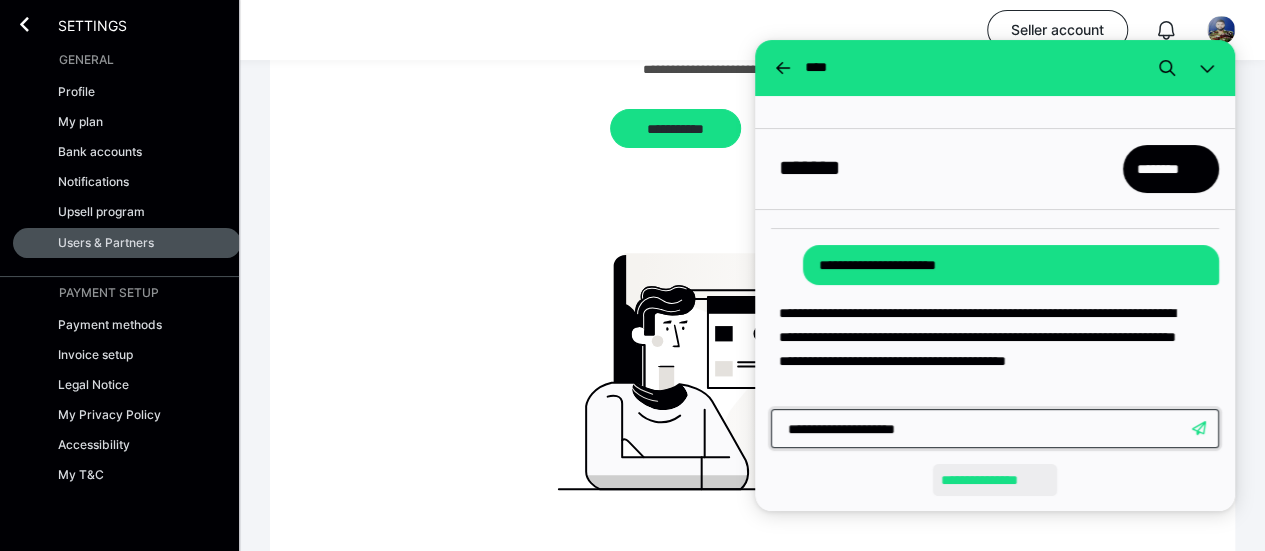 paste on "**********" 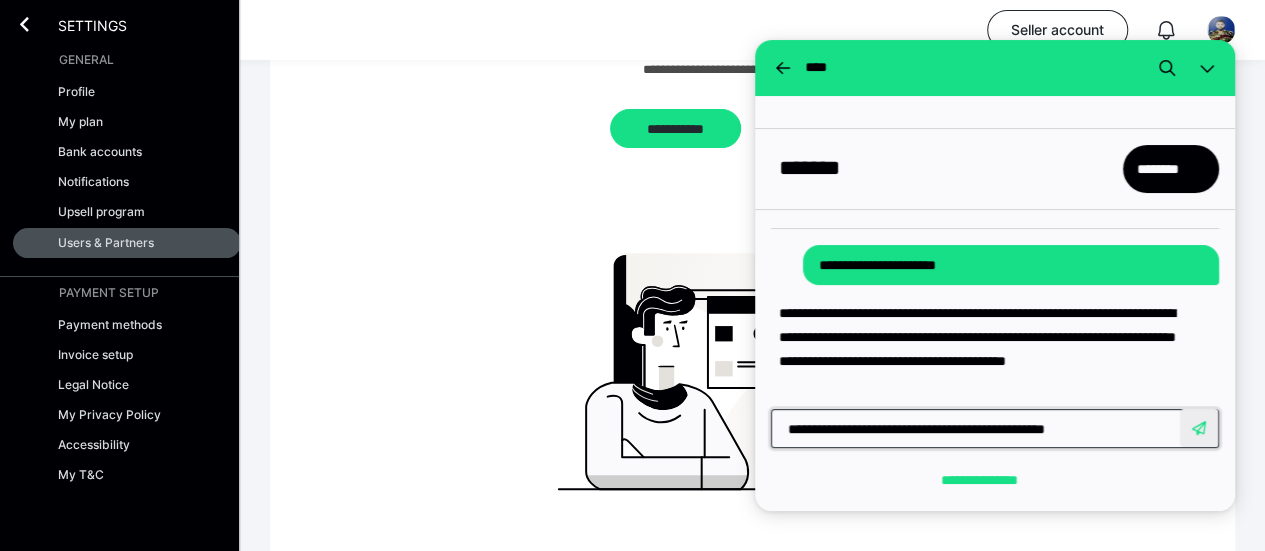 type on "**********" 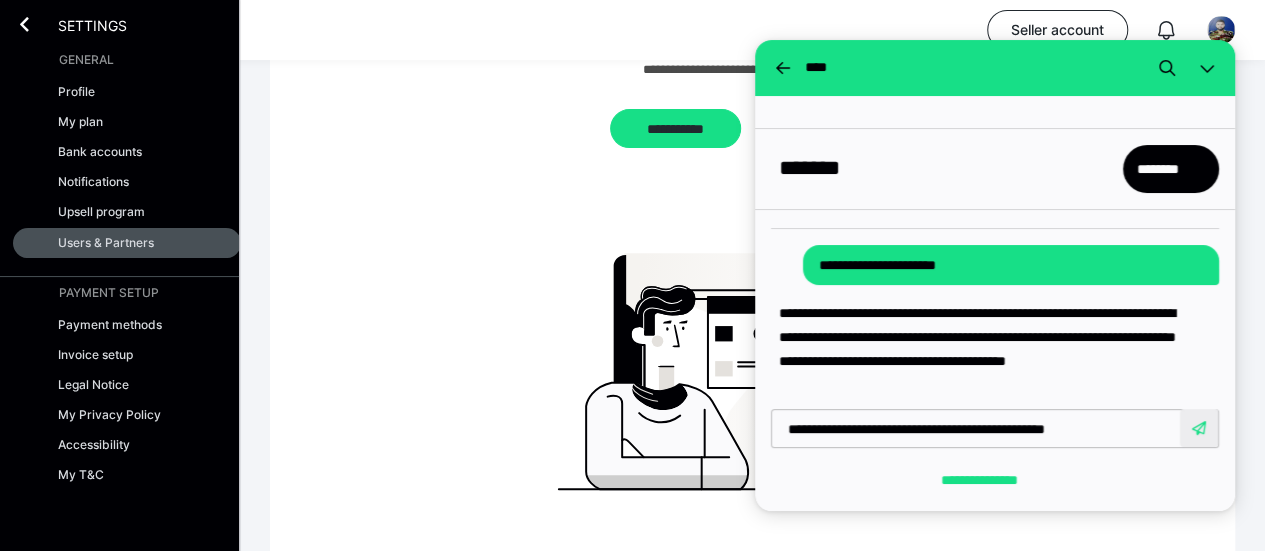 click 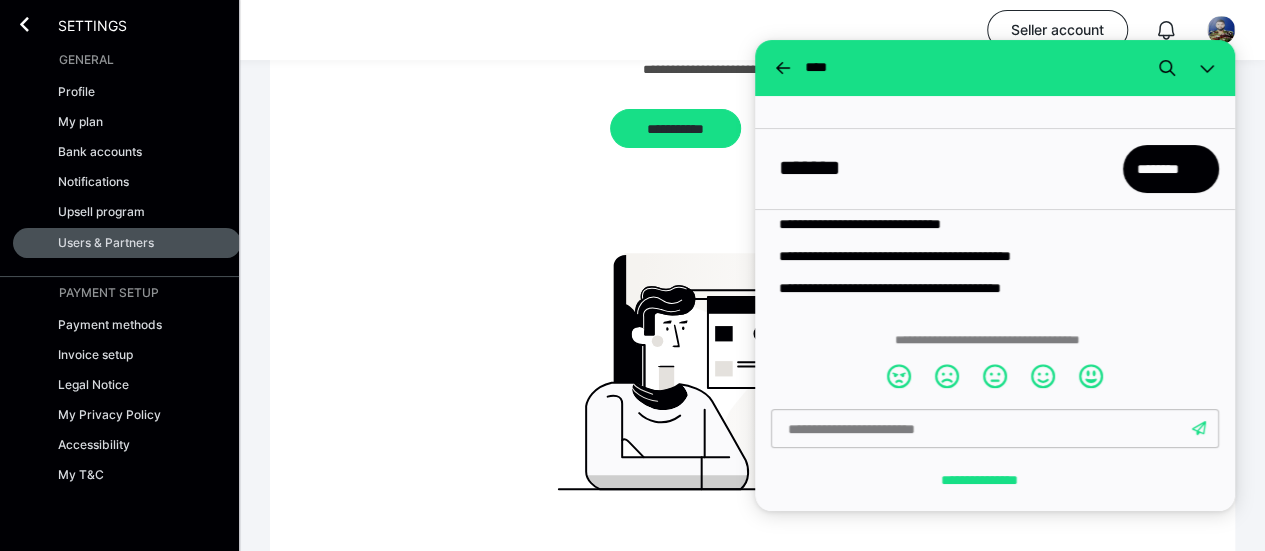 scroll, scrollTop: 821, scrollLeft: 0, axis: vertical 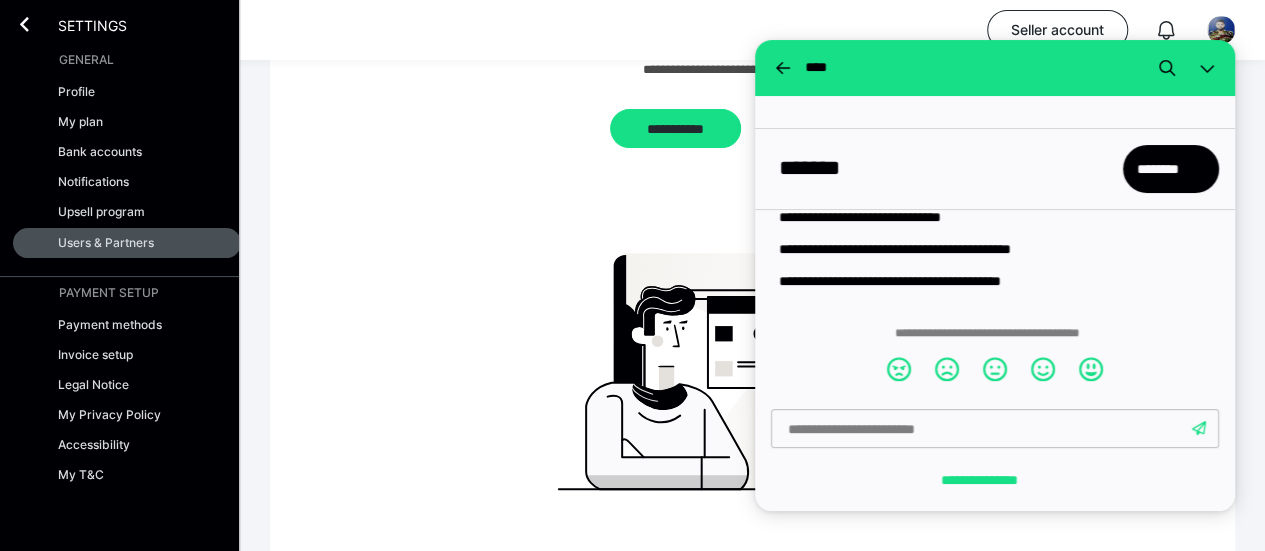 click on "**********" at bounding box center [752, 244] 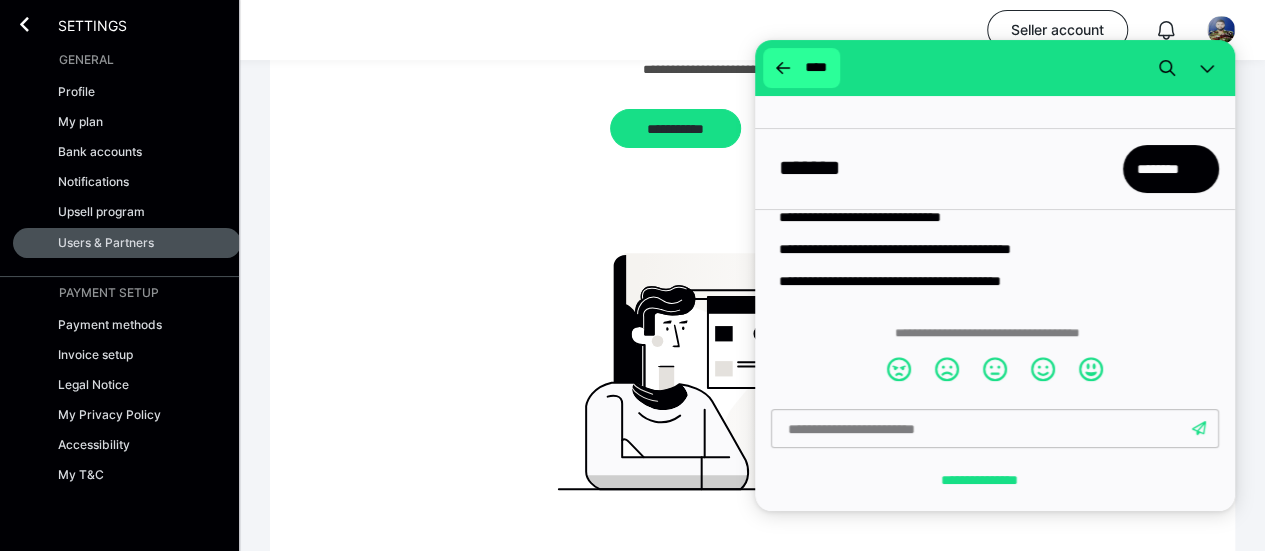 click 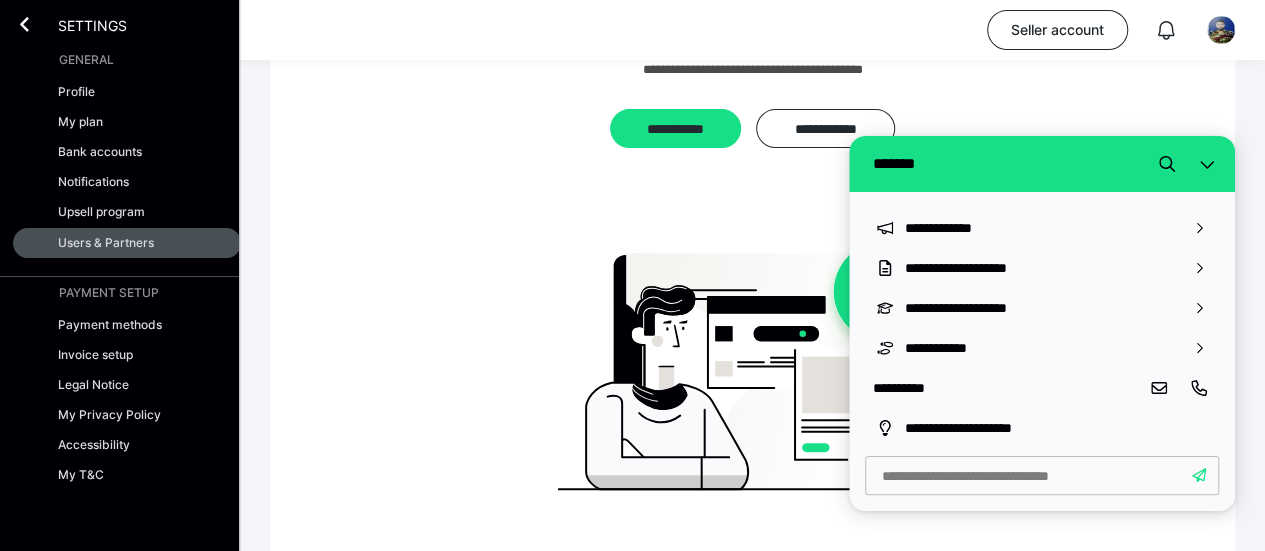 click on "**********" at bounding box center (752, 244) 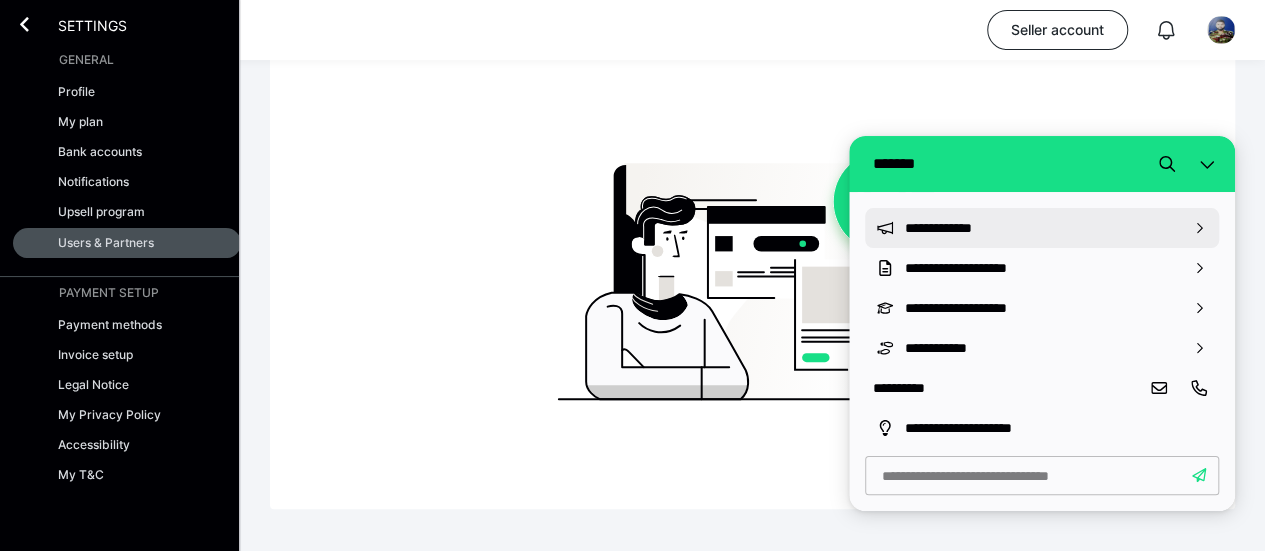 scroll, scrollTop: 372, scrollLeft: 0, axis: vertical 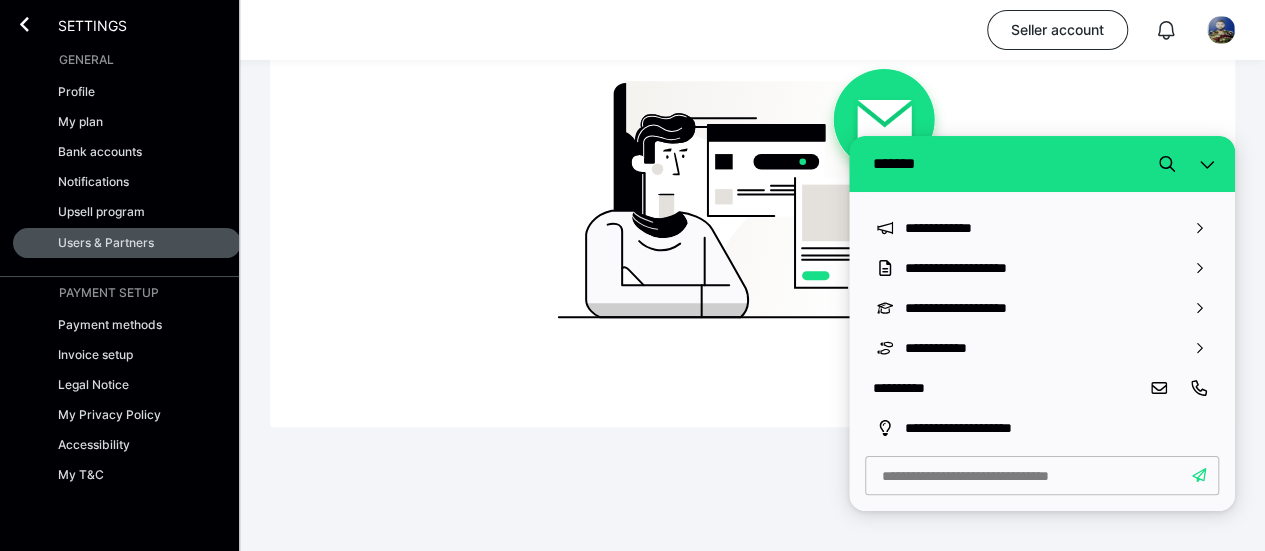 click on "**********" at bounding box center [753, 72] 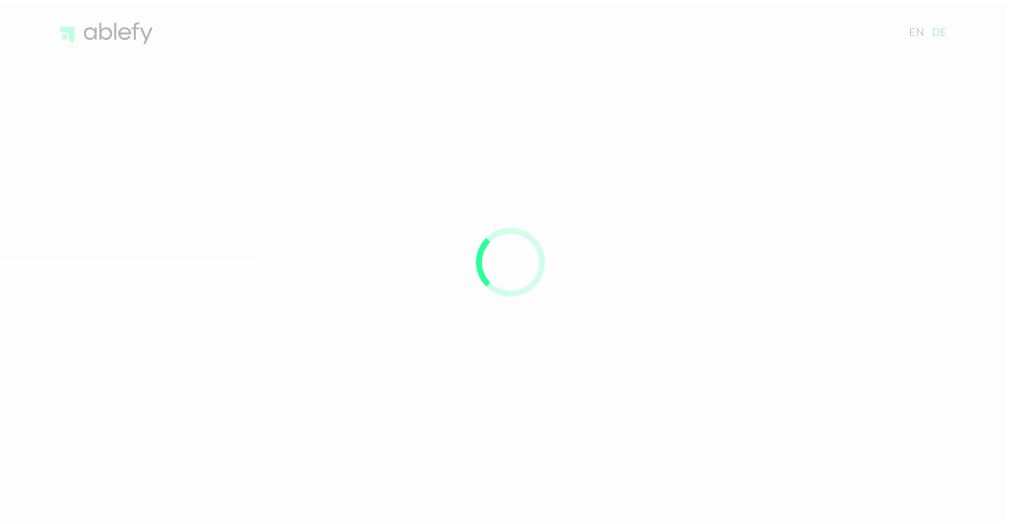 scroll, scrollTop: 0, scrollLeft: 0, axis: both 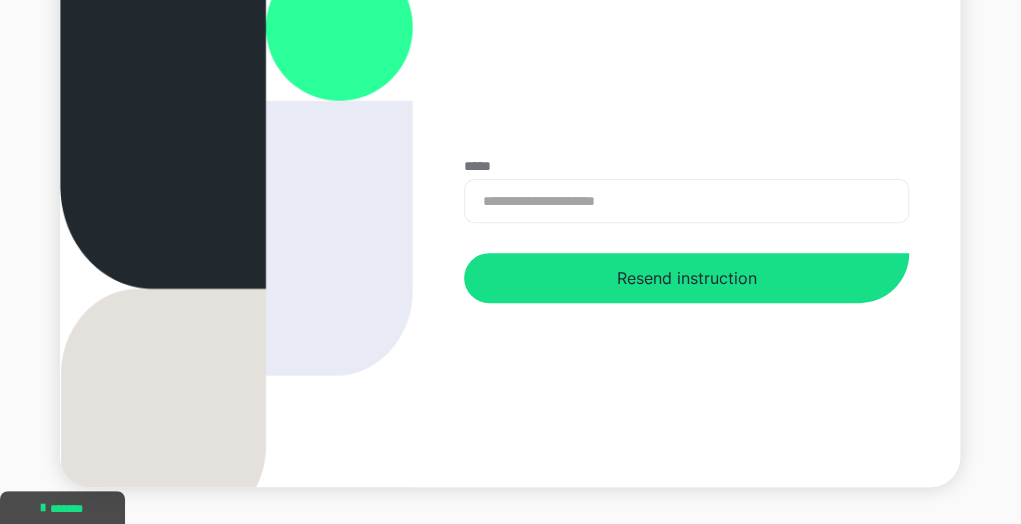 click on "**********" at bounding box center [686, 201] 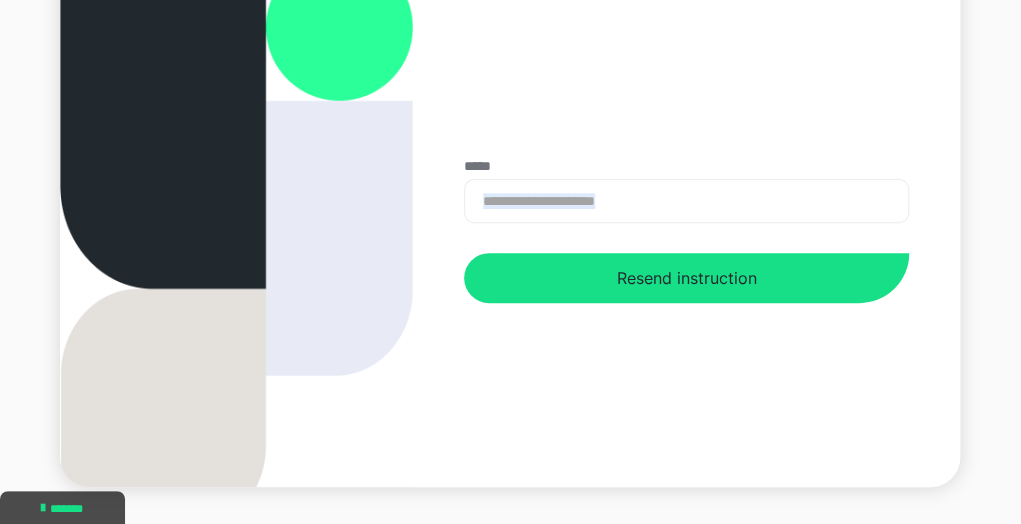 click on "**********" at bounding box center [686, 201] 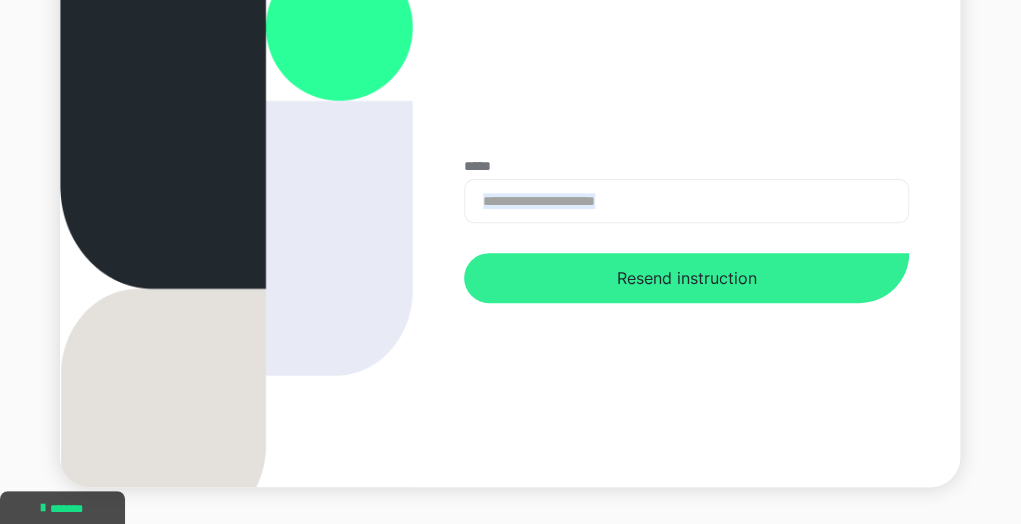 click on "Resend instruction" at bounding box center (686, 278) 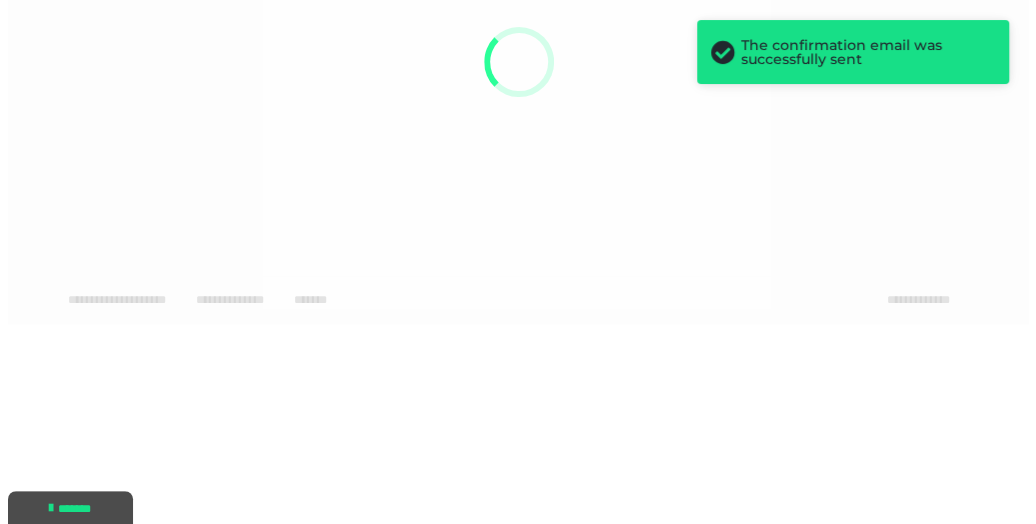 scroll, scrollTop: 0, scrollLeft: 0, axis: both 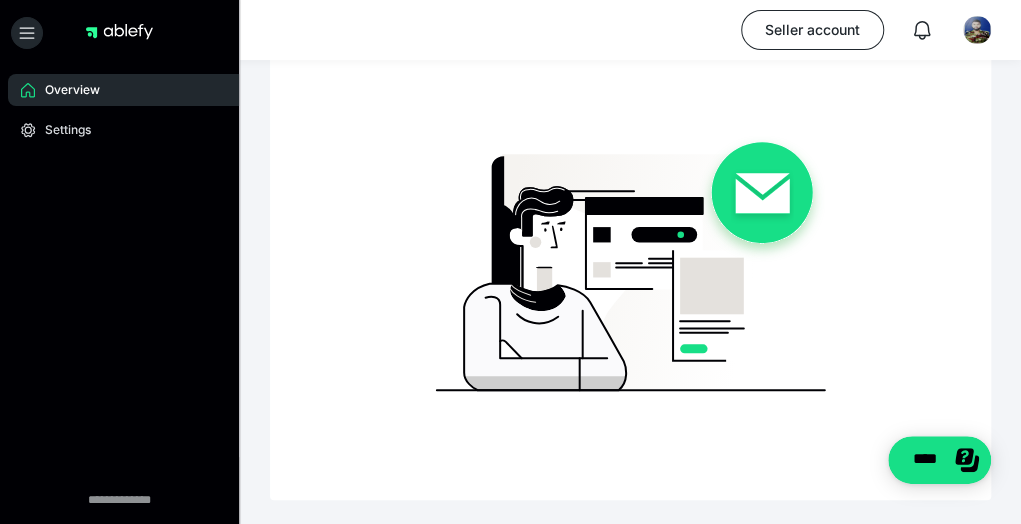 click at bounding box center [119, 32] 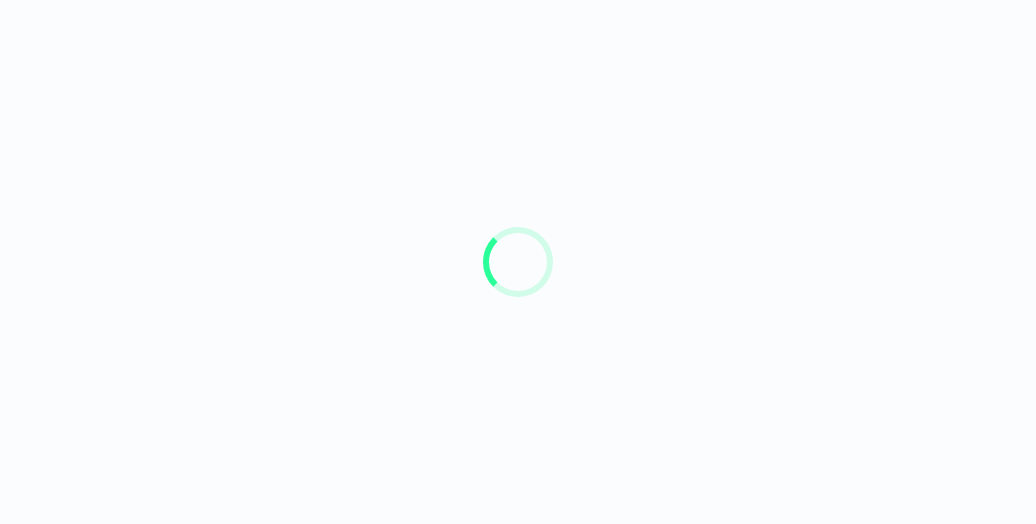 scroll, scrollTop: 0, scrollLeft: 0, axis: both 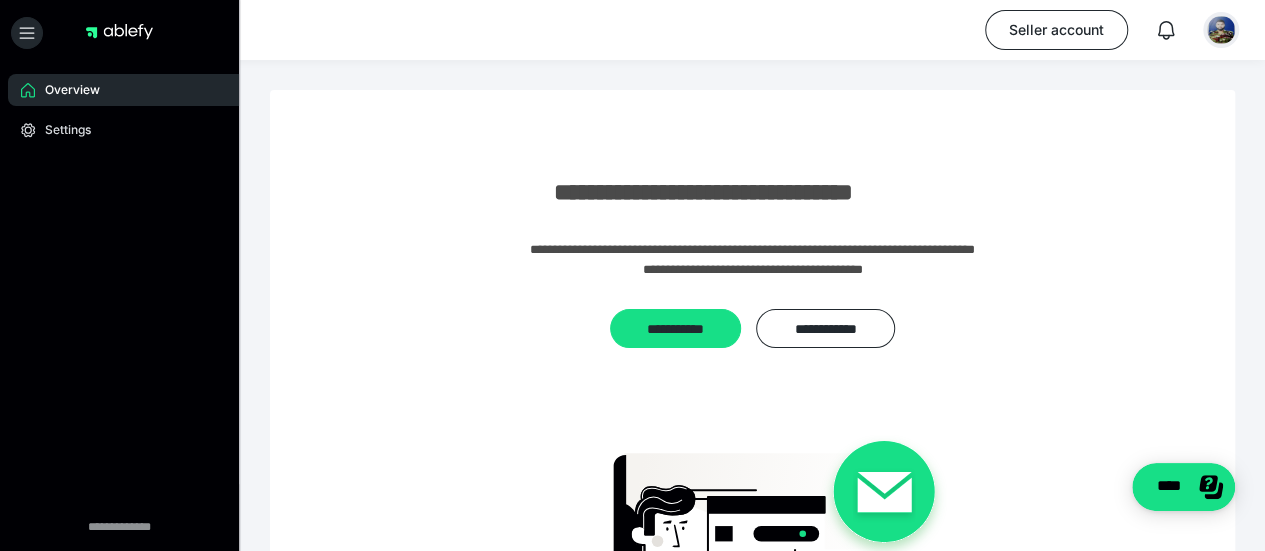 click at bounding box center (1221, 30) 